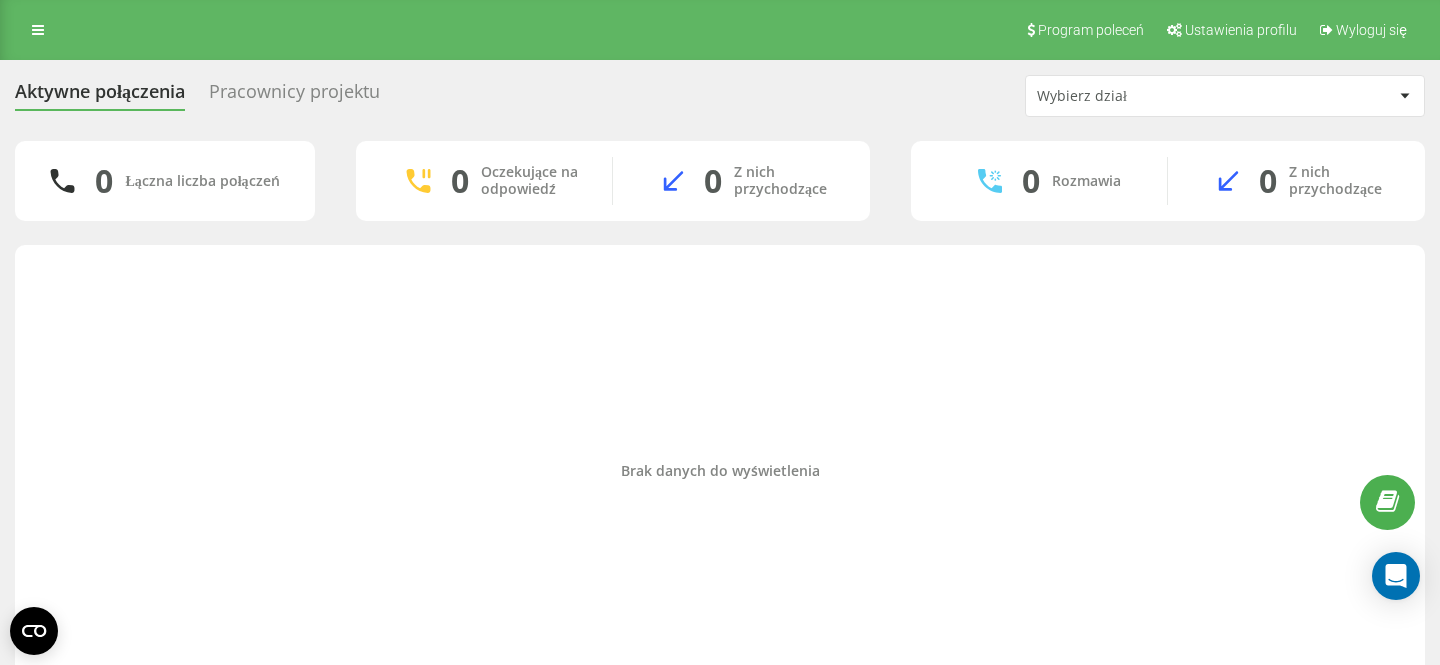 scroll, scrollTop: 0, scrollLeft: 0, axis: both 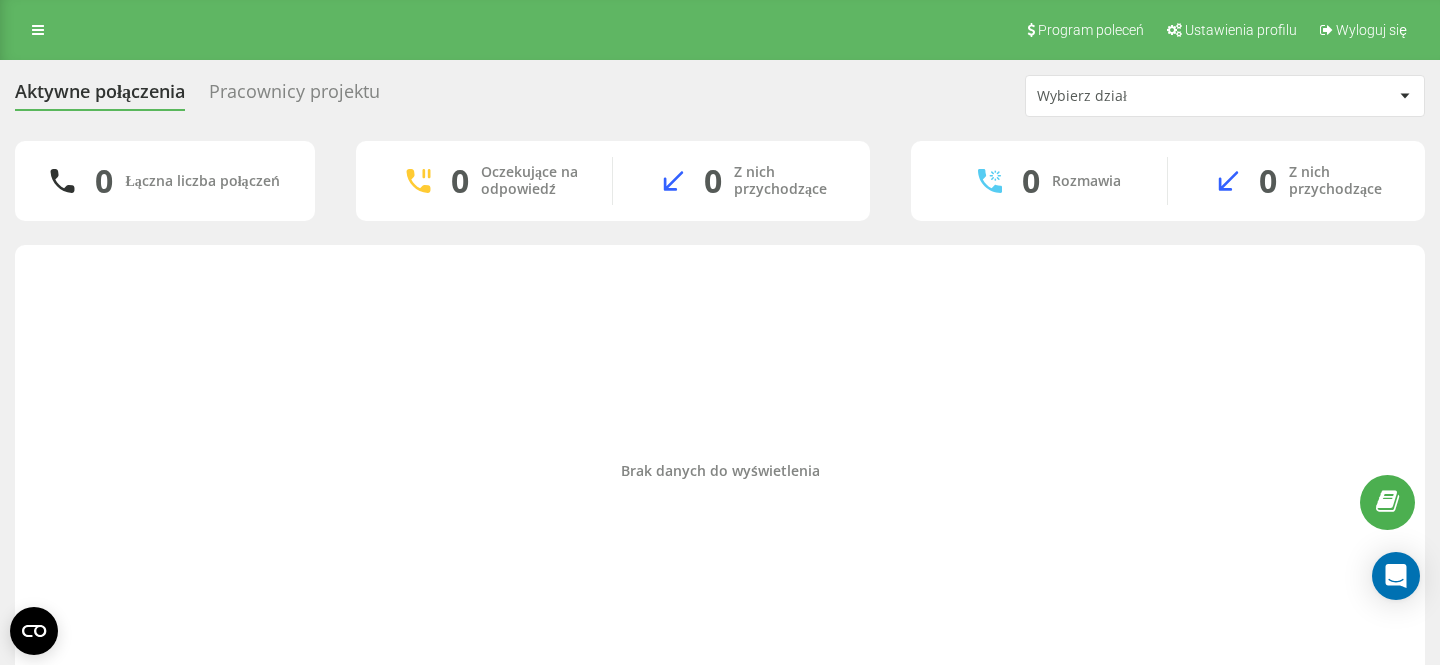 click on "Brak danych do wyświetlenia" at bounding box center (720, 471) 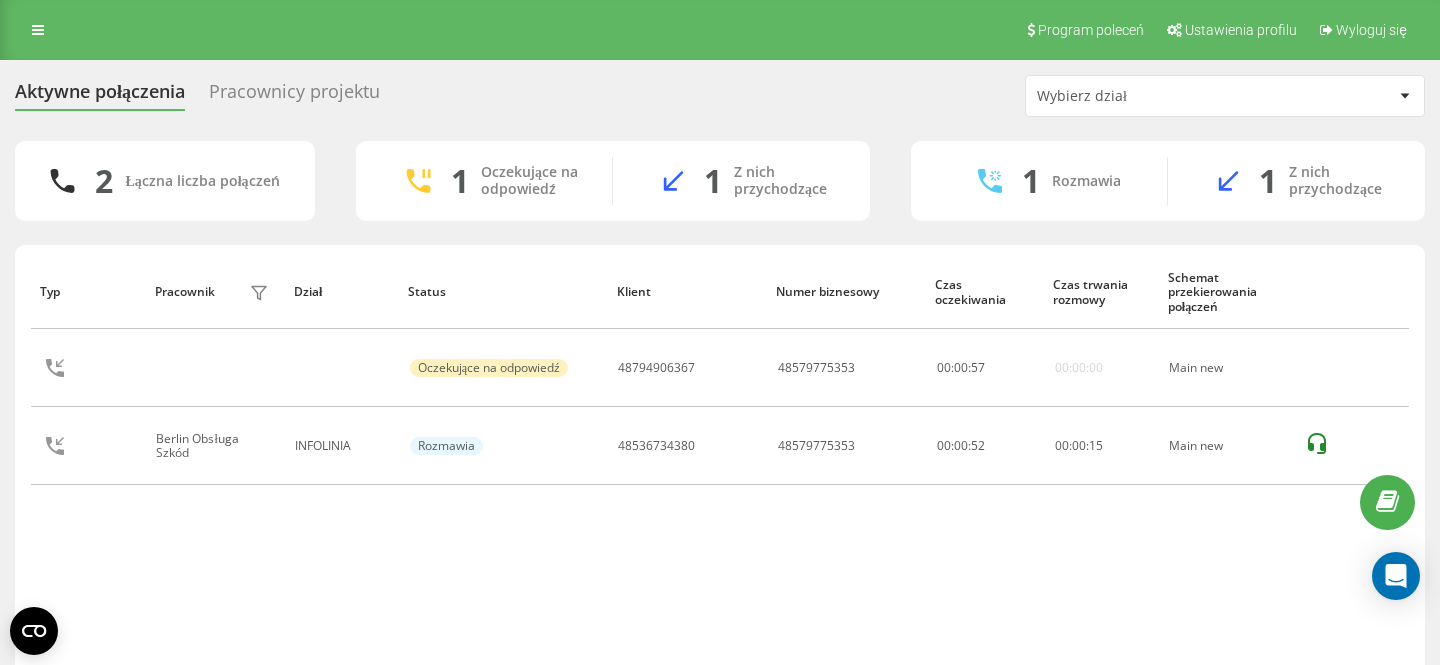 click on "Typ Pracownik  filtra  Dział Status Klient Numer biznesowy Czas oczekiwania Czas trwania rozmowy Schemat przekierowania połączeń Oczekujące na odpowiedź 48794906367 48579775353 00 : 00 : 57 00:00:00 Main new  Berlin Obsługa Szkód INFOLINIA Rozmawia 48536734380 48579775353 00:00:52 00 : 00 : 15 Main new" at bounding box center (720, 471) 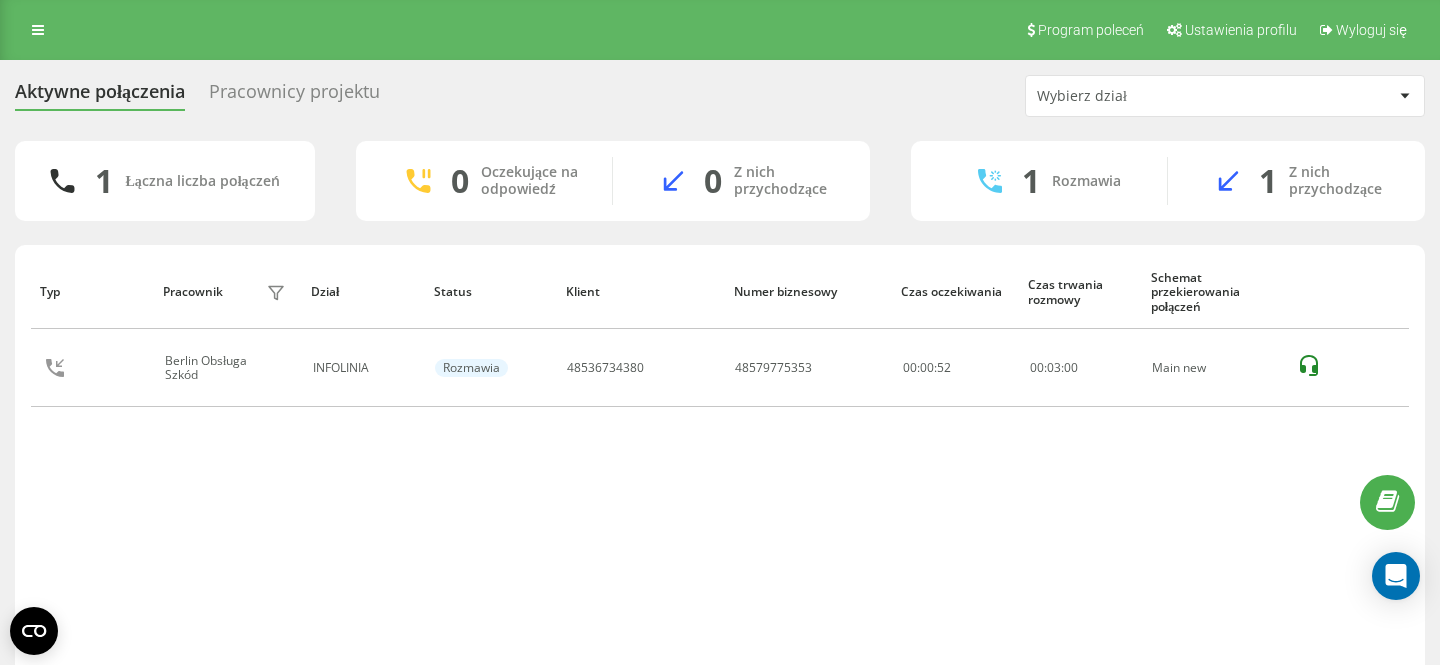 click on "Typ Pracownik  filtra  Dział Status Klient Numer biznesowy Czas oczekiwania Czas trwania rozmowy Schemat przekierowania połączeń Berlin Obsługa Szkód INFOLINIA Rozmawia 48536734380 48579775353 00:00:52 00 : 03 : 00 Main new" at bounding box center [720, 471] 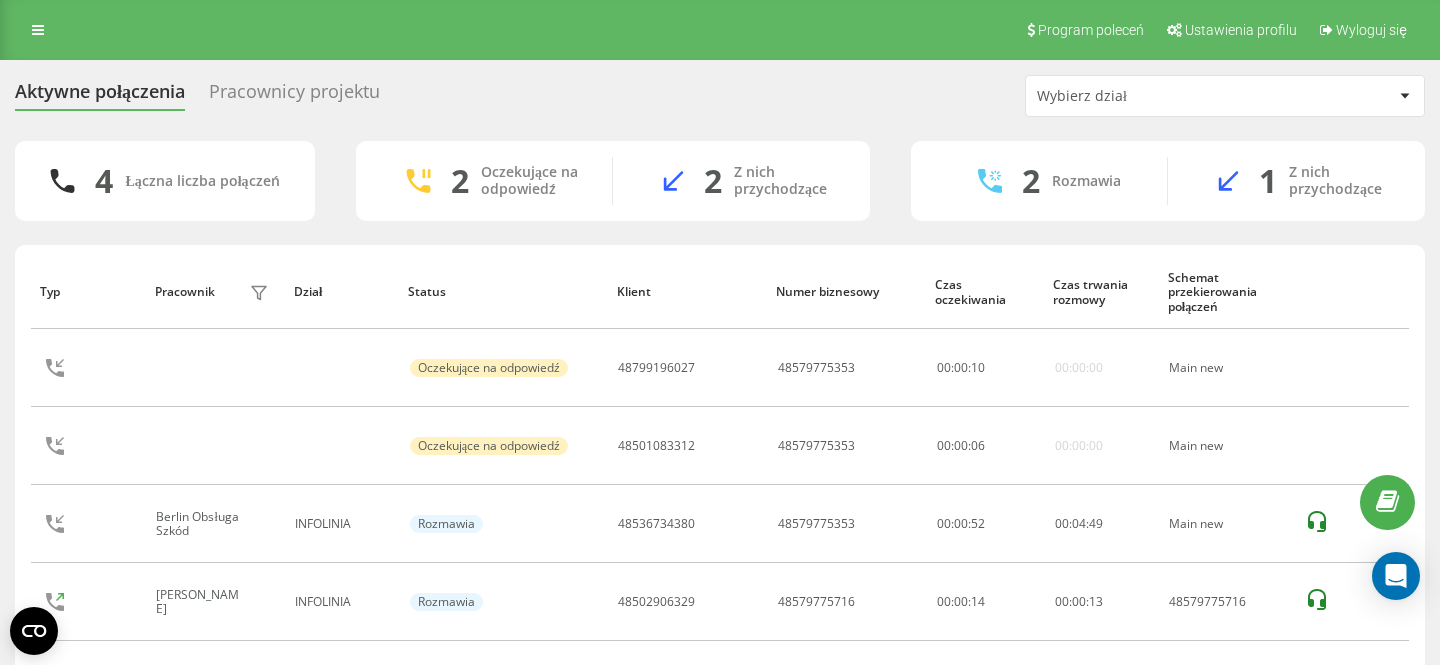 scroll, scrollTop: 87, scrollLeft: 0, axis: vertical 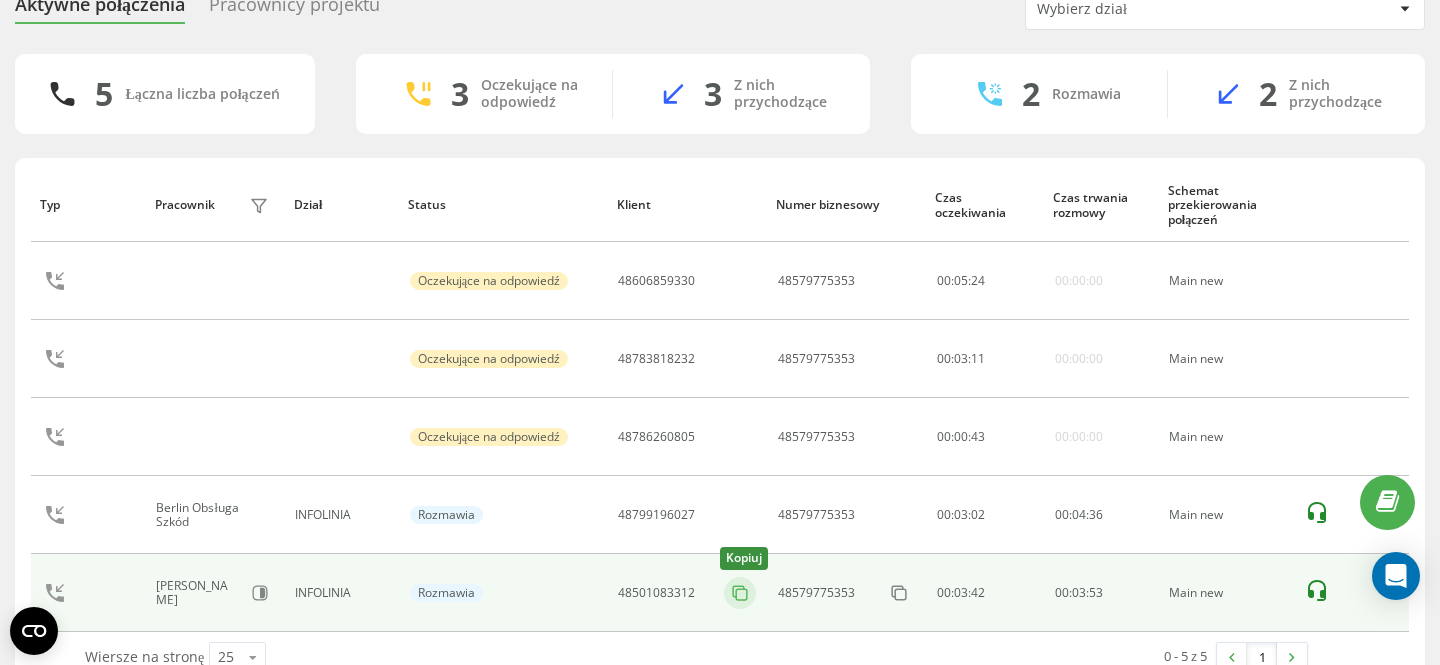 click 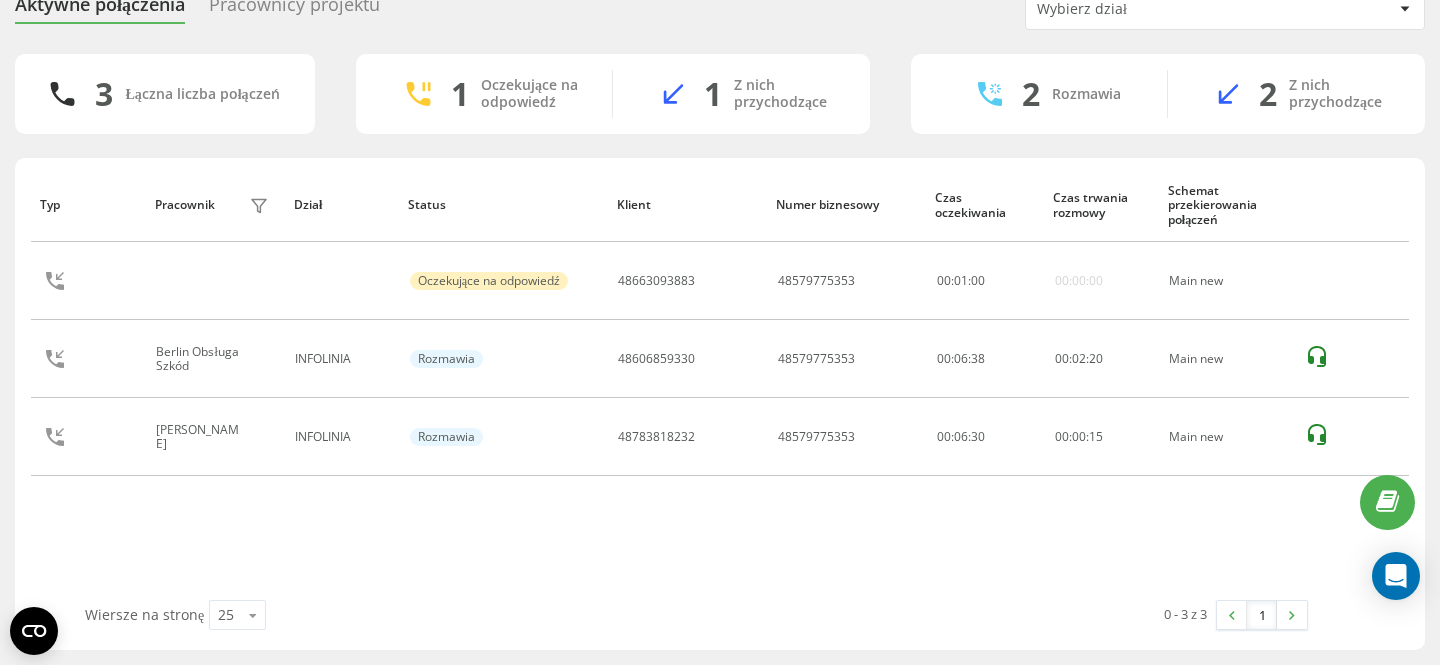 scroll, scrollTop: 0, scrollLeft: 0, axis: both 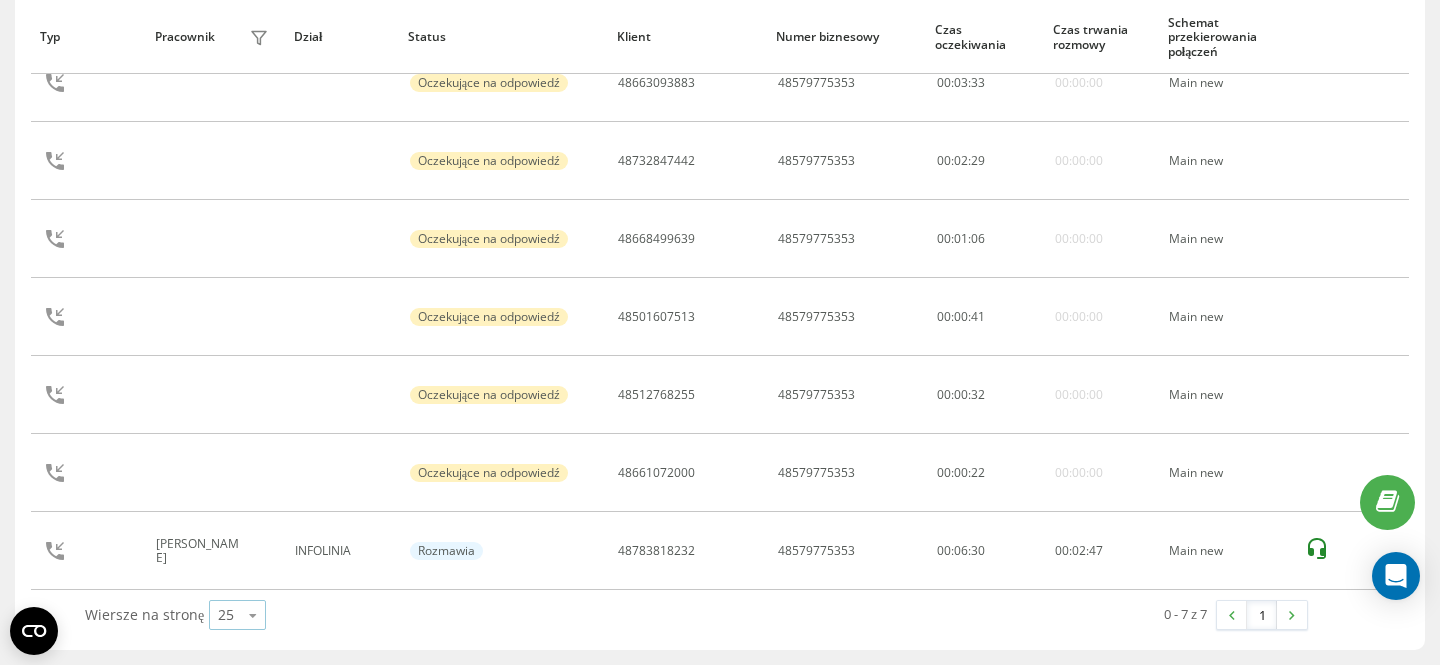 click at bounding box center [253, 615] 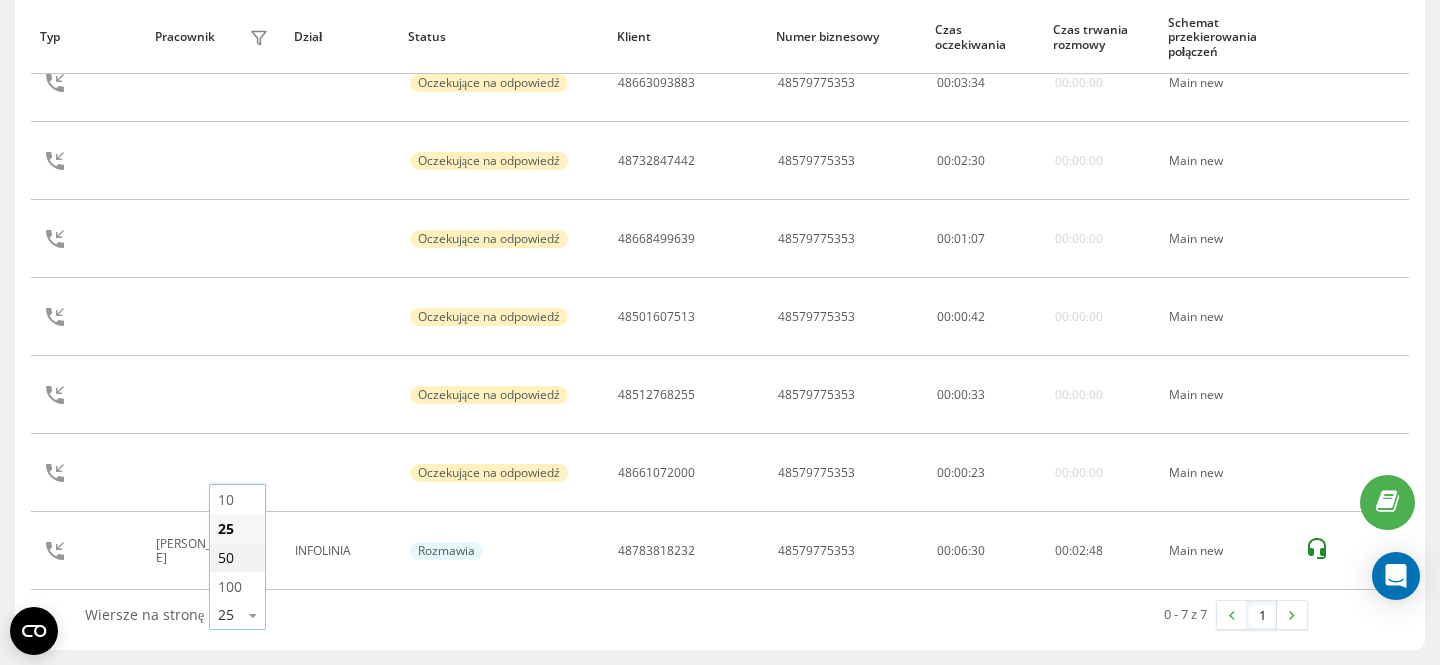 click on "50" at bounding box center (226, 557) 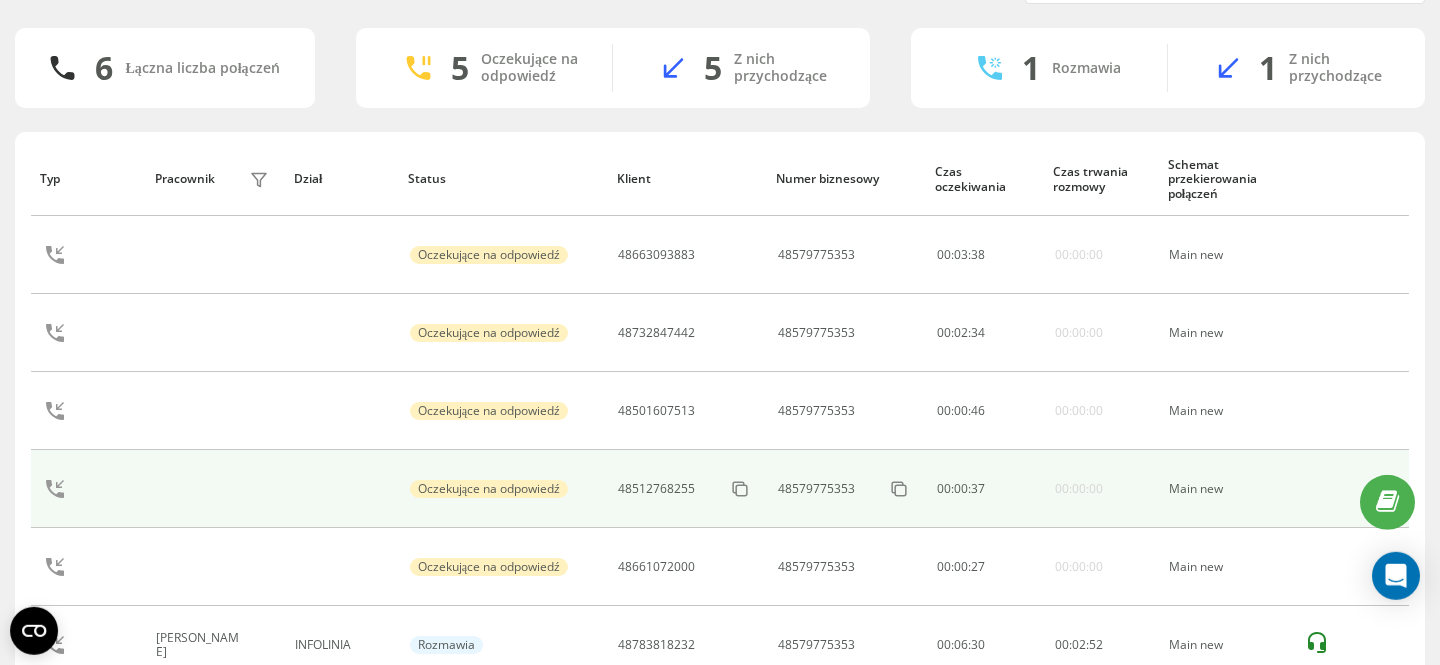 scroll, scrollTop: 0, scrollLeft: 0, axis: both 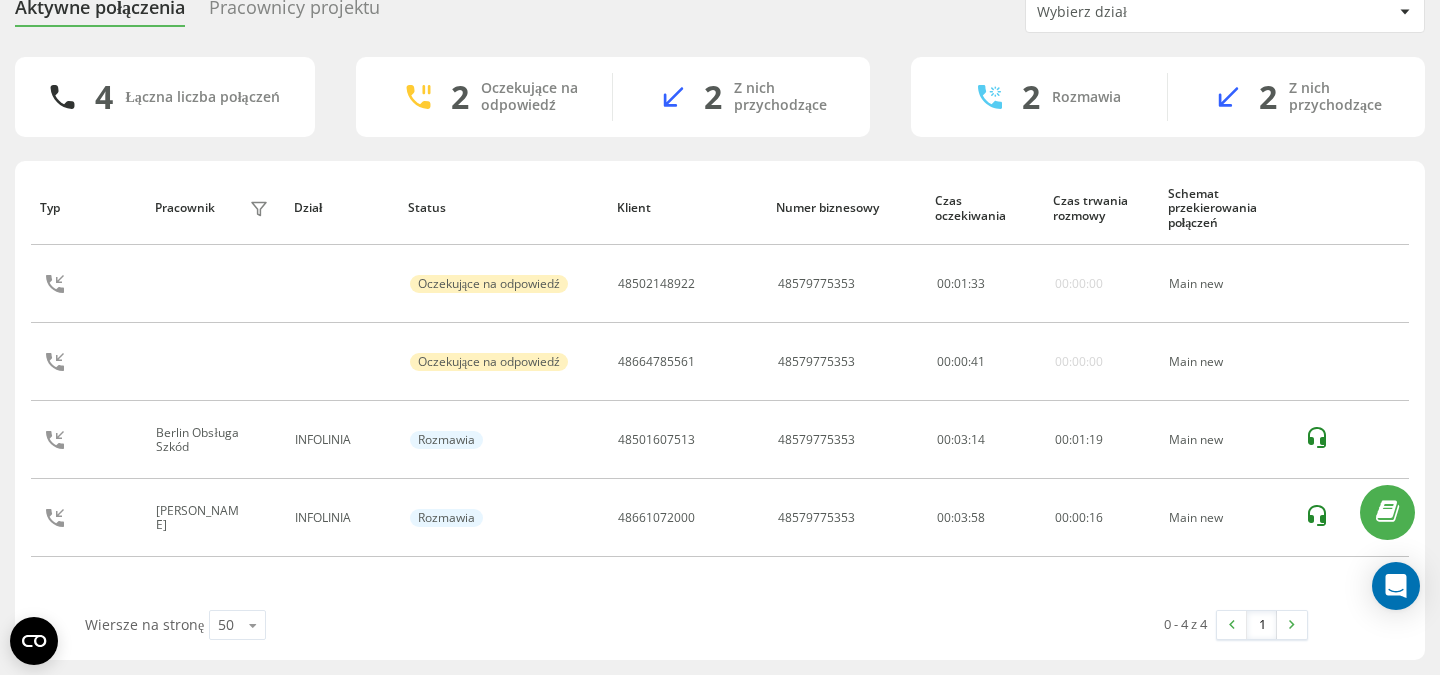 click on "Wiersze na stronę 50 10 25 50 100" at bounding box center [384, 625] 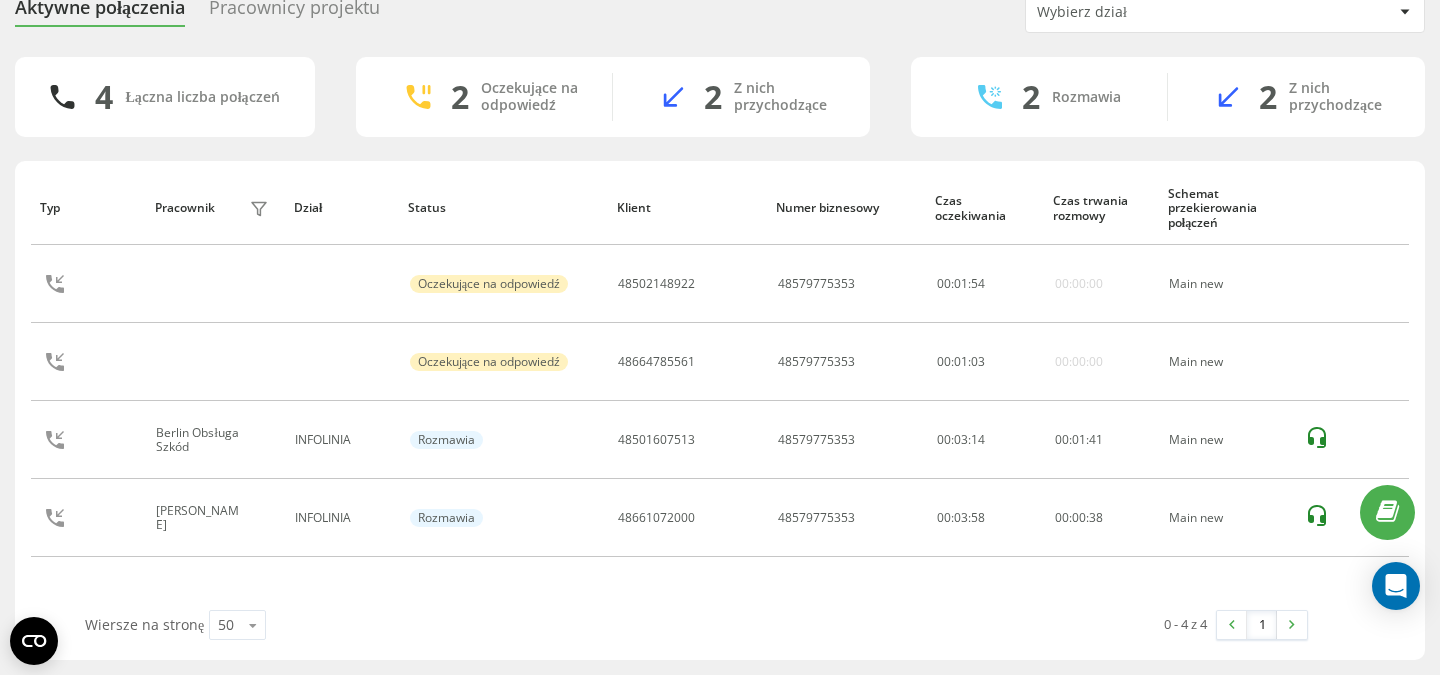 click on "Typ Pracownik  filtra  Dział Status Klient Numer biznesowy Czas oczekiwania Czas trwania rozmowy Schemat przekierowania połączeń Oczekujące na odpowiedź 48502148922 48579775353 00 : 01 : 54 00:00:00 Main new  Oczekujące na odpowiedź 48664785561 48579775353 00 : 01 : 03 00:00:00 Main new  Berlin Obsługa Szkód INFOLINIA Rozmawia 48501607513 48579775353 00:03:14 00 : 01 : 41 Main new  Klaudia Bogdanowicz INFOLINIA Rozmawia 48661072000 48579775353 00:03:58 00 : 00 : 38 Main new" at bounding box center [720, 390] 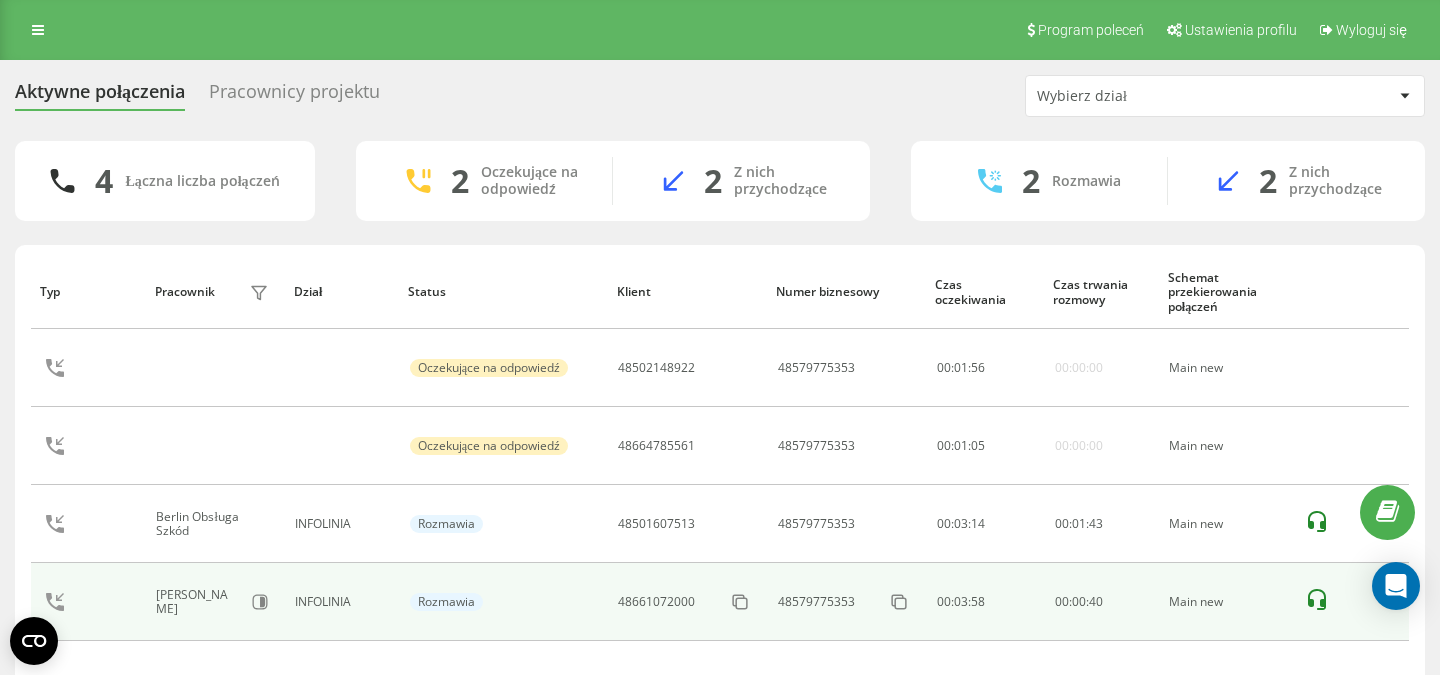 scroll, scrollTop: 84, scrollLeft: 0, axis: vertical 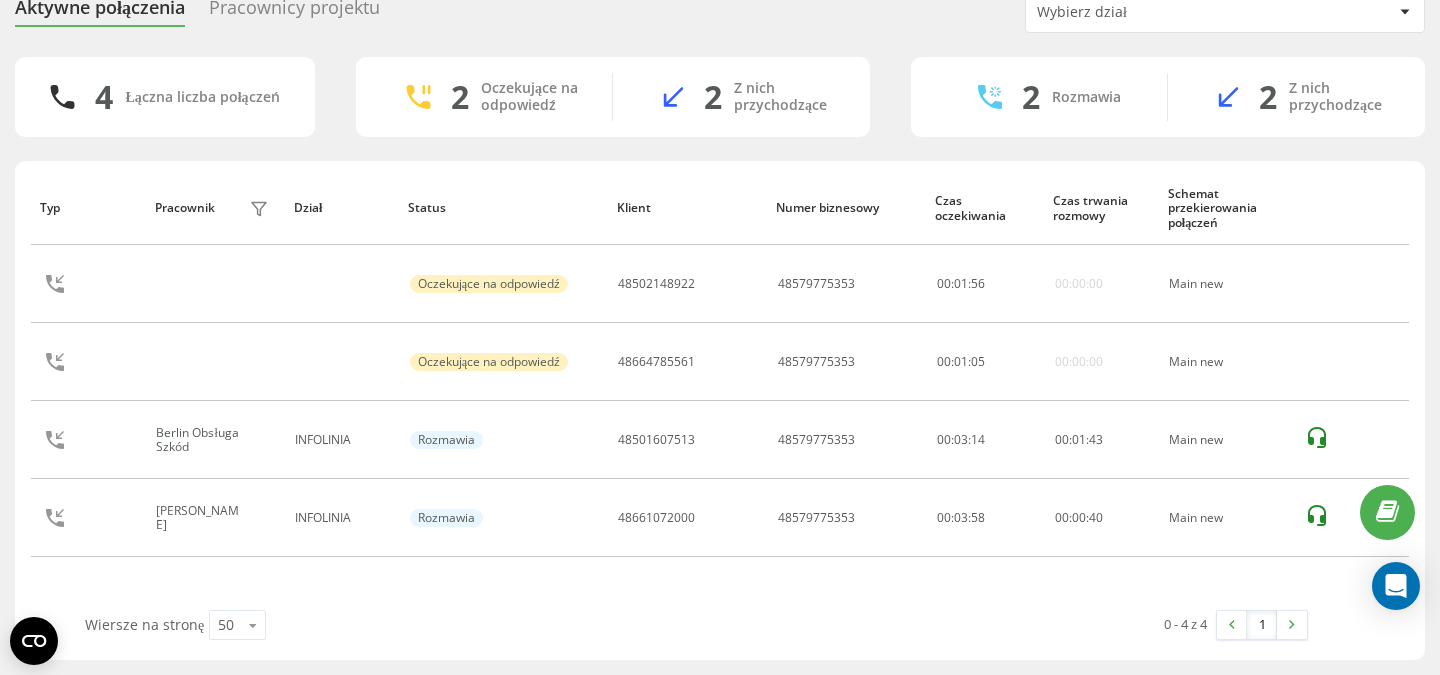 click on "Wiersze na stronę 50 10 25 50 100" at bounding box center (384, 625) 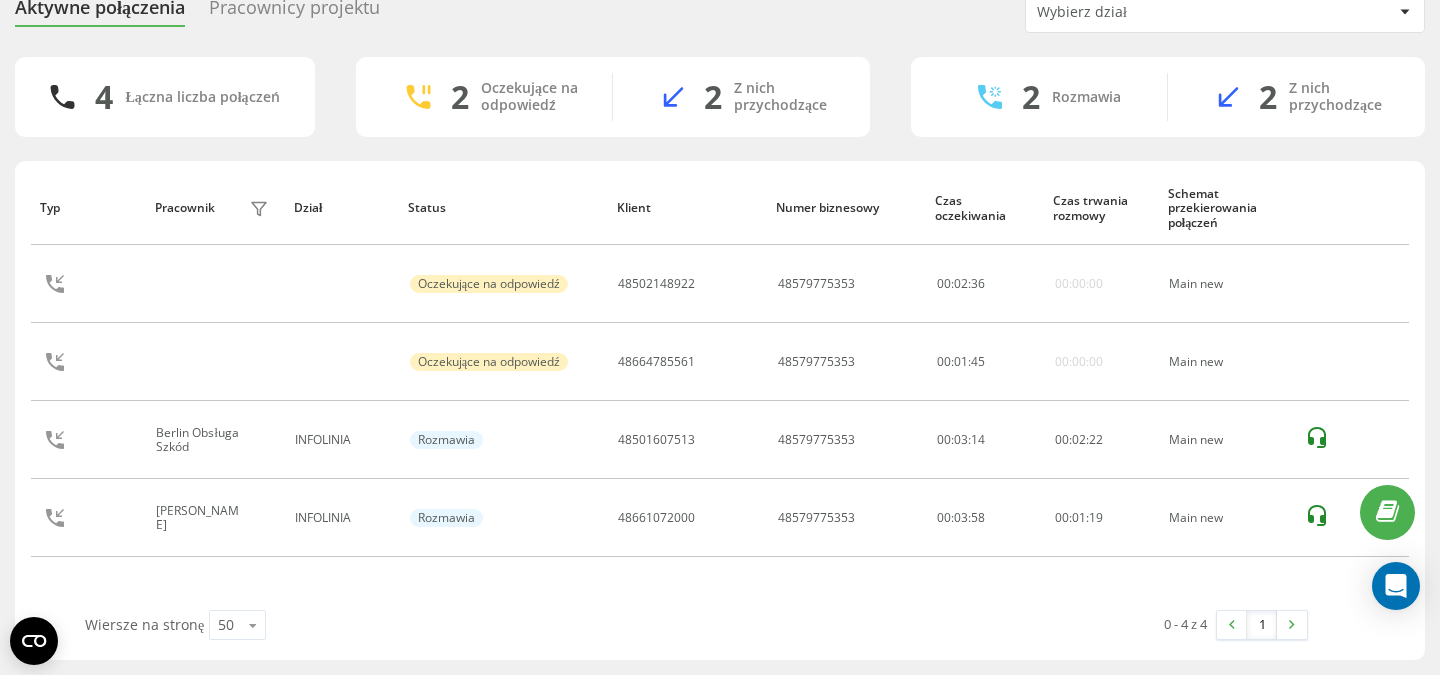 click on "4   Łączna liczba połączeń   2   Oczekujące na odpowiedź   2   Z nich przychodzące   2   Rozmawia   2   Z nich przychodzące Typ Pracownik  filtra  Dział Status Klient Numer biznesowy Czas oczekiwania Czas trwania rozmowy Schemat przekierowania połączeń Oczekujące na odpowiedź 48502148922 48579775353 00 : 02 : 36 00:00:00 Main new  Oczekujące na odpowiedź 48664785561 48579775353 00 : 01 : 45 00:00:00 Main new  Berlin Obsługa Szkód INFOLINIA Rozmawia 48501607513 48579775353 00:03:14 00 : 02 : 22 Main new  Klaudia Bogdanowicz INFOLINIA Rozmawia 48661072000 48579775353 00:03:58 00 : 01 : 19 Main new  Wiersze na stronę 50 10 25 50 100 0 - 4 z 4 1" at bounding box center (720, 358) 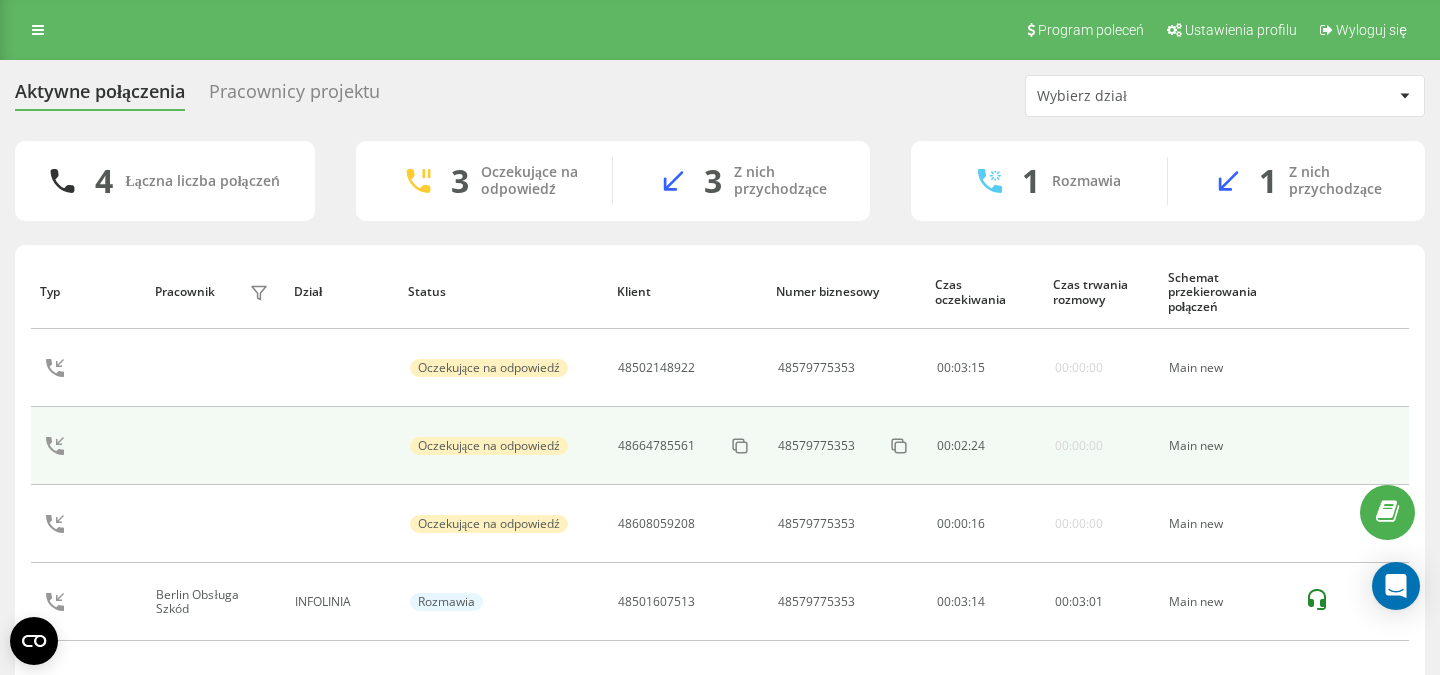 scroll, scrollTop: 84, scrollLeft: 0, axis: vertical 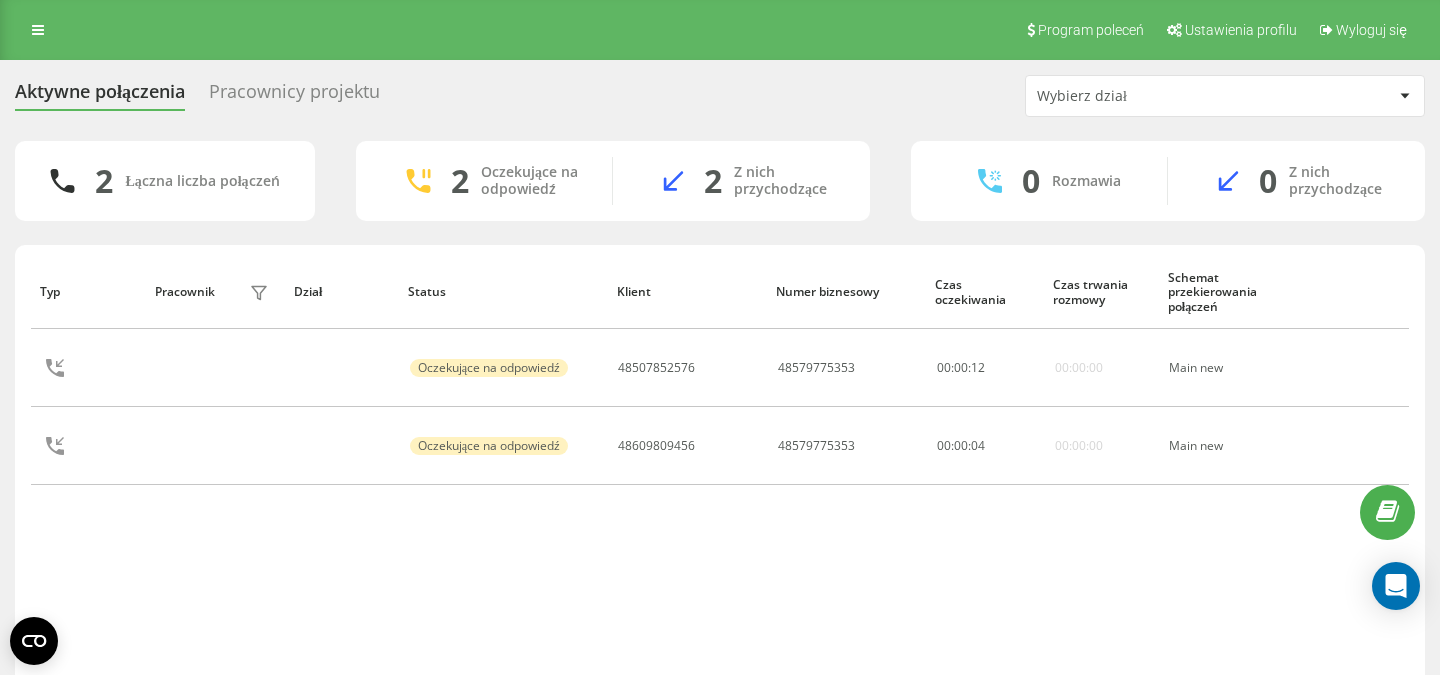 drag, startPoint x: 974, startPoint y: 669, endPoint x: 557, endPoint y: 580, distance: 426.39185 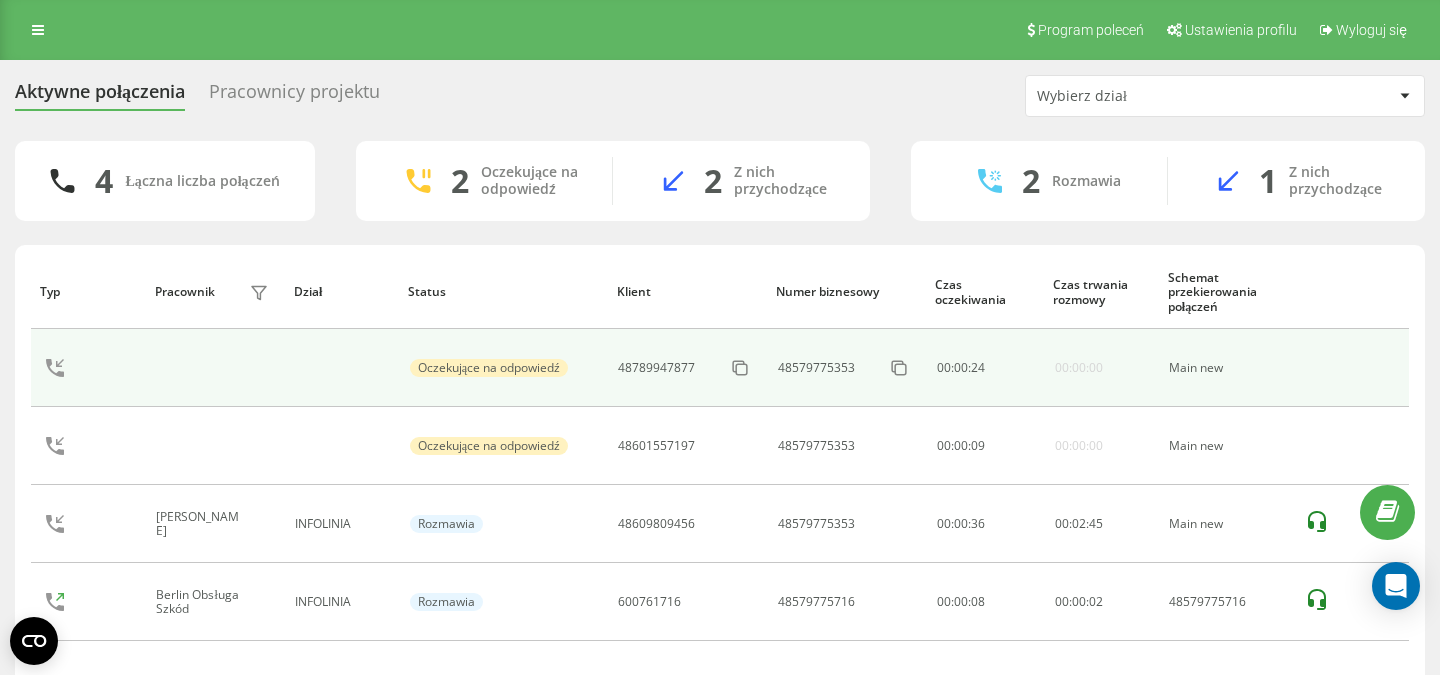scroll, scrollTop: 84, scrollLeft: 0, axis: vertical 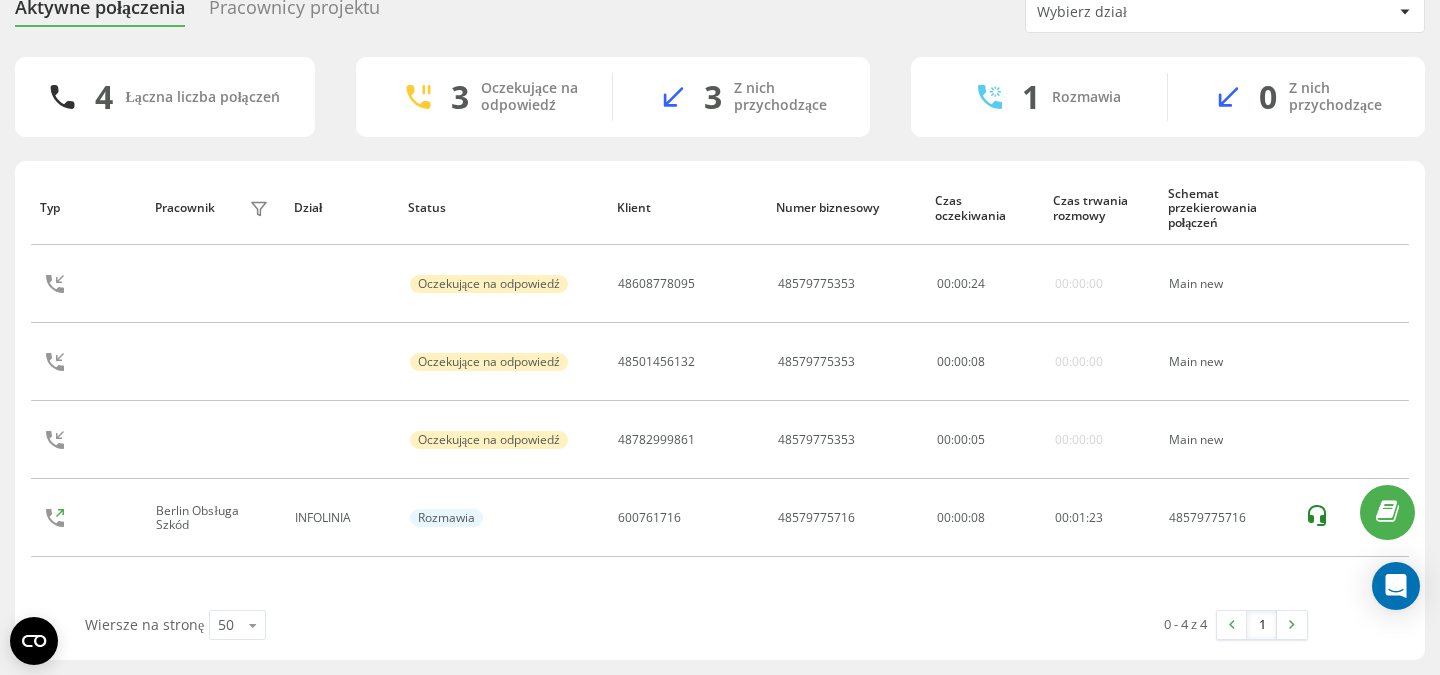 click on "Typ Pracownik  filtra  Dział Status Klient Numer biznesowy Czas oczekiwania Czas trwania rozmowy Schemat przekierowania połączeń Oczekujące na odpowiedź 48608778095 48579775353 00 : 00 : 24 00:00:00 Main new  Oczekujące na odpowiedź 48501456132 48579775353 00 : 00 : 08 00:00:00 Main new  Oczekujące na odpowiedź 48782999861 48579775353 00 : 00 : 05 00:00:00 Main new  Berlin Obsługa Szkód INFOLINIA Rozmawia 600761716 48579775716 00:00:08 00 : 01 : 23 48579775716" at bounding box center (720, 390) 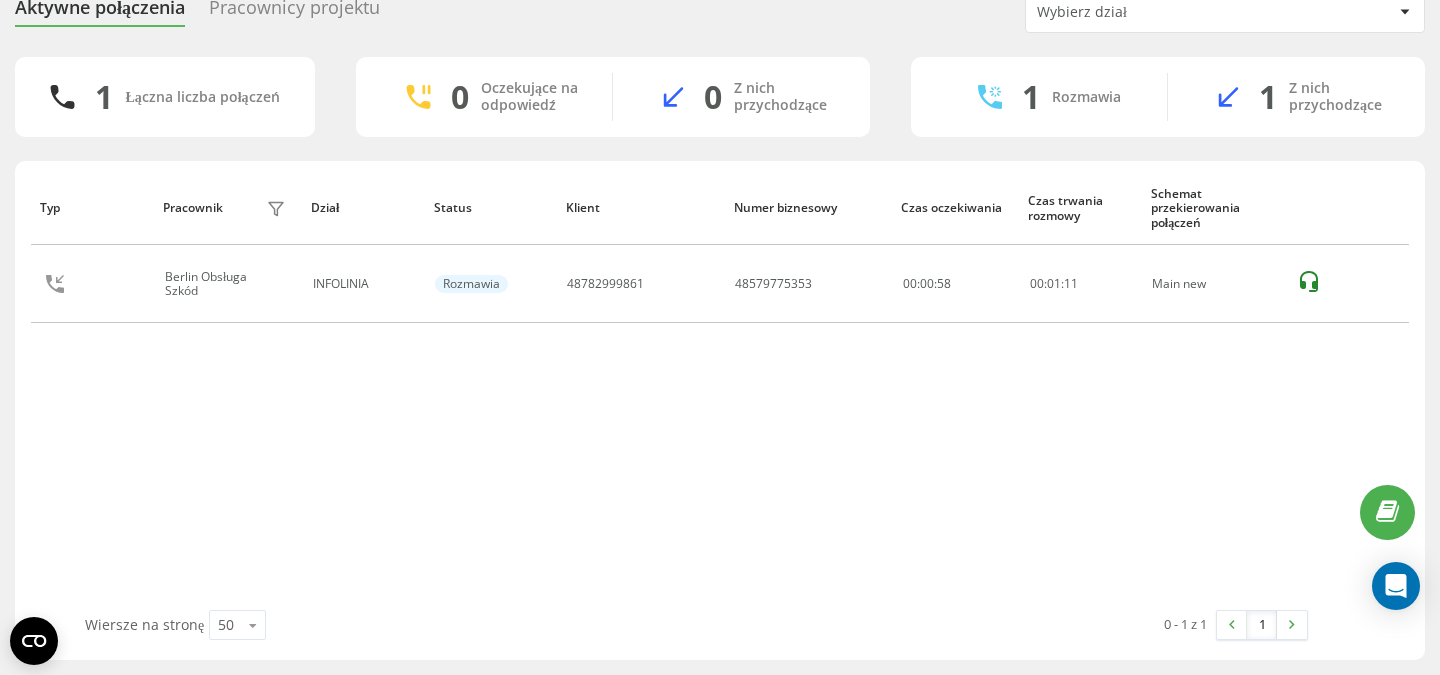 scroll, scrollTop: 54, scrollLeft: 0, axis: vertical 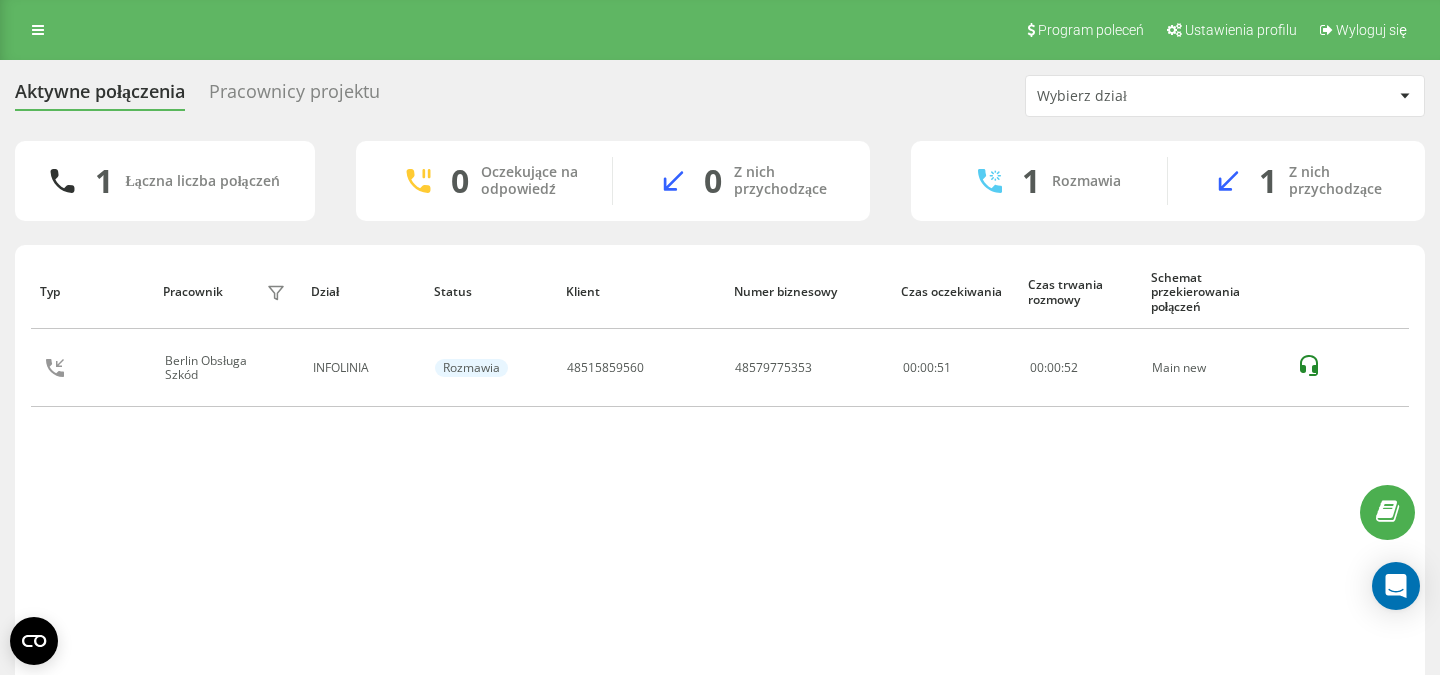 click on "Typ Pracownik  filtra  Dział Status Klient Numer biznesowy Czas oczekiwania Czas trwania rozmowy Schemat przekierowania połączeń Berlin Obsługa Szkód INFOLINIA Rozmawia 48515859560 48579775353 00:00:51 00 : 00 : 52 Main new" at bounding box center (720, 474) 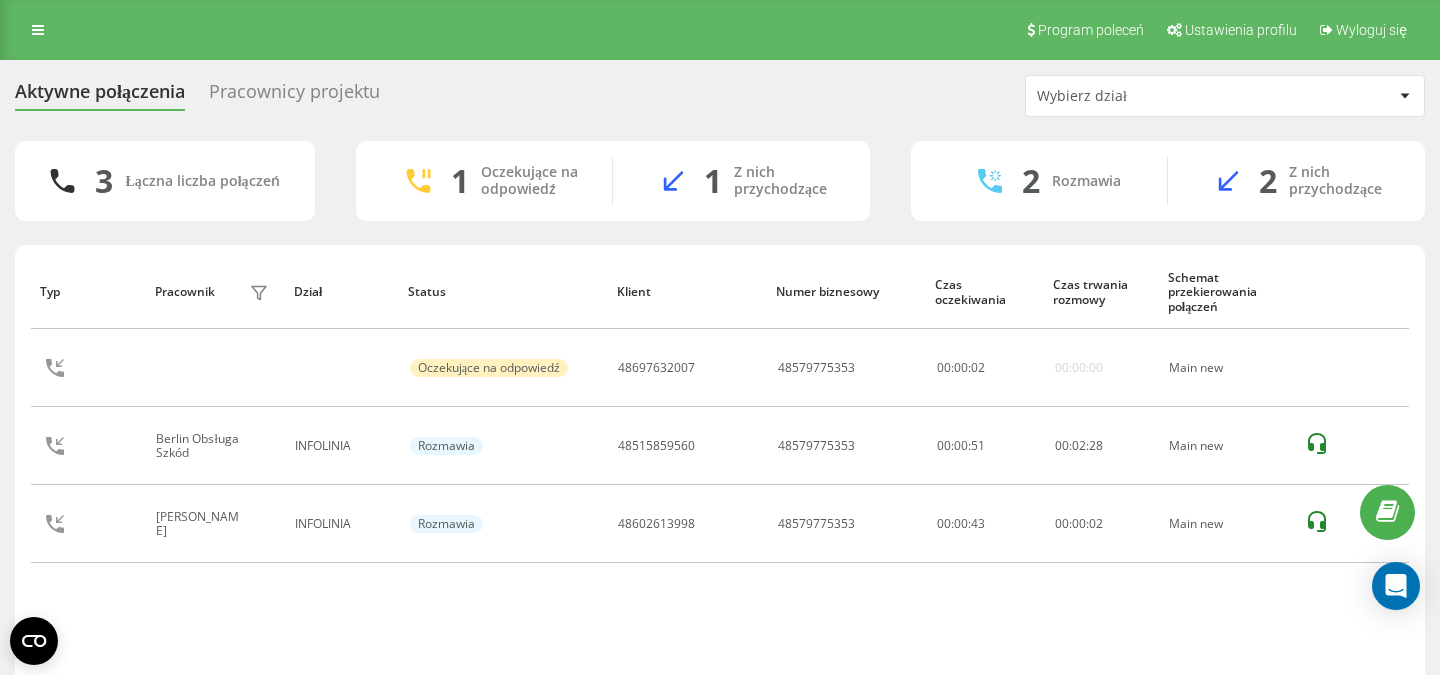 scroll, scrollTop: 84, scrollLeft: 0, axis: vertical 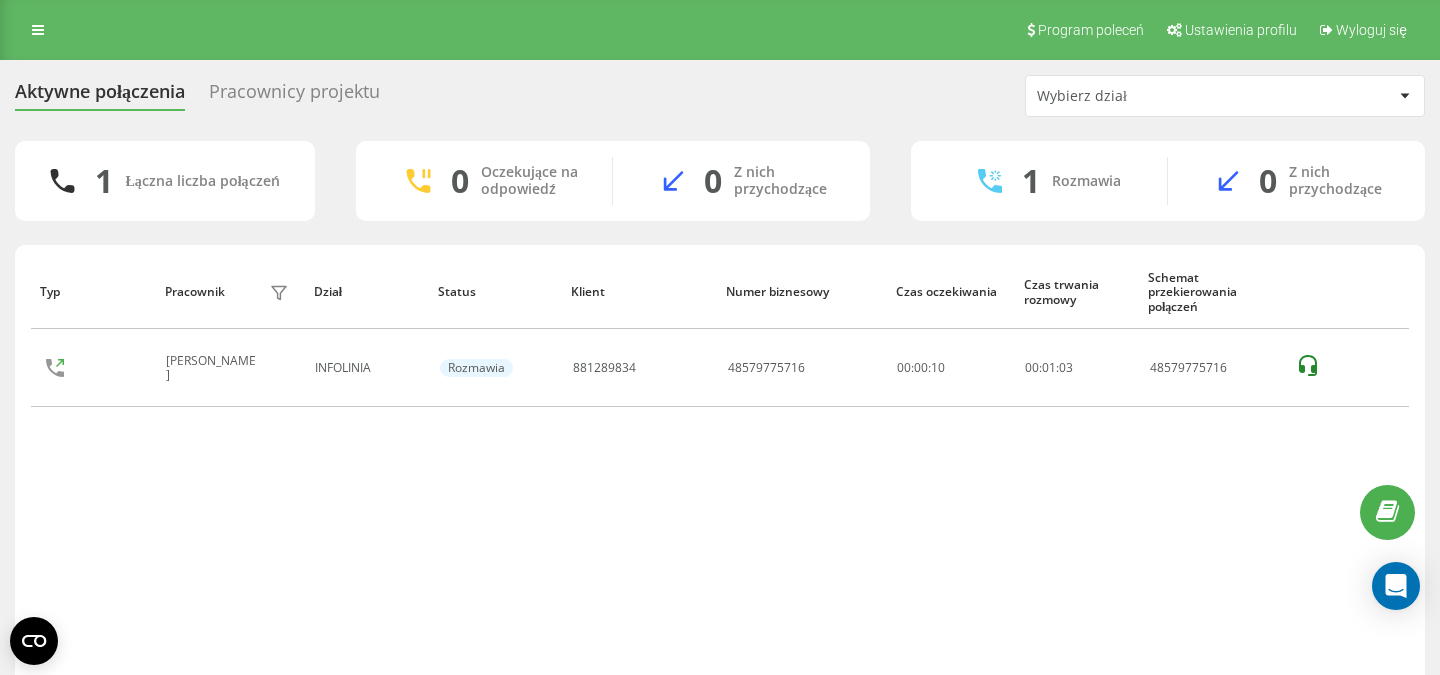 click on "Typ Pracownik  filtra  Dział Status Klient Numer biznesowy Czas oczekiwania Czas trwania rozmowy Schemat przekierowania połączeń Klaudia Bogdanowicz INFOLINIA Rozmawia 881289834 48579775716 00:00:10 00 : 01 : 03 48579775716" at bounding box center [720, 474] 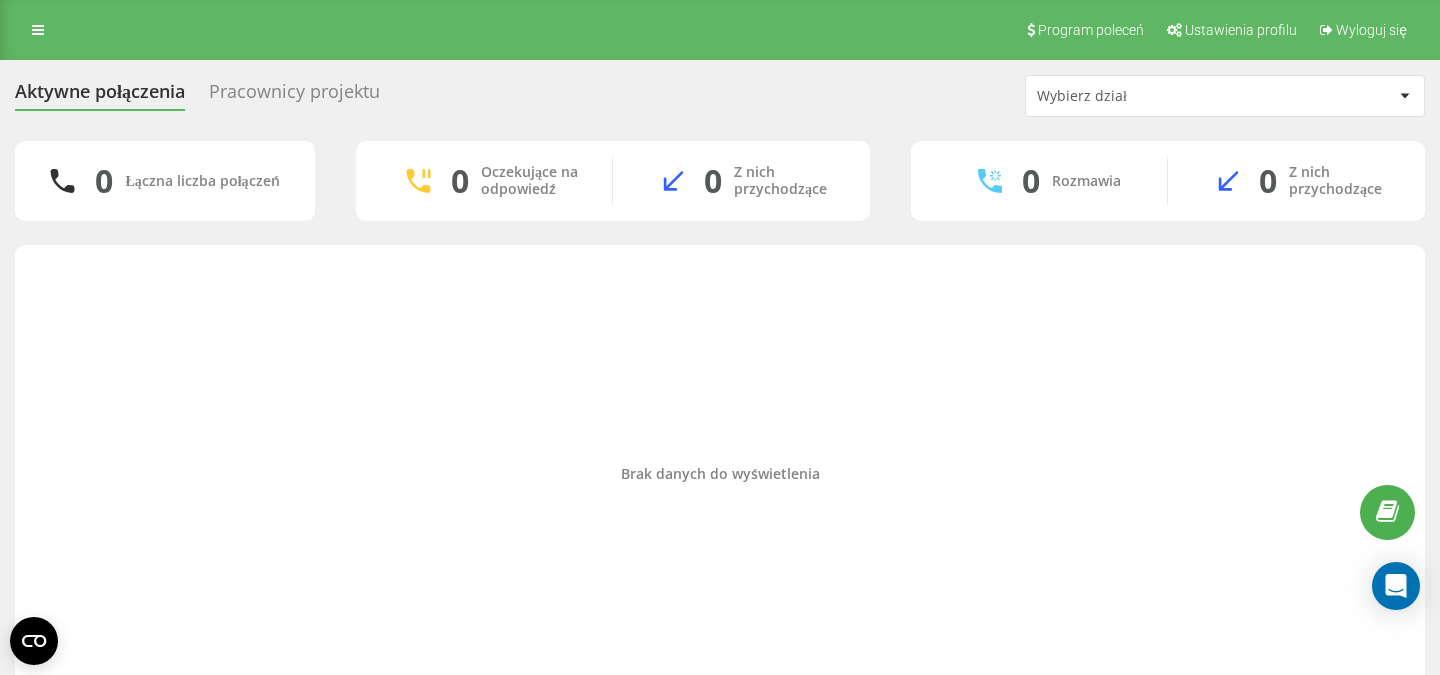 click on "Brak danych do wyświetlenia" at bounding box center [720, 474] 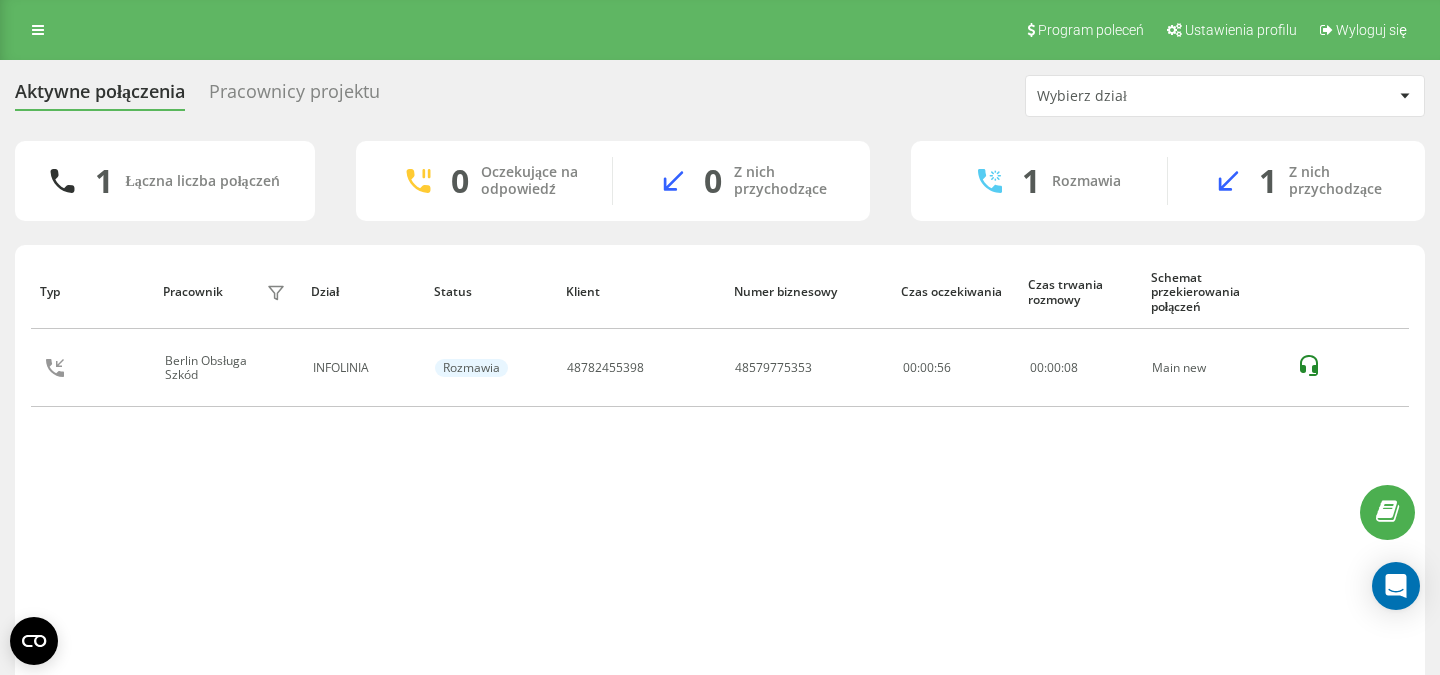 click on "Typ Pracownik  filtra  Dział Status Klient Numer biznesowy Czas oczekiwania Czas trwania rozmowy Schemat przekierowania połączeń Berlin Obsługa Szkód INFOLINIA Rozmawia 48782455398 48579775353 00:00:56 00 : 00 : 08 Main new" at bounding box center (720, 474) 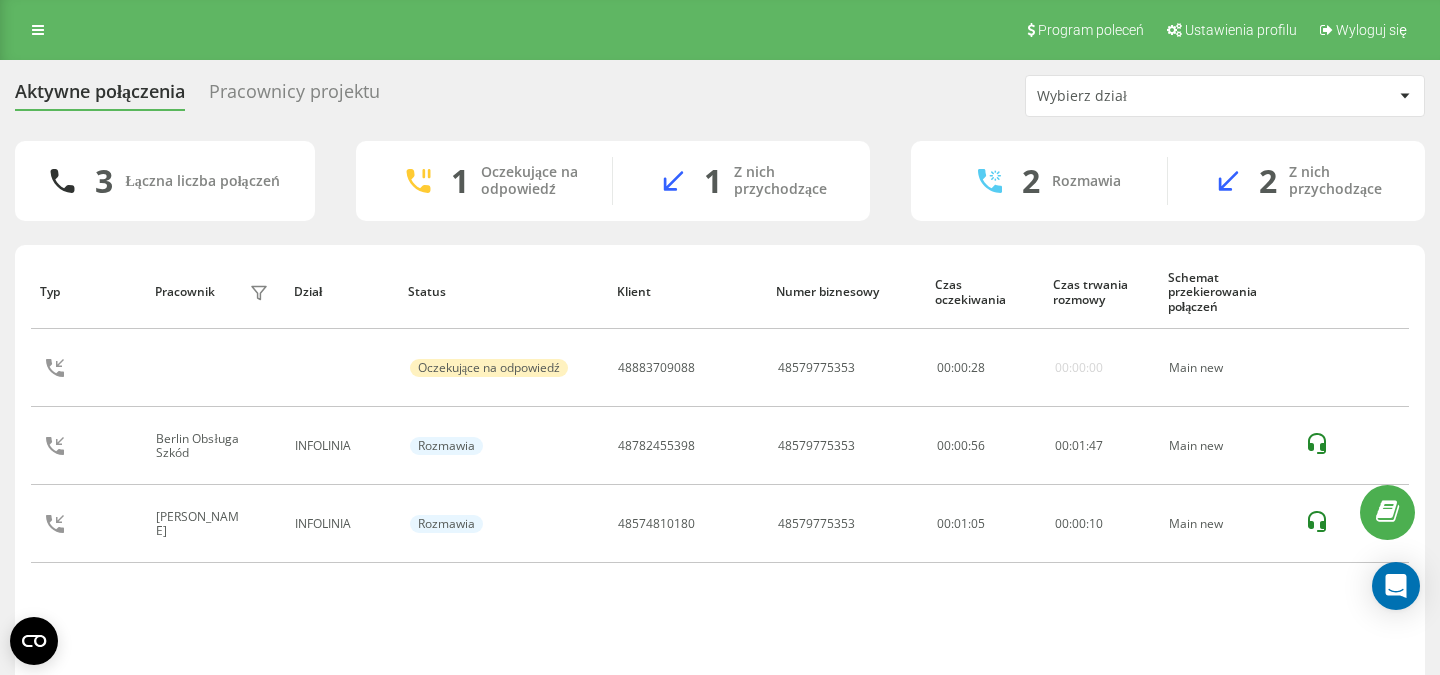 click on "Typ Pracownik  filtra  Dział Status Klient Numer biznesowy Czas oczekiwania Czas trwania rozmowy Schemat przekierowania połączeń Oczekujące na odpowiedź 48883709088 48579775353 00 : 00 : 28 00:00:00 Main new  Berlin Obsługa Szkód INFOLINIA Rozmawia 48782455398 48579775353 00:00:56 00 : 01 : 47 Main new  Klaudia Bogdanowicz INFOLINIA Rozmawia 48574810180 48579775353 00:01:05 00 : 00 : 10 Main new" at bounding box center (720, 414) 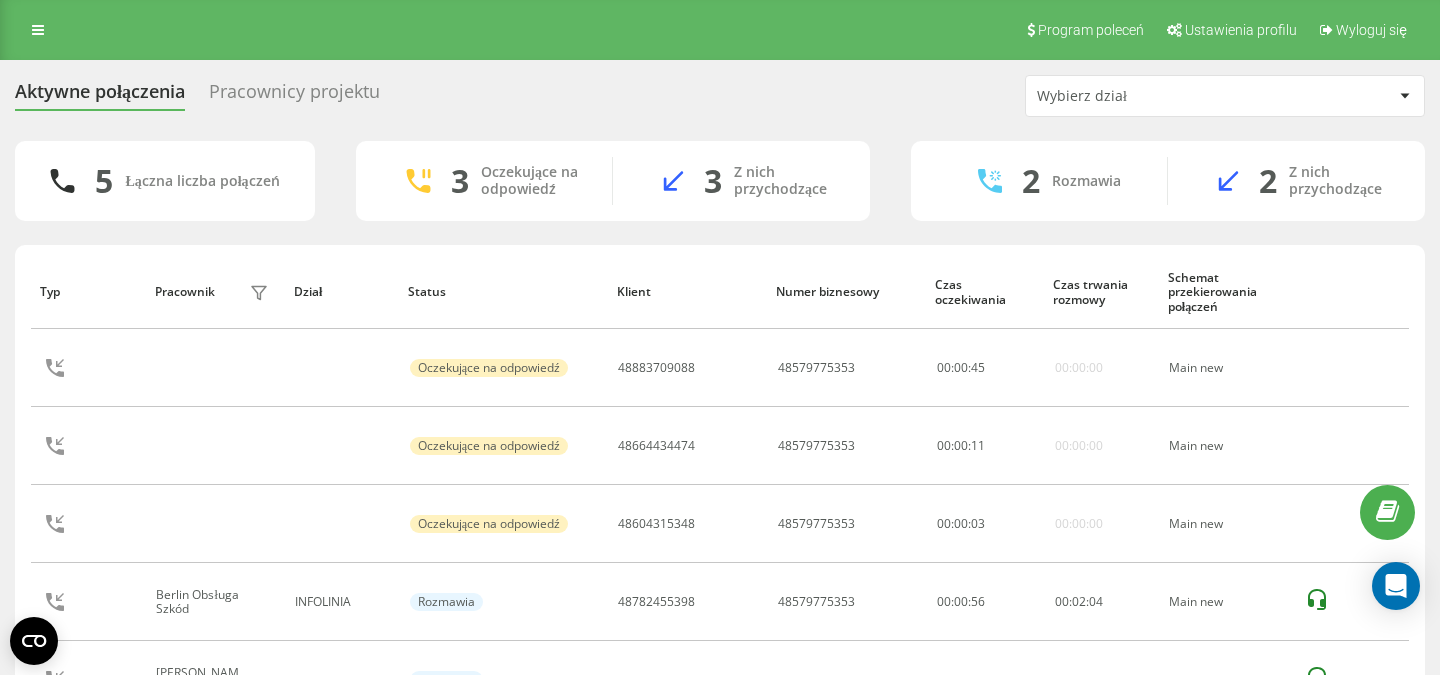 scroll, scrollTop: 119, scrollLeft: 0, axis: vertical 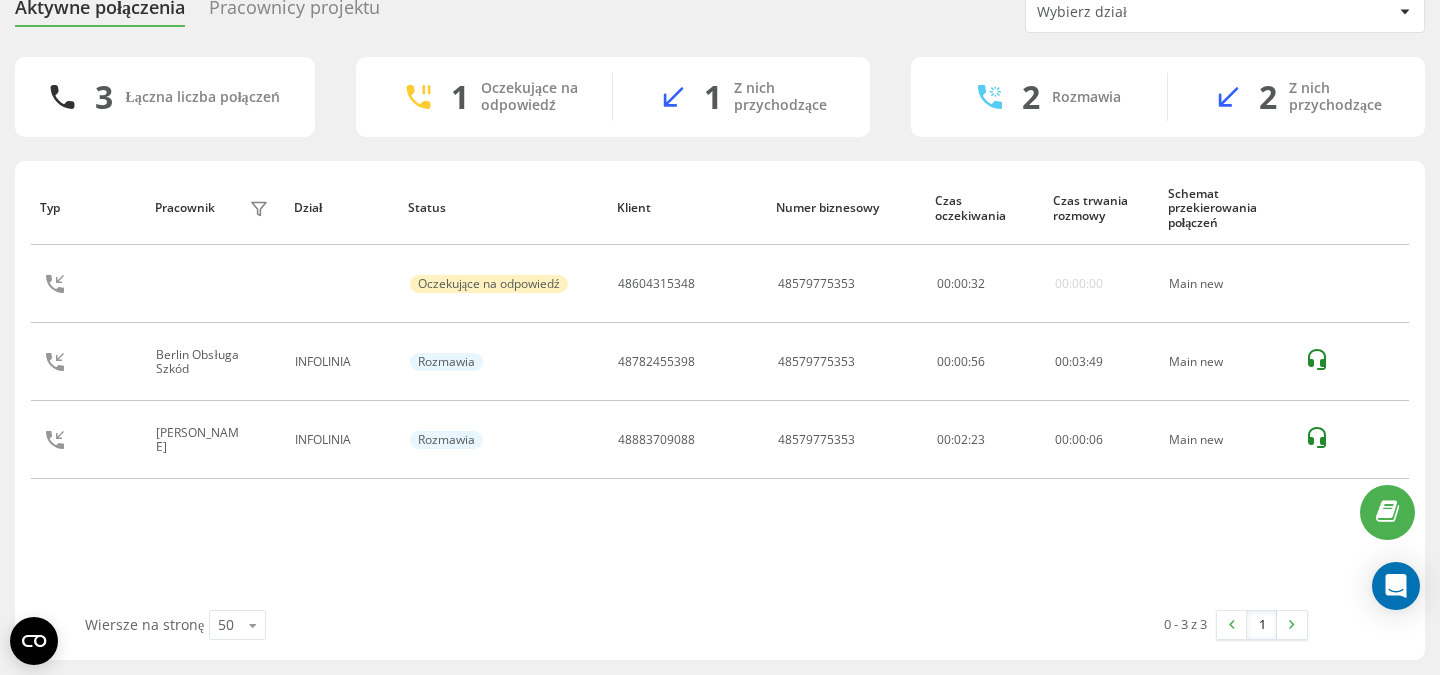 click on "Typ Pracownik  filtra  Dział Status Klient Numer biznesowy Czas oczekiwania Czas trwania rozmowy Schemat przekierowania połączeń Oczekujące na odpowiedź 48604315348 48579775353 00 : 00 : 32 00:00:00 Main new  Berlin Obsługa Szkód INFOLINIA Rozmawia 48782455398 48579775353 00:00:56 00 : 03 : 49 Main new  Klaudia Bogdanowicz INFOLINIA Rozmawia 48883709088 48579775353 00:02:23 00 : 00 : 06 Main new" at bounding box center [720, 390] 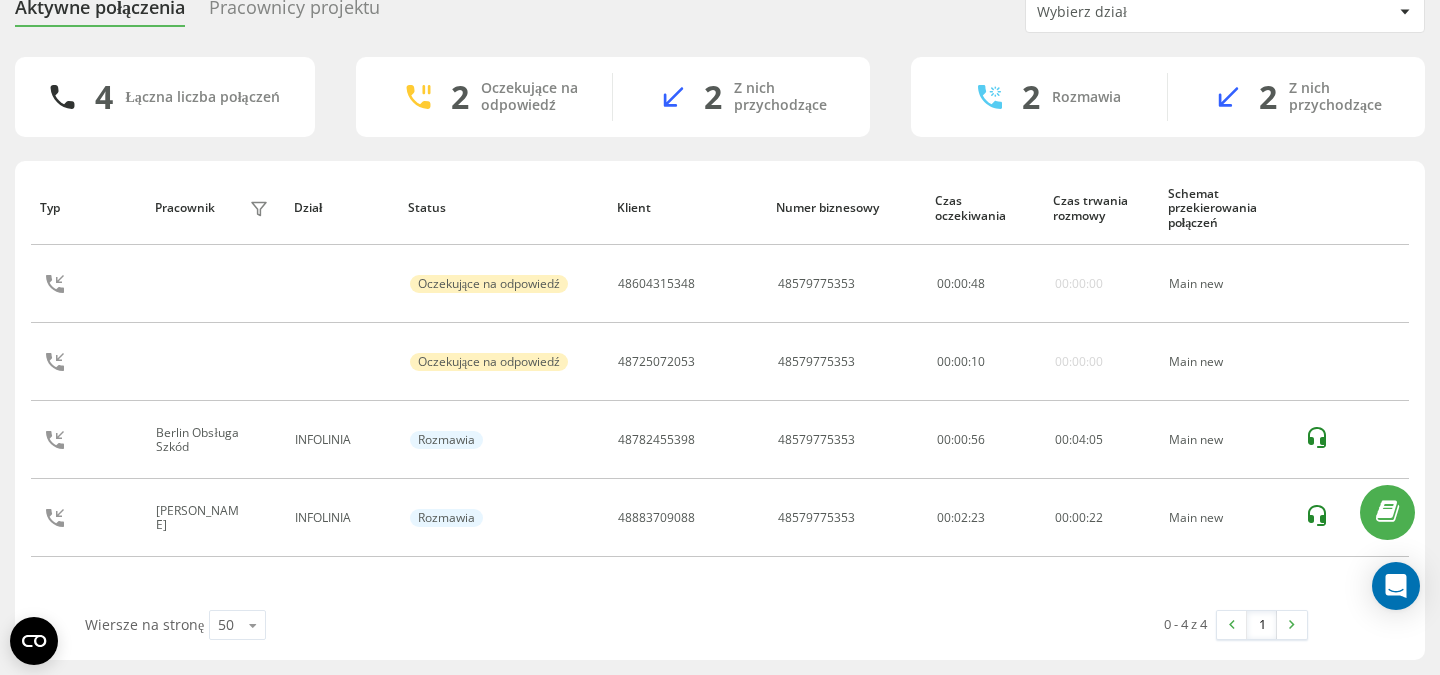 click on "Wiersze na stronę 50 10 25 50 100" at bounding box center (384, 625) 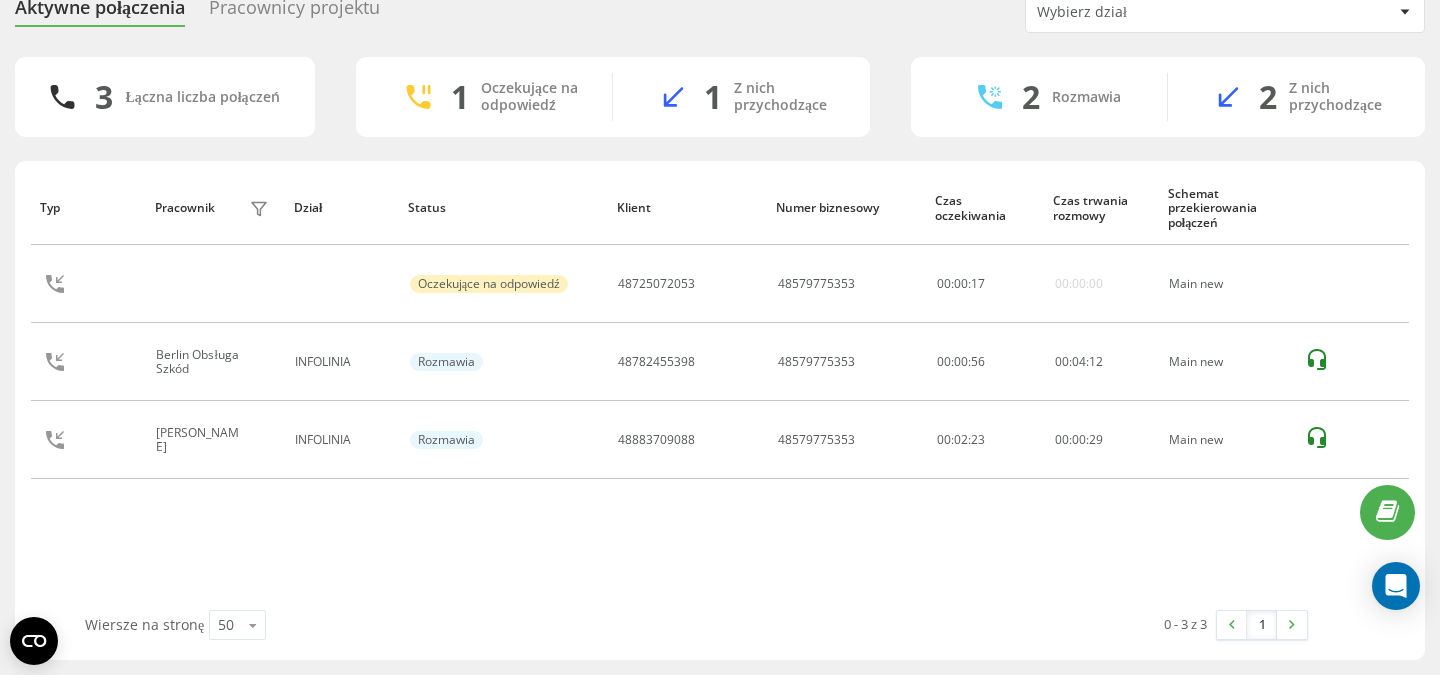 click on "Typ Pracownik  filtra  Dział Status Klient Numer biznesowy Czas oczekiwania Czas trwania rozmowy Schemat przekierowania połączeń Oczekujące na odpowiedź 48725072053 48579775353 00 : 00 : 17 00:00:00 Main new  Berlin Obsługa Szkód INFOLINIA Rozmawia 48782455398 48579775353 00:00:56 00 : 04 : 12 Main new  Klaudia Bogdanowicz INFOLINIA Rozmawia 48883709088 48579775353 00:02:23 00 : 00 : 29 Main new" at bounding box center (720, 390) 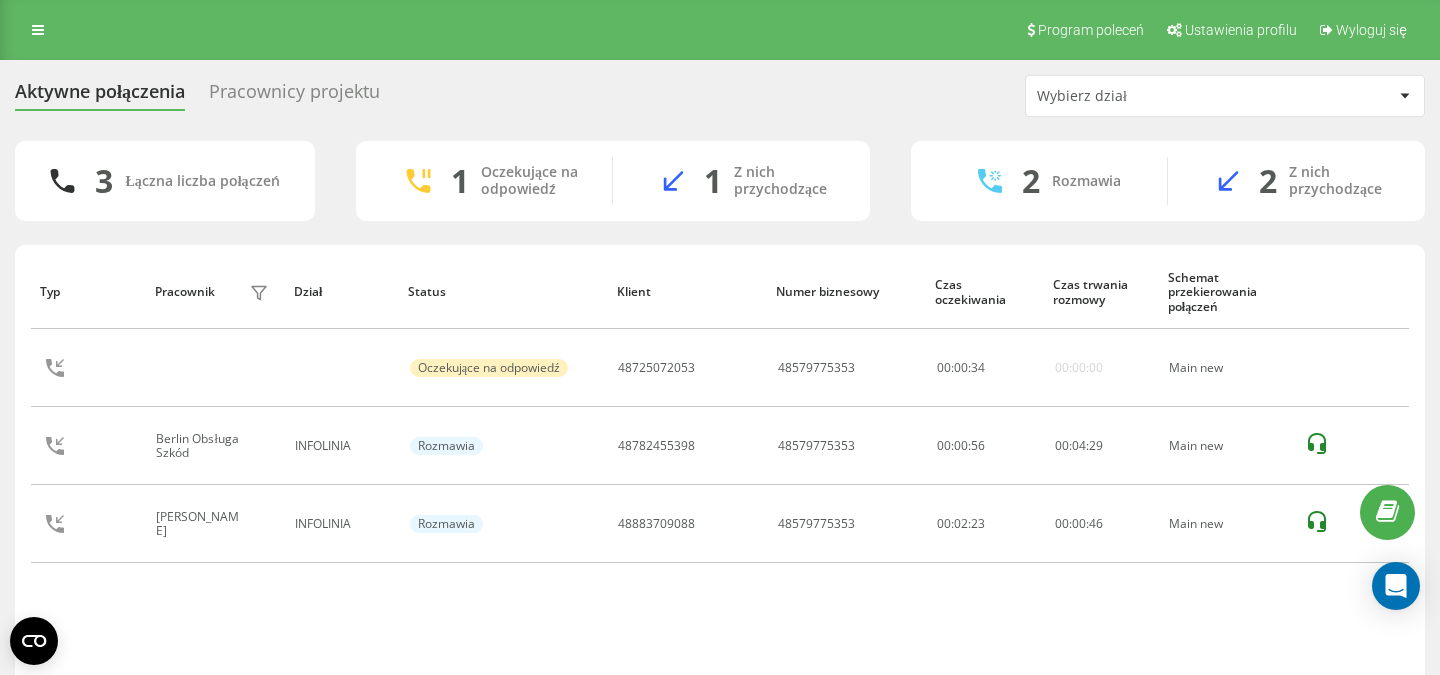 scroll, scrollTop: 84, scrollLeft: 0, axis: vertical 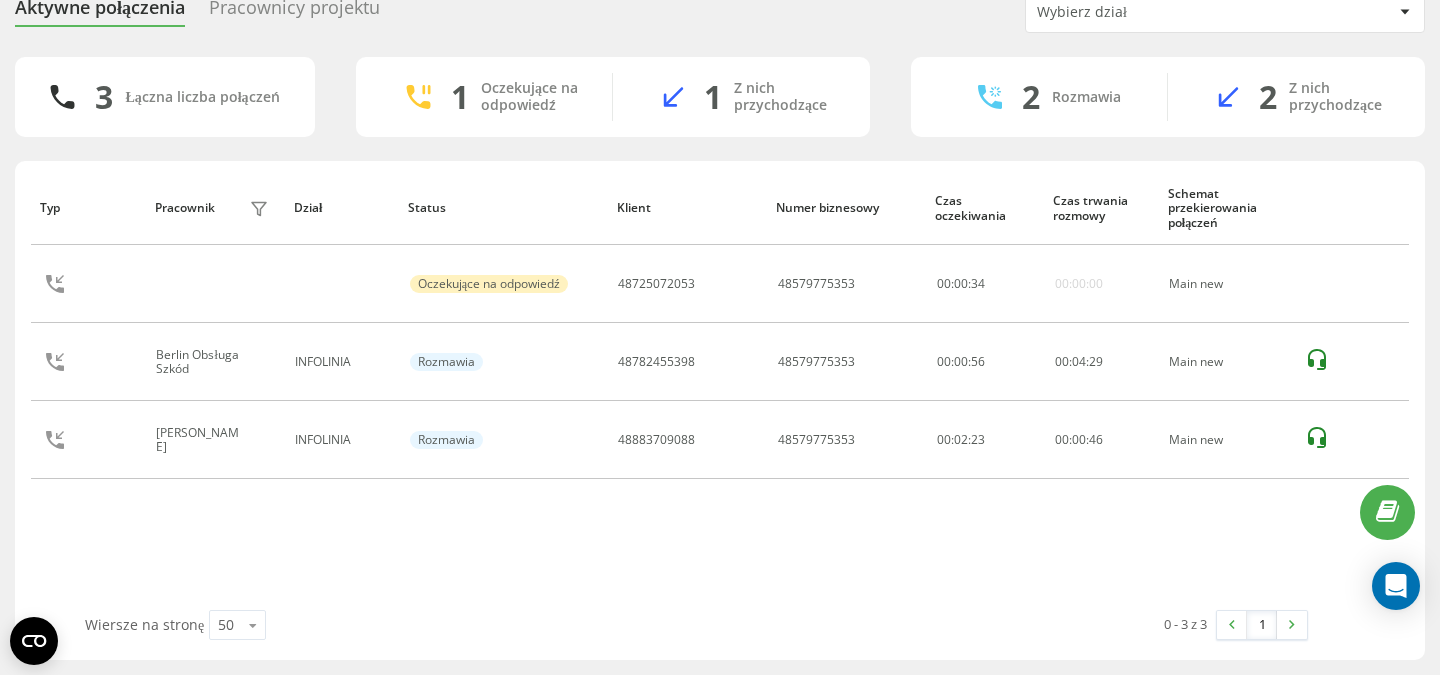 click on "Typ Pracownik  filtra  Dział Status Klient Numer biznesowy Czas oczekiwania Czas trwania rozmowy Schemat przekierowania połączeń Oczekujące na odpowiedź 48725072053 48579775353 00 : 00 : 34 00:00:00 Main new  Berlin Obsługa Szkód INFOLINIA Rozmawia 48782455398 48579775353 00:00:56 00 : 04 : 29 Main new  Klaudia Bogdanowicz INFOLINIA Rozmawia 48883709088 48579775353 00:02:23 00 : 00 : 46 Main new" at bounding box center [720, 390] 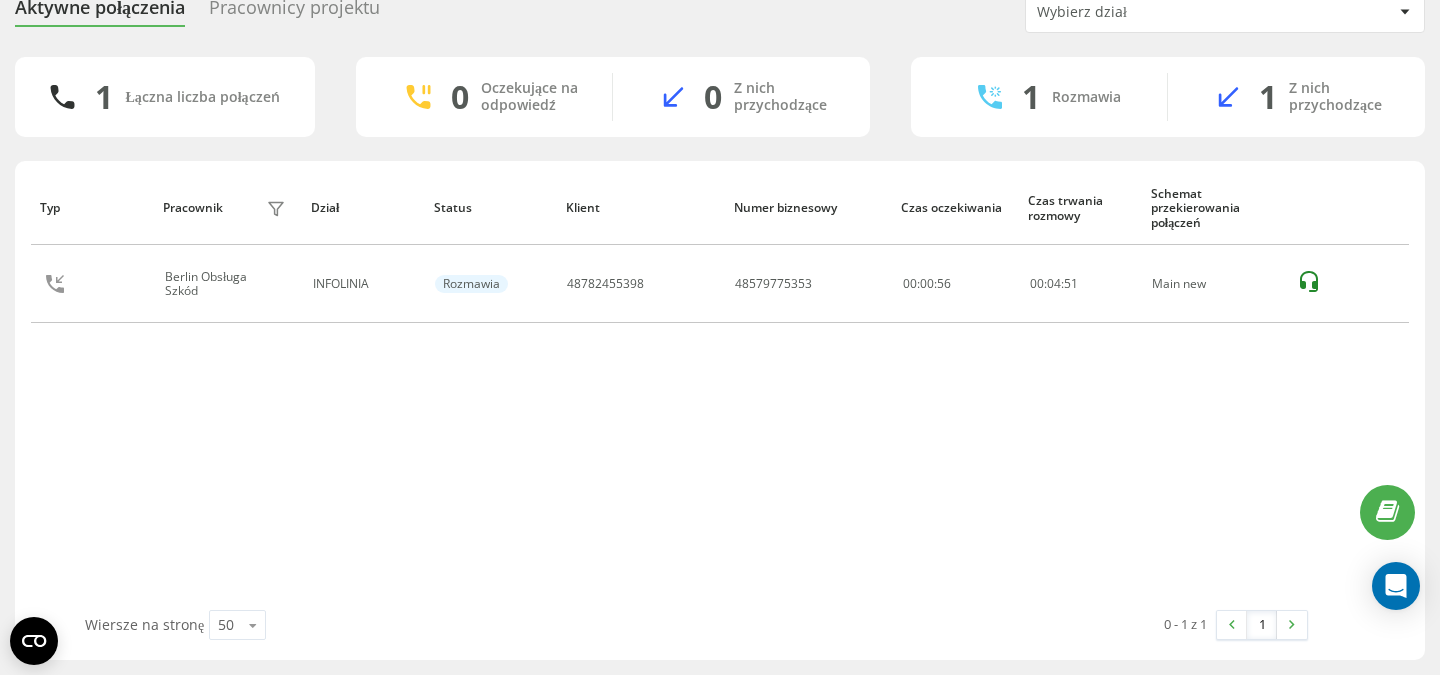 click on "Typ Pracownik  filtra  Dział Status Klient Numer biznesowy Czas oczekiwania Czas trwania rozmowy Schemat przekierowania połączeń Berlin Obsługa Szkód INFOLINIA Rozmawia 48782455398 48579775353 00:00:56 00 : 04 : 51 Main new" at bounding box center (720, 390) 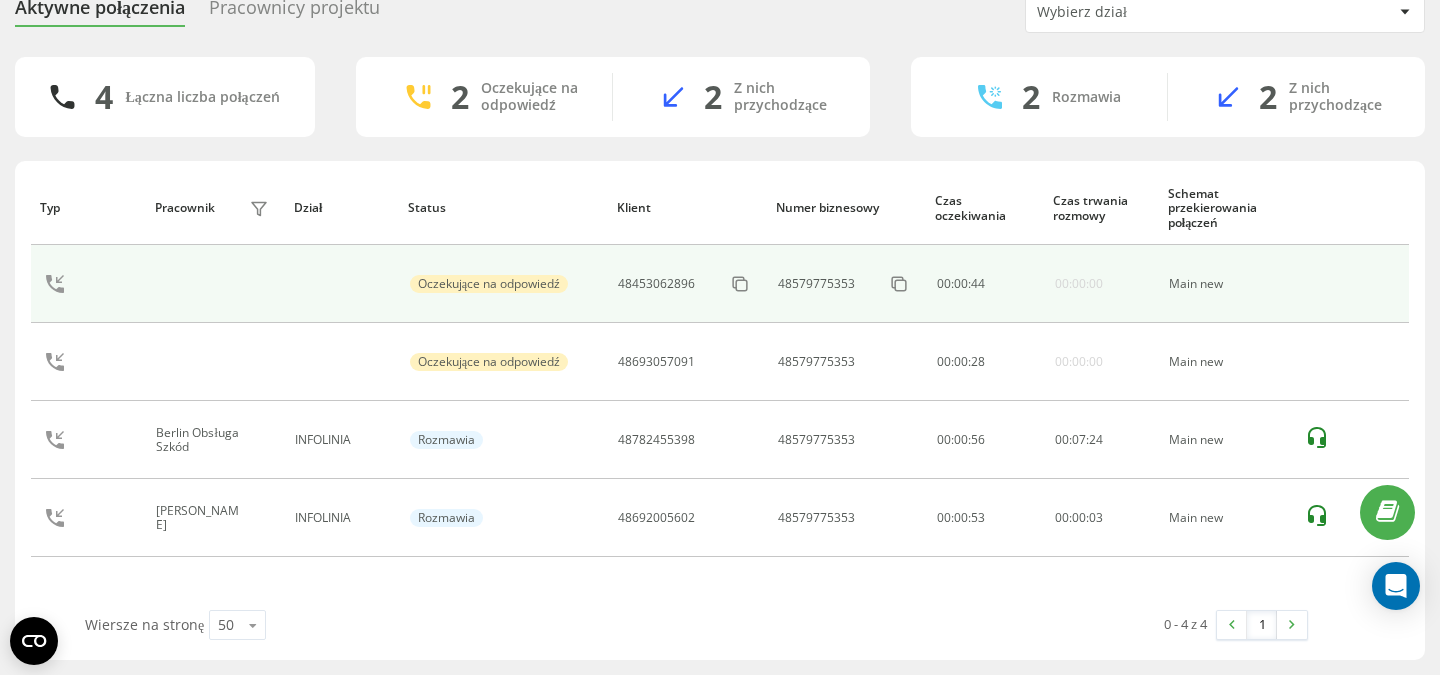 scroll, scrollTop: 84, scrollLeft: 0, axis: vertical 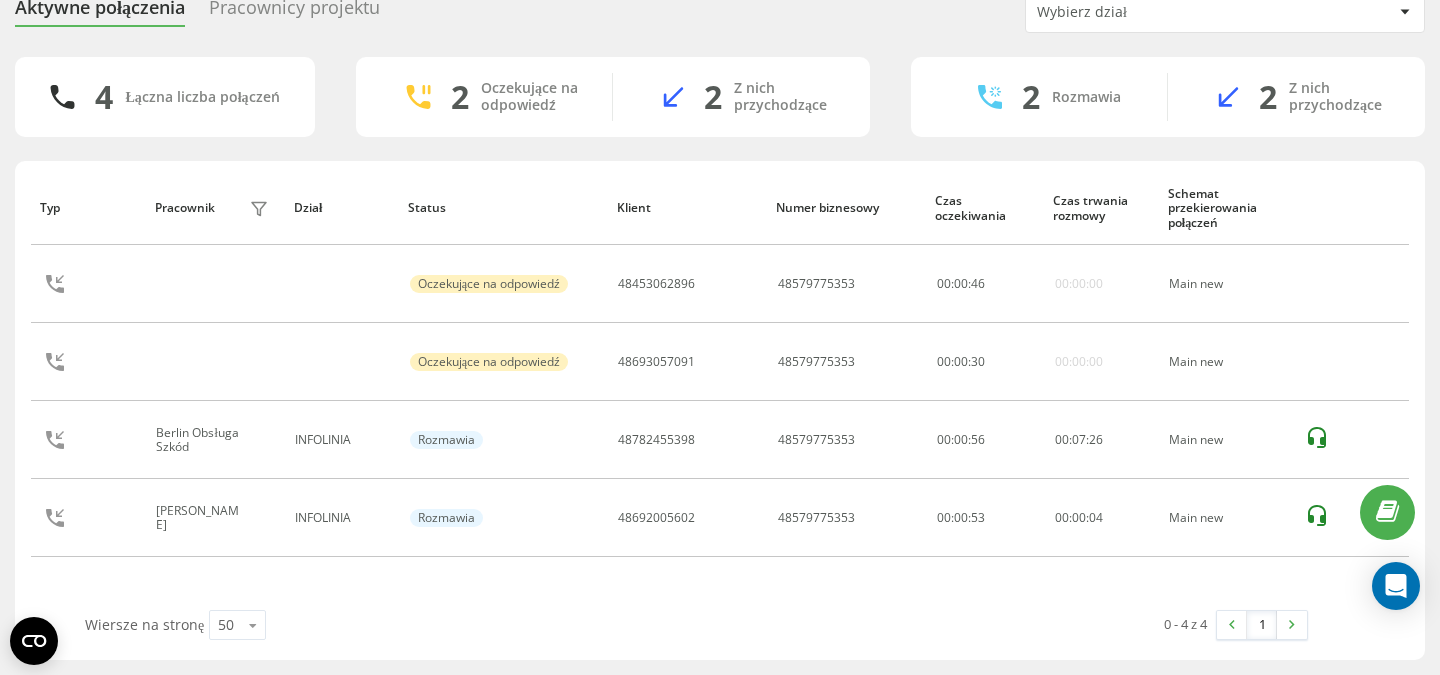 click on "Typ Pracownik  filtra  Dział Status Klient Numer biznesowy Czas oczekiwania Czas trwania rozmowy Schemat przekierowania połączeń Oczekujące na odpowiedź 48453062896 48579775353 00 : 00 : 46 00:00:00 Main new  Oczekujące na odpowiedź 48693057091 48579775353 00 : 00 : 30 00:00:00 Main new  Berlin Obsługa Szkód INFOLINIA Rozmawia 48782455398 48579775353 00:00:56 00 : 07 : 26 Main new  Klaudia Bogdanowicz INFOLINIA Rozmawia 48692005602 48579775353 00:00:53 00 : 00 : 04 Main new" at bounding box center [720, 390] 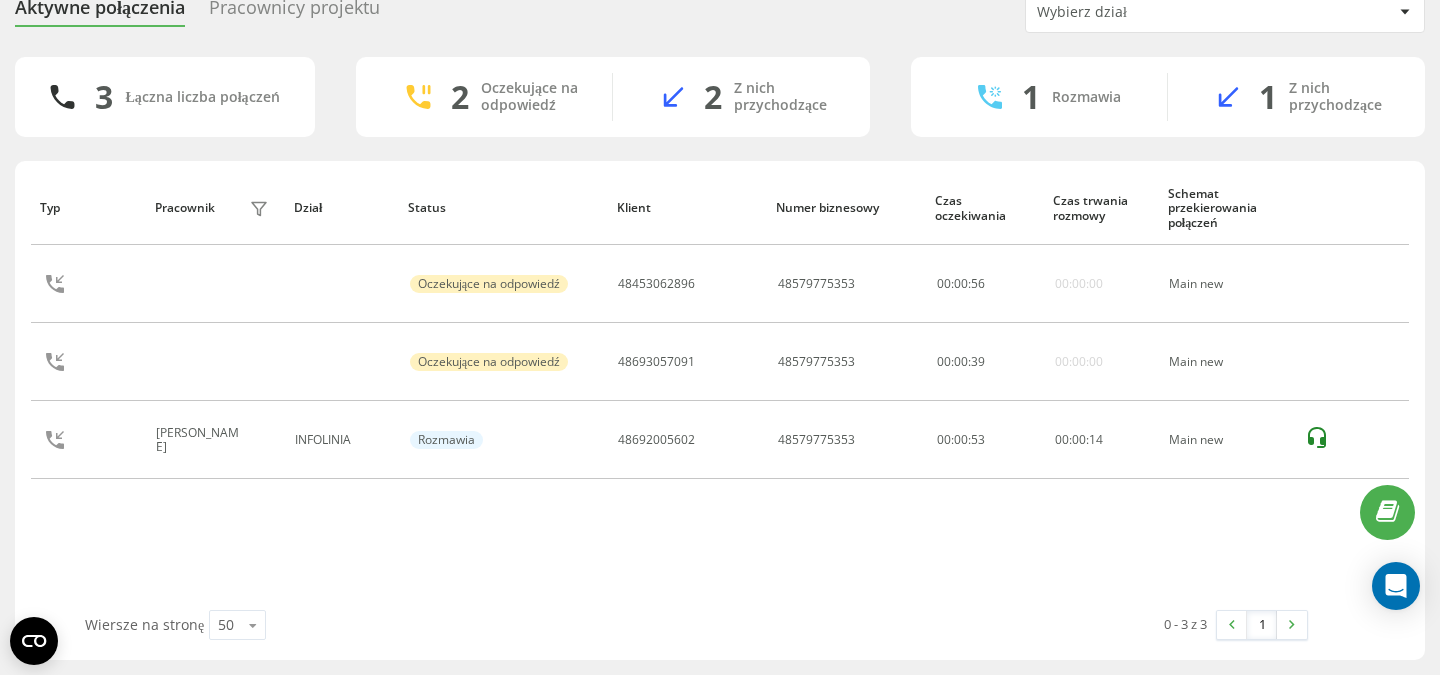 click on "Typ Pracownik  filtra  Dział Status Klient Numer biznesowy Czas oczekiwania Czas trwania rozmowy Schemat przekierowania połączeń Oczekujące na odpowiedź 48453062896 48579775353 00 : 00 : 56 00:00:00 Main new  Oczekujące na odpowiedź 48693057091 48579775353 00 : 00 : 39 00:00:00 Main new  Klaudia Bogdanowicz INFOLINIA Rozmawia 48692005602 48579775353 00:00:53 00 : 00 : 14 Main new" at bounding box center [720, 390] 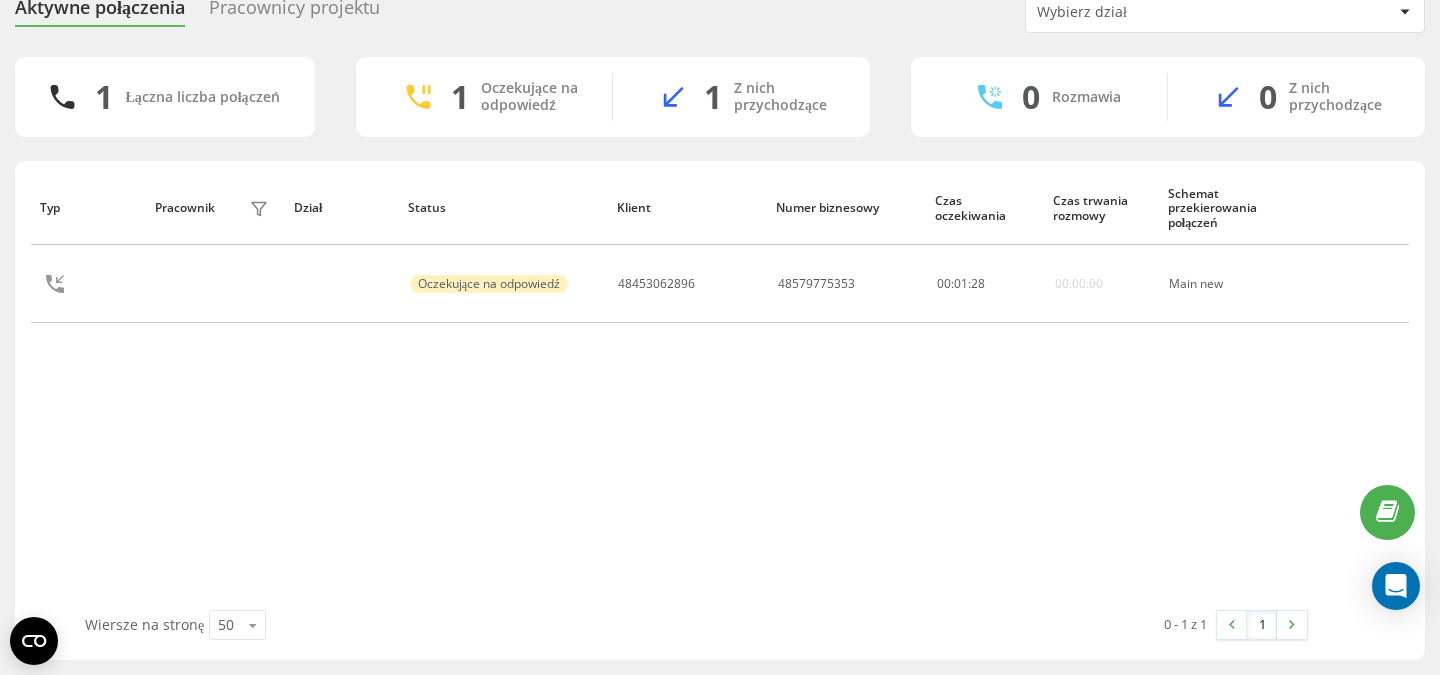 click on "Typ Pracownik  filtra  Dział Status Klient Numer biznesowy Czas oczekiwania Czas trwania rozmowy Schemat przekierowania połączeń Oczekujące na odpowiedź 48453062896 48579775353 00 : 01 : 28 00:00:00 Main new" at bounding box center (720, 390) 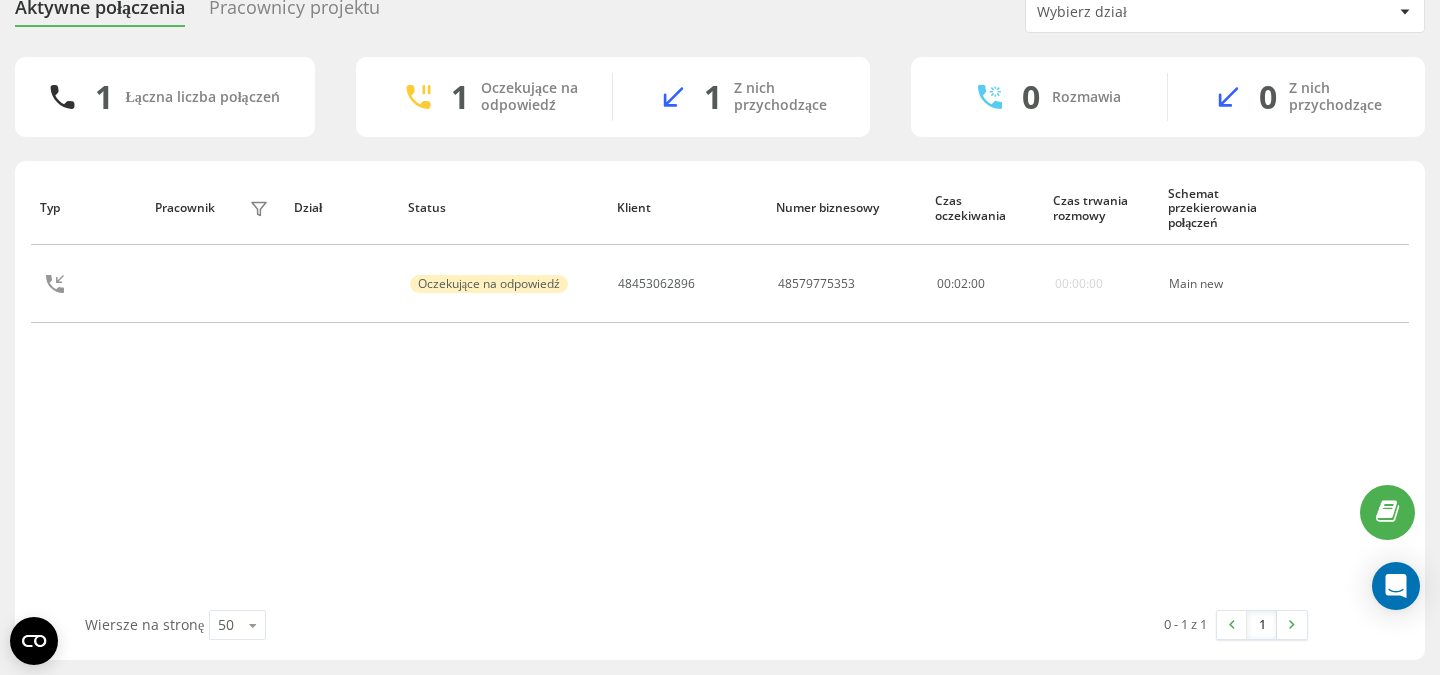 drag, startPoint x: 845, startPoint y: 466, endPoint x: 695, endPoint y: 425, distance: 155.50241 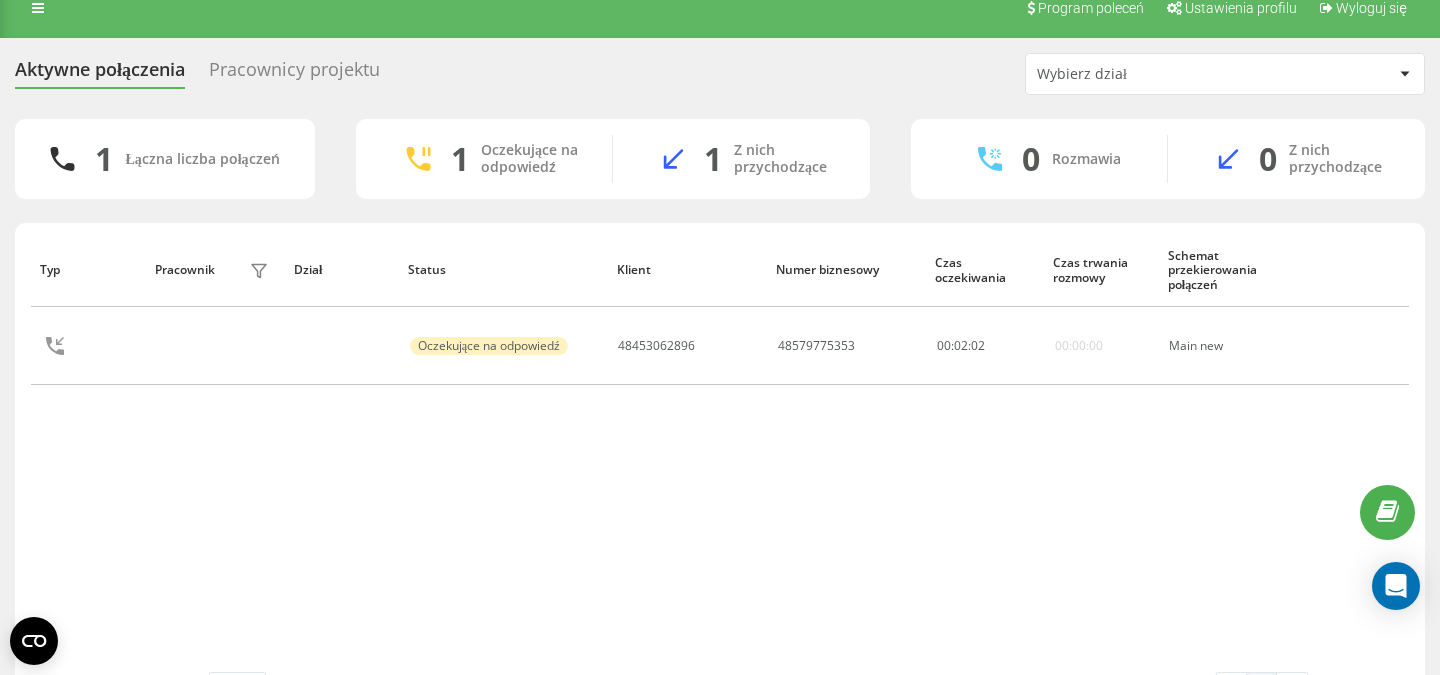 scroll, scrollTop: 0, scrollLeft: 0, axis: both 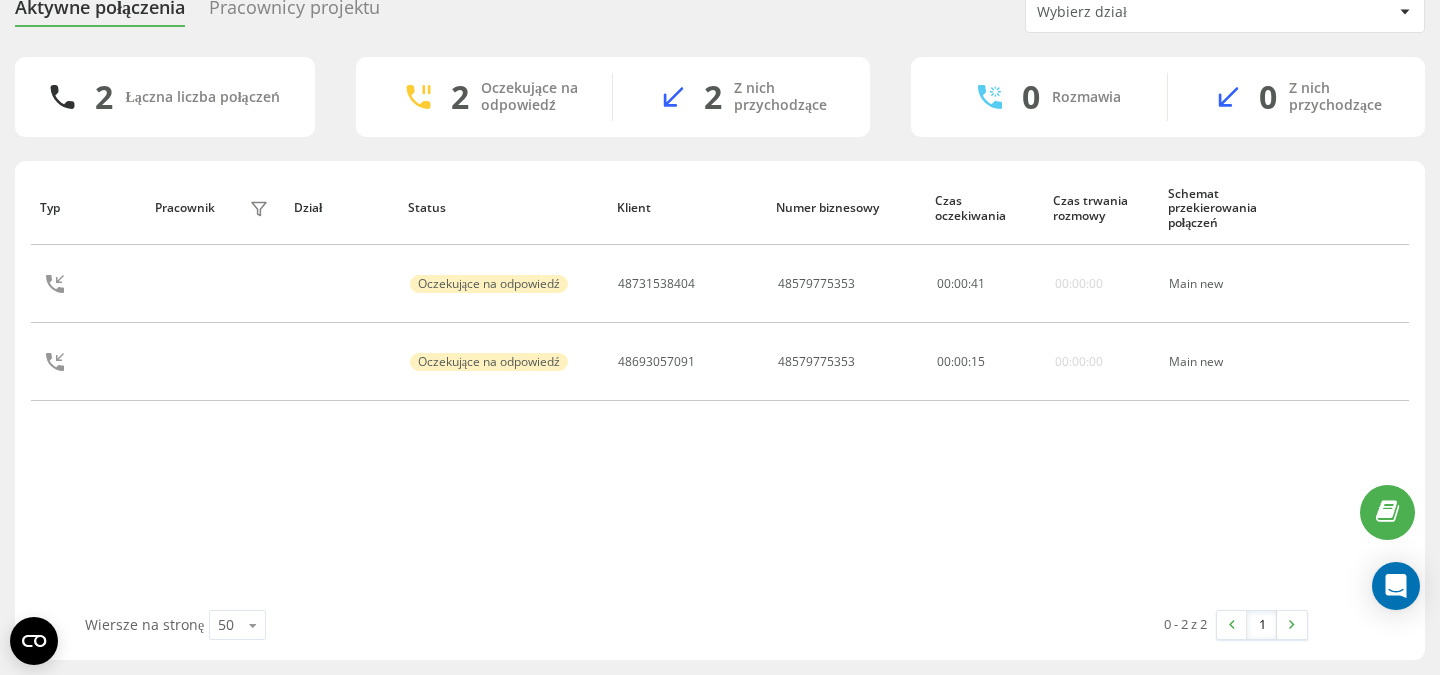 click on "Typ Pracownik  filtra  Dział Status Klient Numer biznesowy Czas oczekiwania Czas trwania rozmowy Schemat przekierowania połączeń Oczekujące na odpowiedź 48731538404 48579775353 00 : 00 : 41 00:00:00 Main new  Oczekujące na odpowiedź 48693057091 48579775353 00 : 00 : 15 00:00:00 Main new" at bounding box center [720, 390] 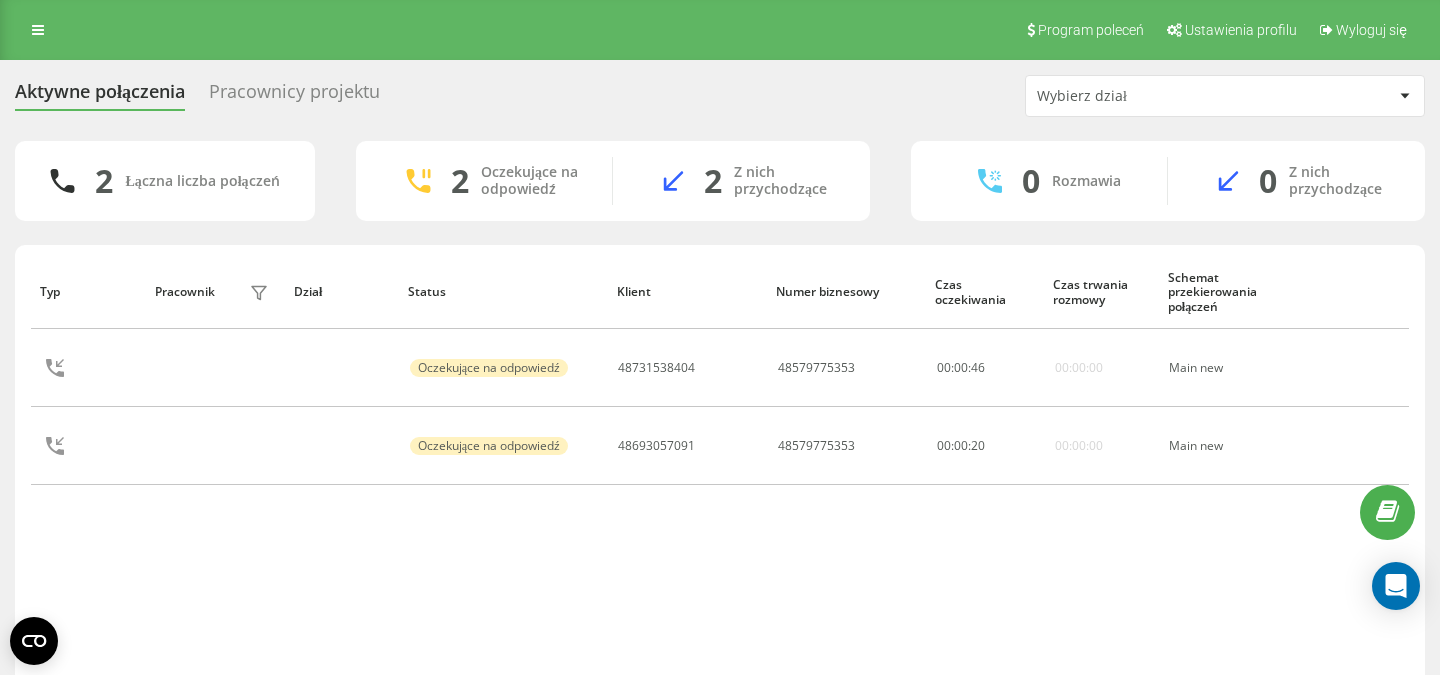 drag, startPoint x: 1012, startPoint y: 665, endPoint x: 489, endPoint y: 544, distance: 536.8147 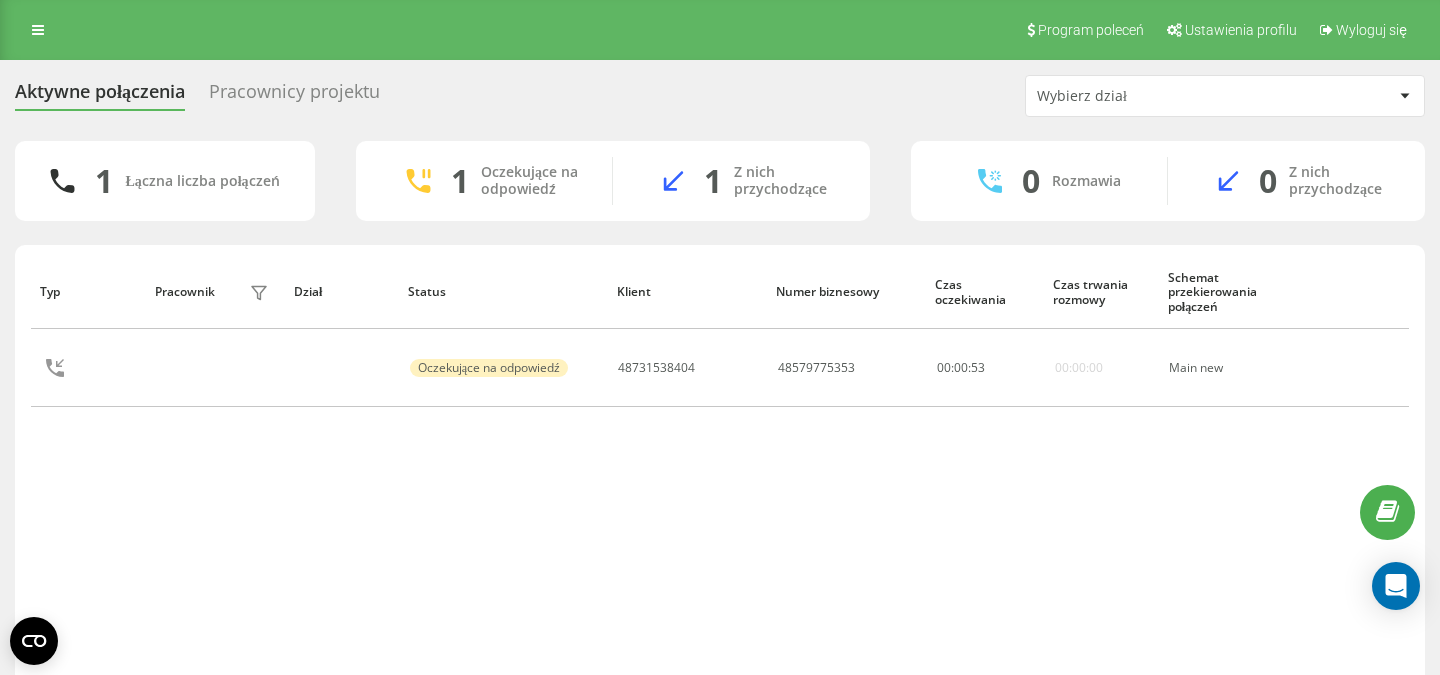click on "Typ Pracownik  filtra  Dział Status Klient Numer biznesowy Czas oczekiwania Czas trwania rozmowy Schemat przekierowania połączeń Oczekujące na odpowiedź 48731538404 48579775353 00 : 00 : 53 00:00:00 Main new" at bounding box center [720, 474] 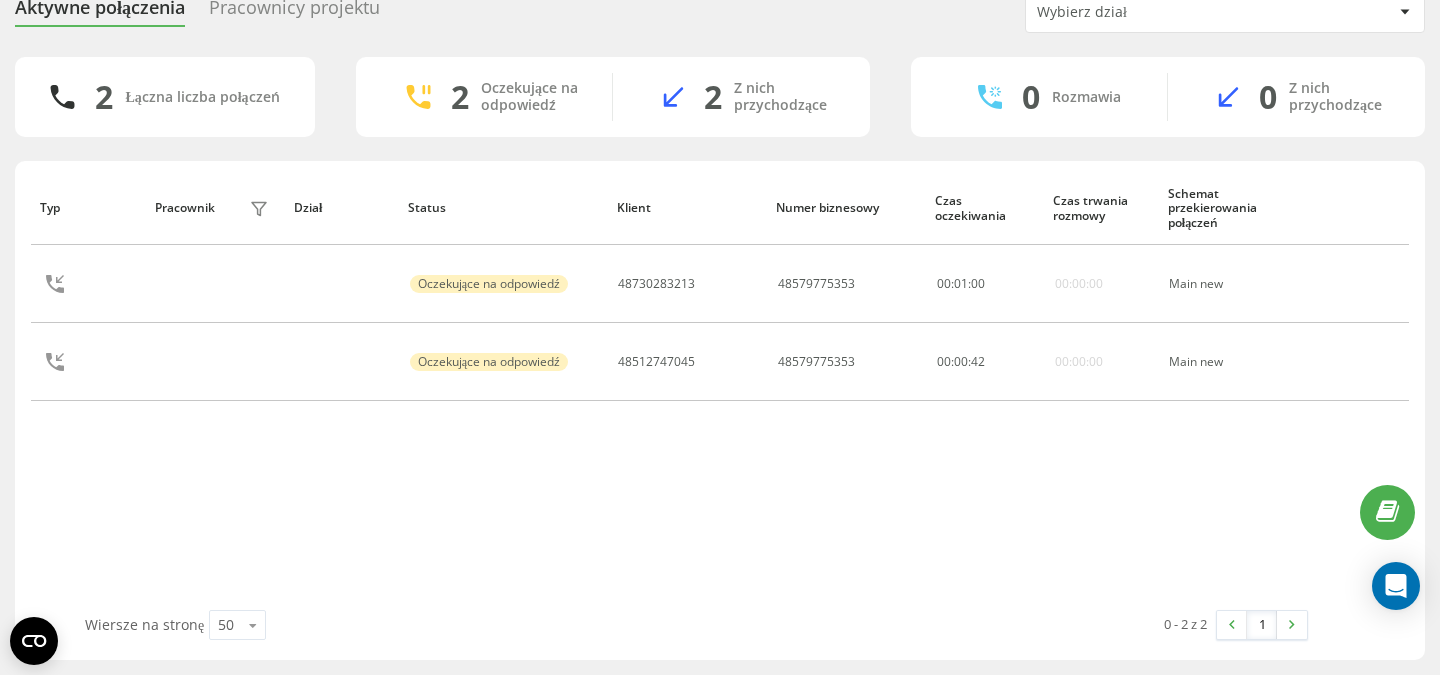 scroll, scrollTop: 0, scrollLeft: 0, axis: both 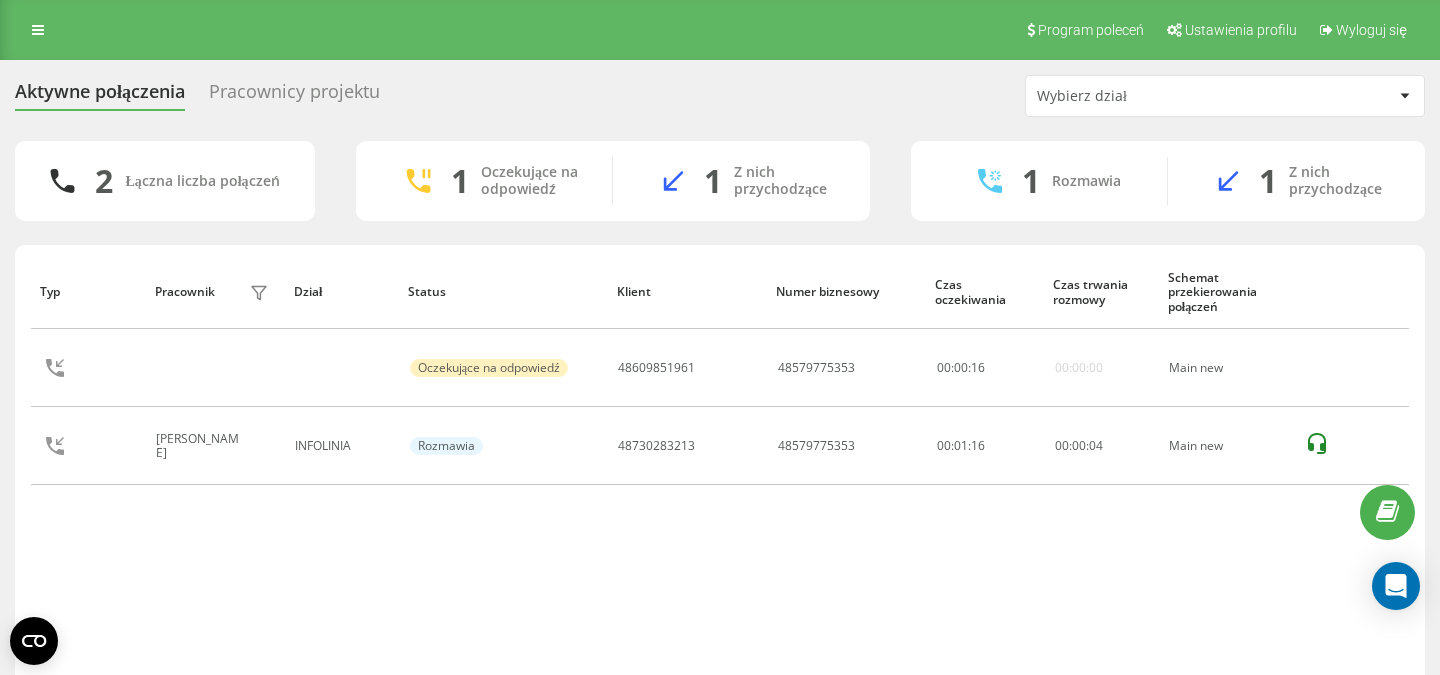 drag, startPoint x: 988, startPoint y: 671, endPoint x: 583, endPoint y: 551, distance: 422.40384 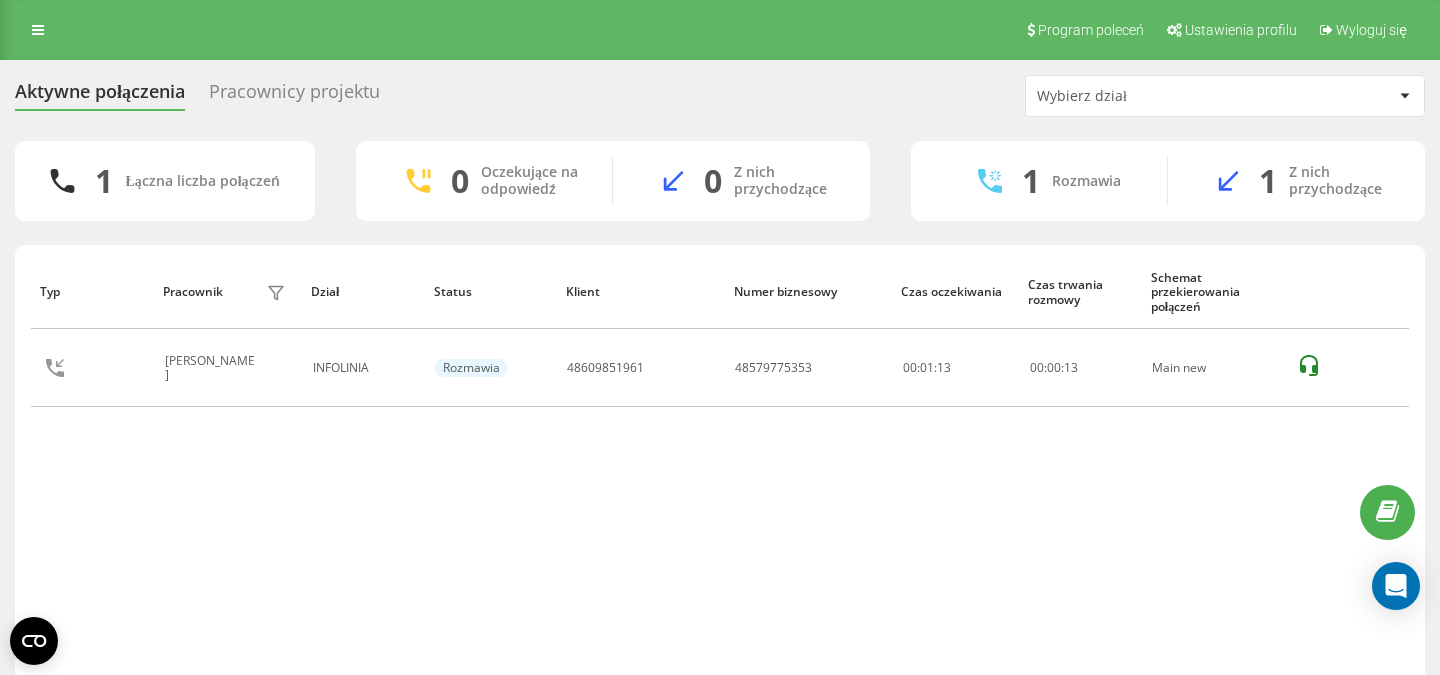click on "Typ Pracownik  filtra  Dział Status Klient Numer biznesowy Czas oczekiwania Czas trwania rozmowy Schemat przekierowania połączeń Klaudia Bogdanowicz INFOLINIA Rozmawia 48609851961 48579775353 00:01:13 00 : 00 : 13 Main new" at bounding box center (720, 474) 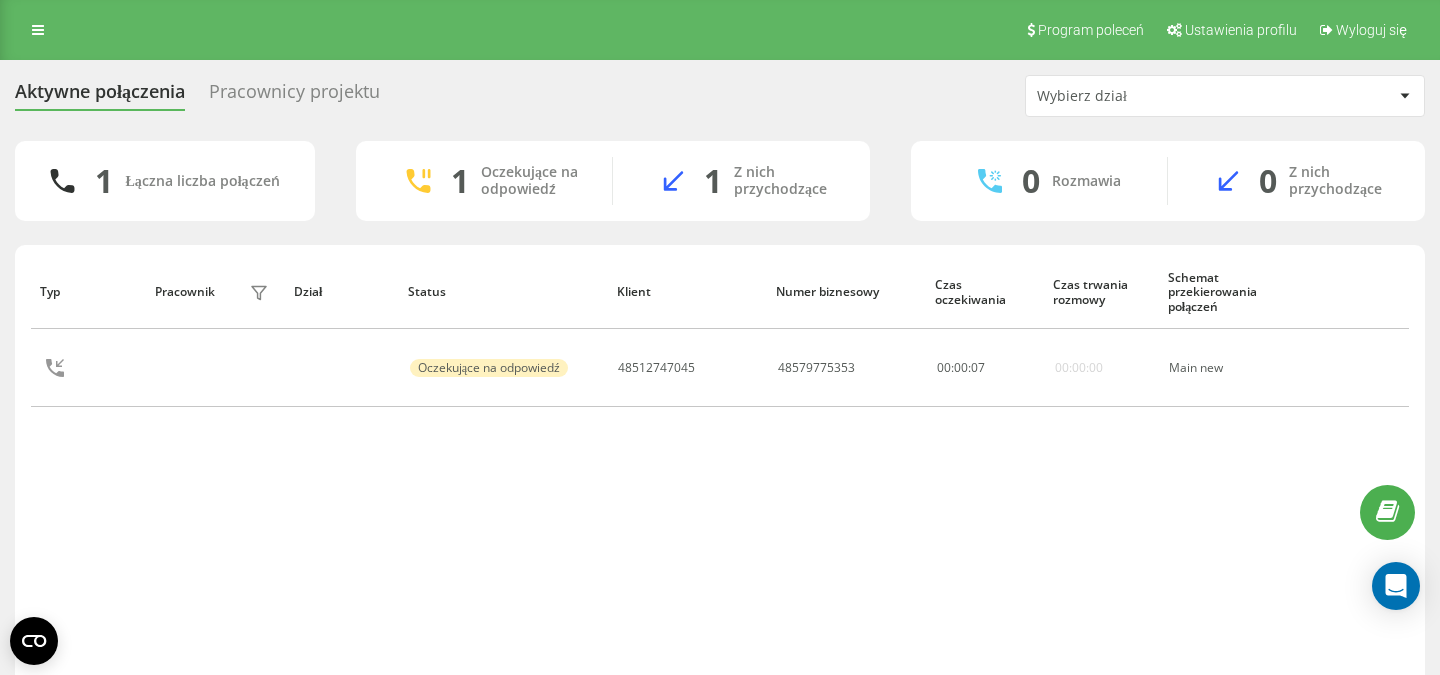 click on "Typ Pracownik  filtra  Dział Status Klient Numer biznesowy Czas oczekiwania Czas trwania rozmowy Schemat przekierowania połączeń Oczekujące na odpowiedź 48512747045 48579775353 00 : 00 : 07 00:00:00 Main new" at bounding box center (720, 474) 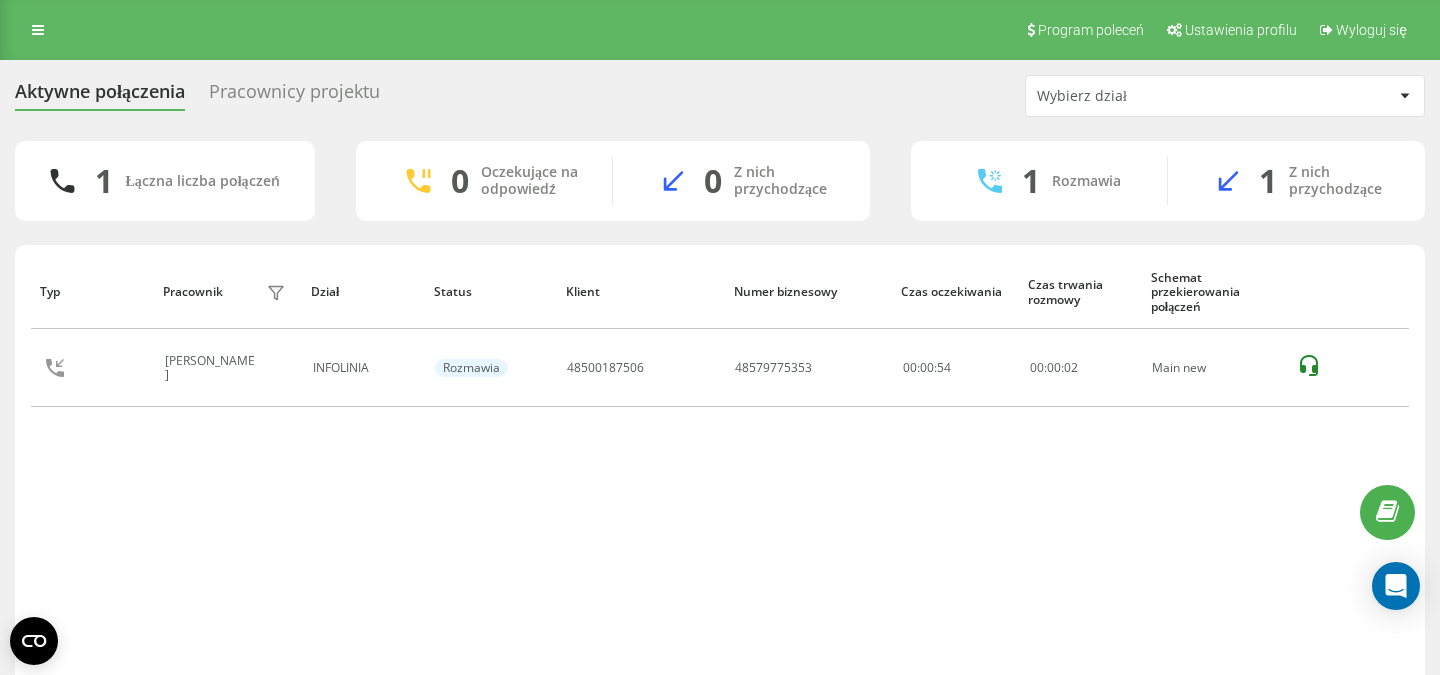 click on "Typ Pracownik  filtra  Dział Status Klient Numer biznesowy Czas oczekiwania Czas trwania rozmowy Schemat przekierowania połączeń Klaudia Bogdanowicz INFOLINIA Rozmawia 48500187506 48579775353 00:00:54 00 : 00 : 02 Main new" at bounding box center (720, 474) 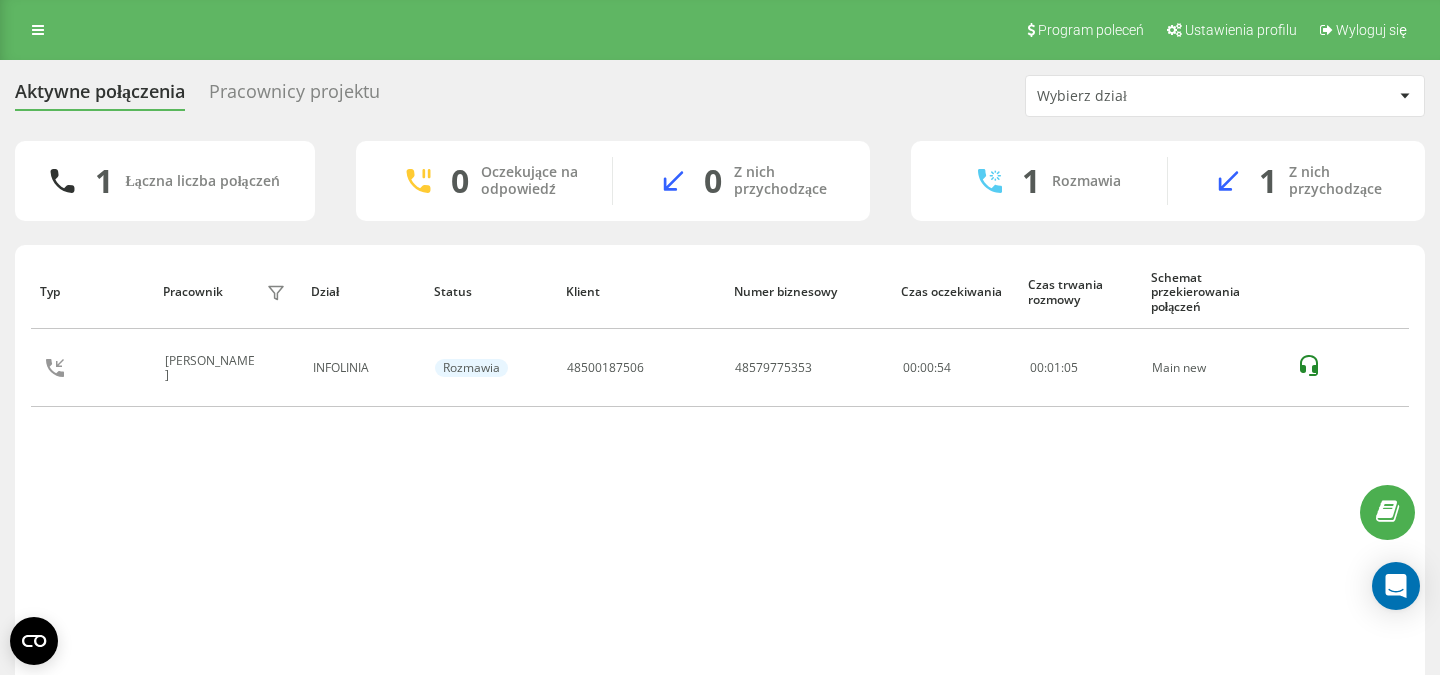 click on "Typ Pracownik  filtra  Dział Status Klient Numer biznesowy Czas oczekiwania Czas trwania rozmowy Schemat przekierowania połączeń Klaudia Bogdanowicz INFOLINIA Rozmawia 48500187506 48579775353 00:00:54 00 : 01 : 05 Main new" at bounding box center [720, 474] 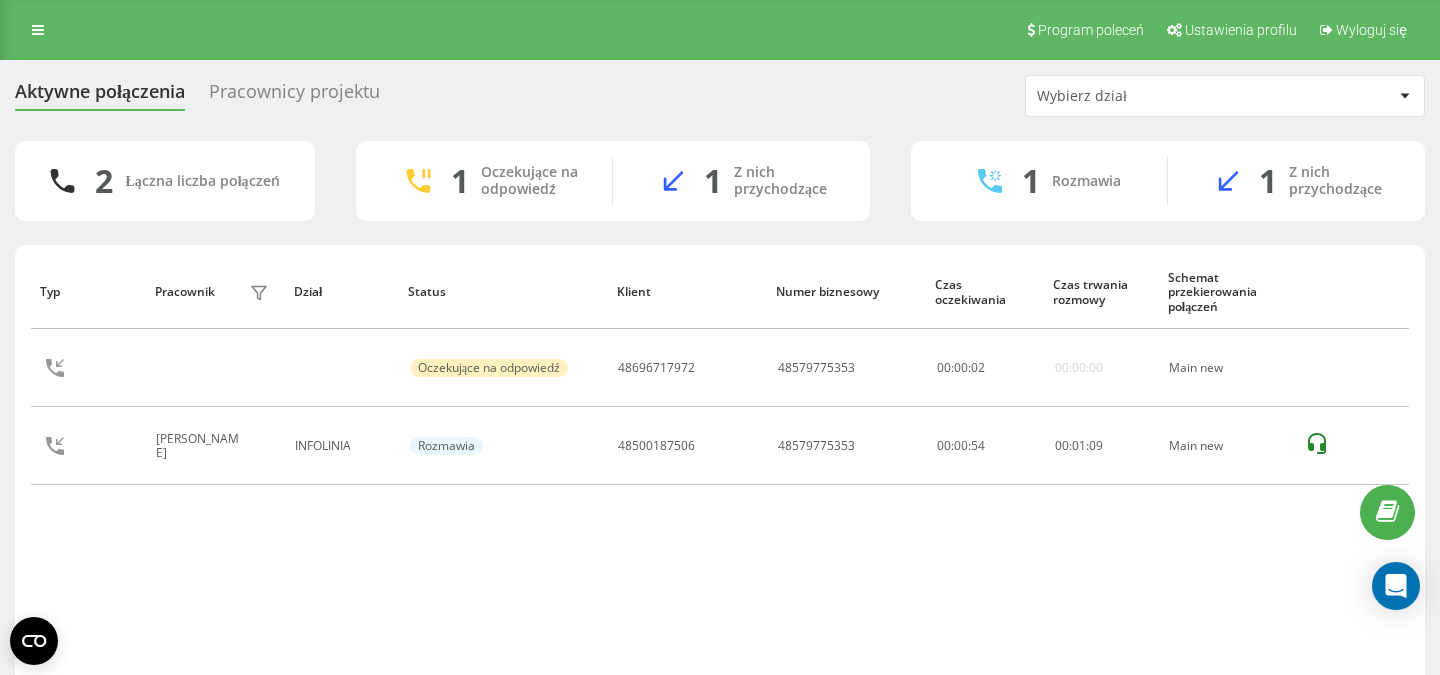 click on "Typ Pracownik  filtra  Dział Status Klient Numer biznesowy Czas oczekiwania Czas trwania rozmowy Schemat przekierowania połączeń Oczekujące na odpowiedź 48696717972 48579775353 00 : 00 : 02 00:00:00 Main new  Klaudia Bogdanowicz INFOLINIA Rozmawia 48500187506 48579775353 00:00:54 00 : 01 : 09 Main new" at bounding box center (720, 474) 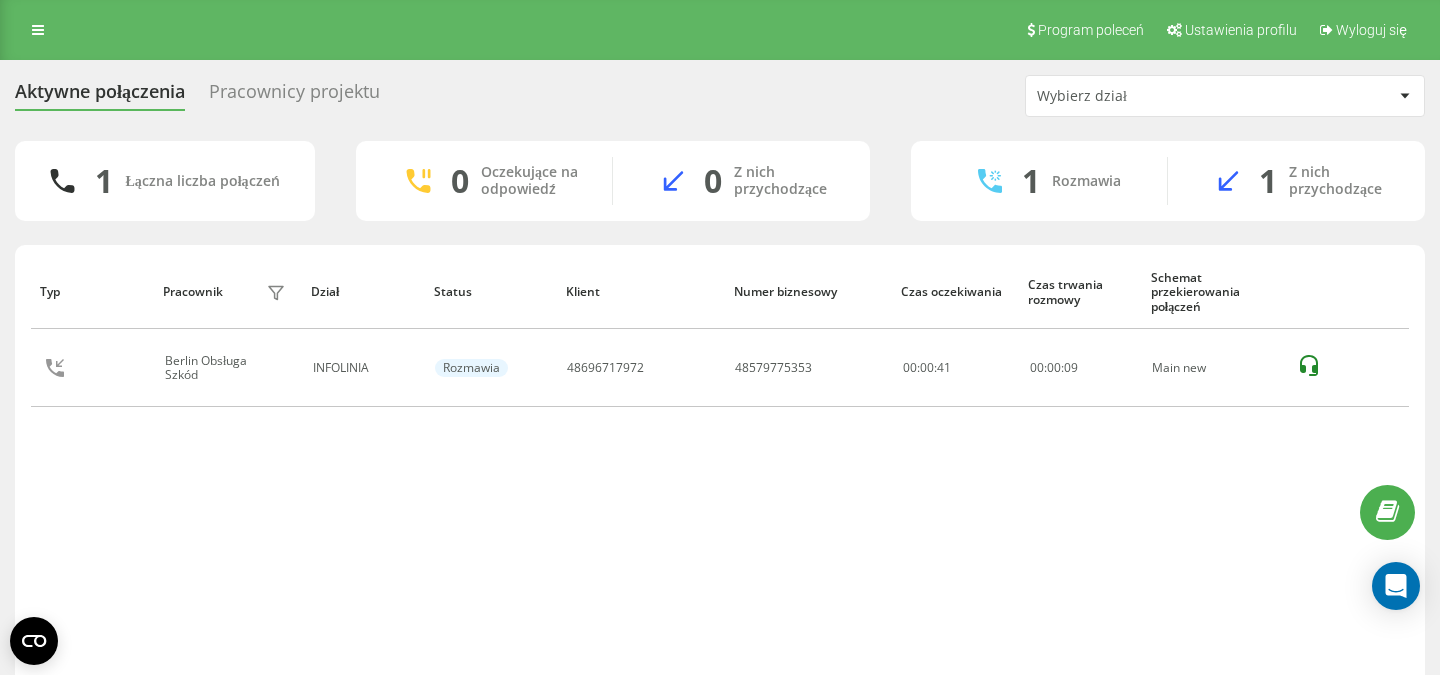 click on "Typ Pracownik  filtra  Dział Status Klient Numer biznesowy Czas oczekiwania Czas trwania rozmowy Schemat przekierowania połączeń Berlin Obsługa Szkód INFOLINIA Rozmawia 48696717972 48579775353 00:00:41 00 : 00 : 09 Main new" at bounding box center [720, 474] 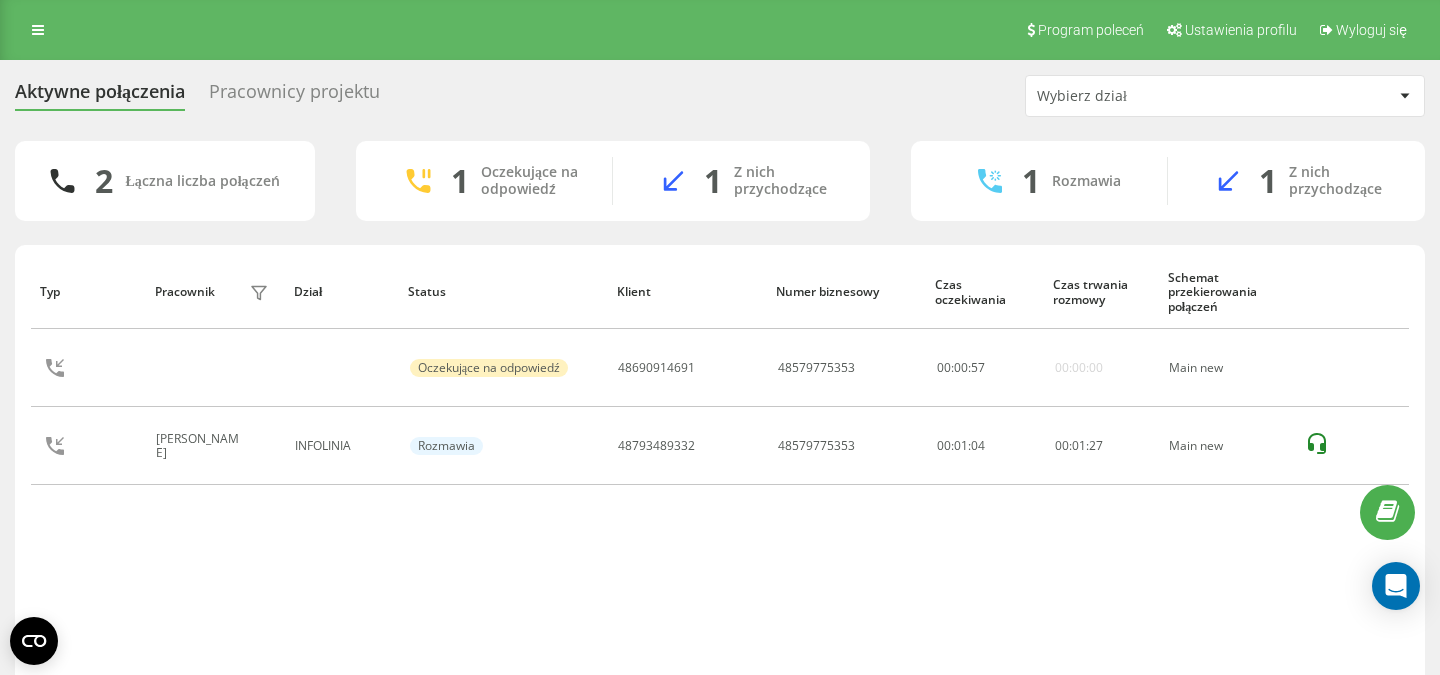 click on "Typ Pracownik  filtra  Dział Status Klient Numer biznesowy Czas oczekiwania Czas trwania rozmowy Schemat przekierowania połączeń Oczekujące na odpowiedź 48690914691 48579775353 00 : 00 : 57 00:00:00 Main new  Klaudia Bogdanowicz INFOLINIA Rozmawia 48793489332 48579775353 00:01:04 00 : 01 : 27 Main new" at bounding box center [720, 474] 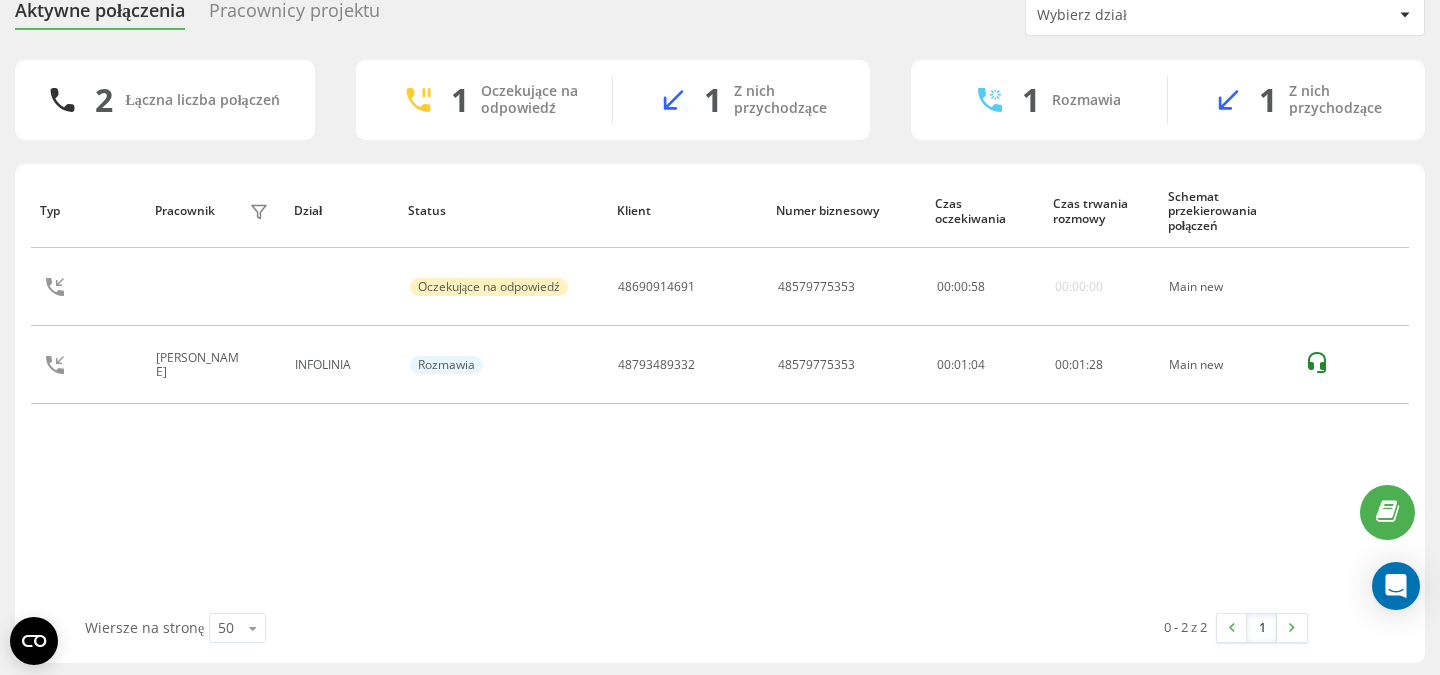 scroll, scrollTop: 84, scrollLeft: 0, axis: vertical 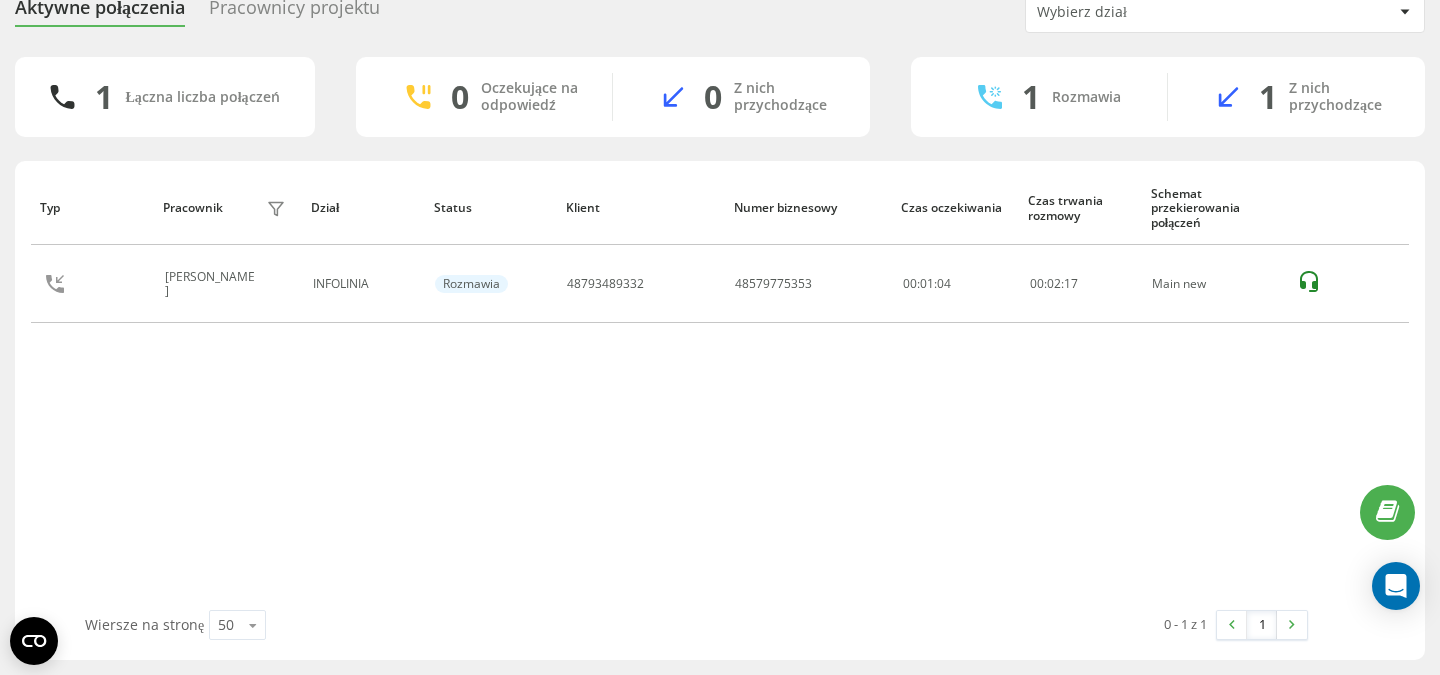 click on "Typ Pracownik  filtra  Dział Status Klient Numer biznesowy Czas oczekiwania Czas trwania rozmowy Schemat przekierowania połączeń Klaudia Bogdanowicz INFOLINIA Rozmawia 48793489332 48579775353 00:01:04 00 : 02 : 17 Main new" at bounding box center [720, 390] 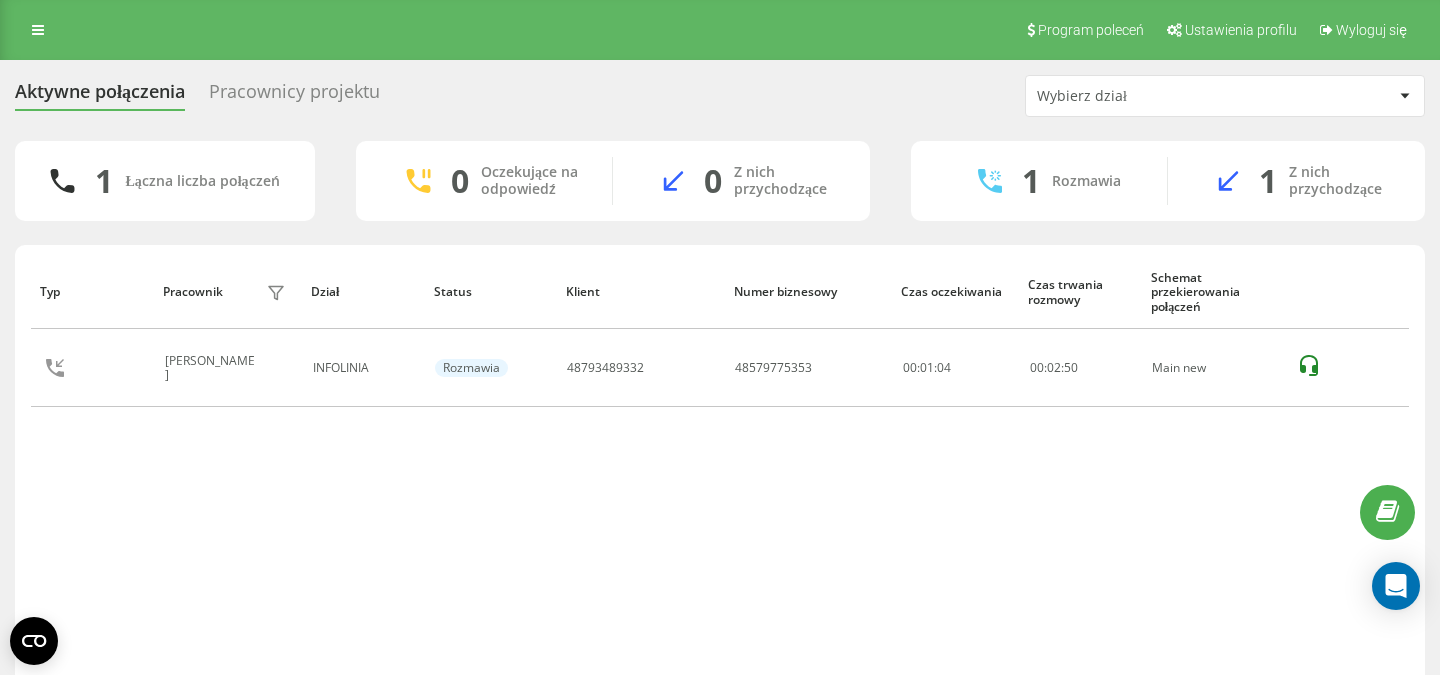click on "Status" at bounding box center (490, 292) 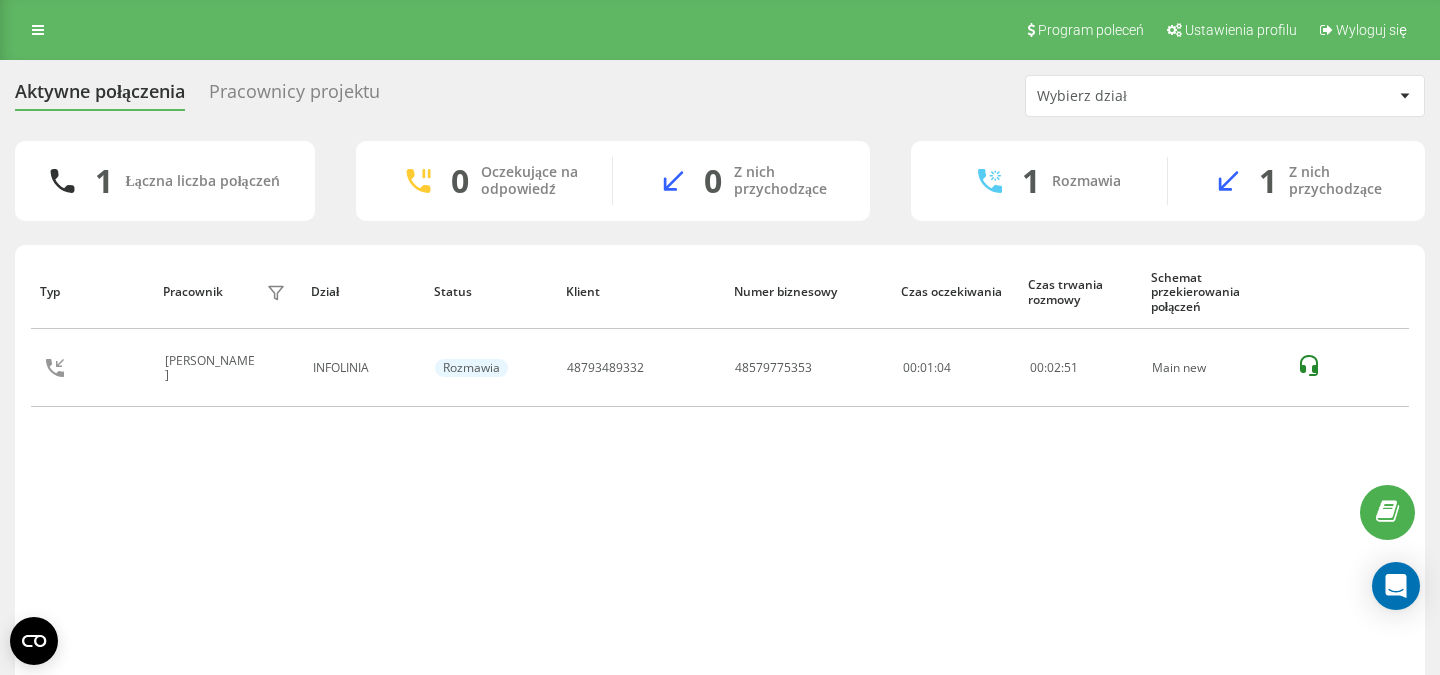 click on "0   Oczekujące na odpowiedź   0   Z nich przychodzące" at bounding box center (613, 181) 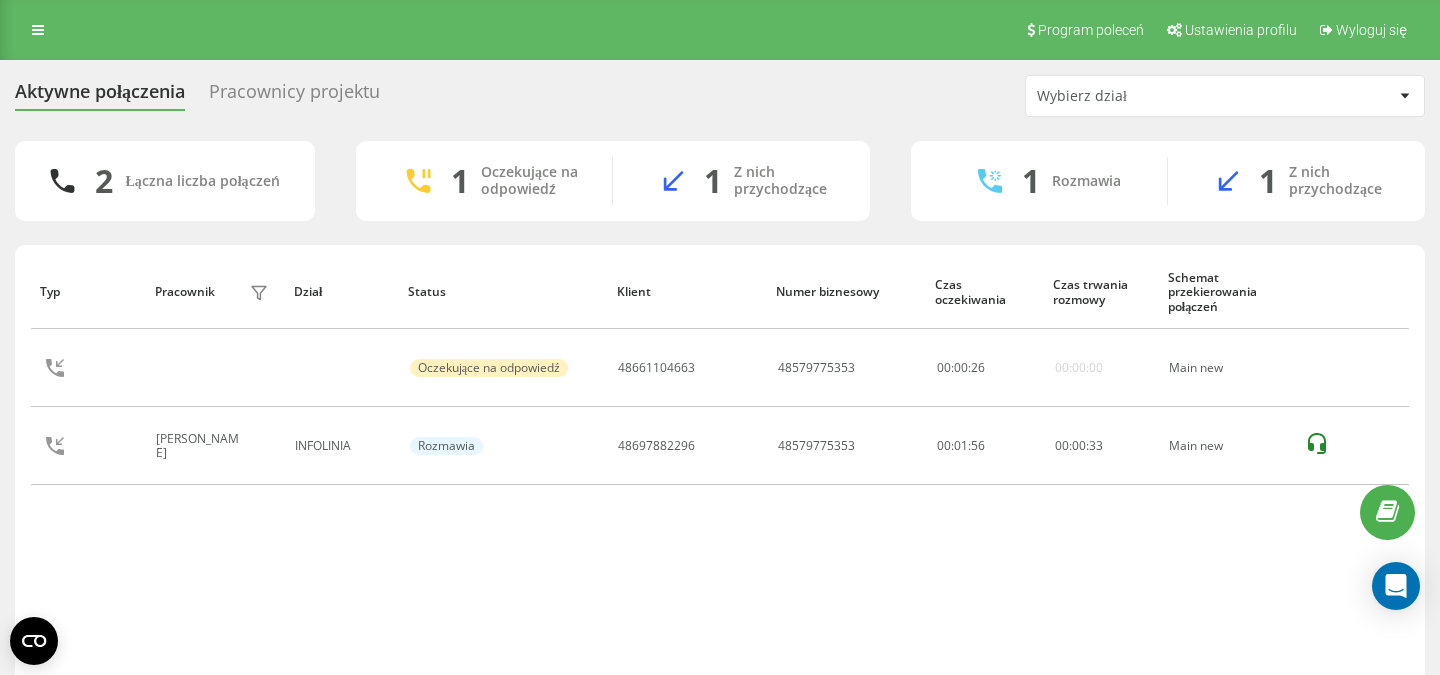 click on "Typ Pracownik  filtra  Dział Status Klient Numer biznesowy Czas oczekiwania Czas trwania rozmowy Schemat przekierowania połączeń Oczekujące na odpowiedź 48661104663 48579775353 00 : 00 : 26 00:00:00 Main new  Klaudia Bogdanowicz INFOLINIA Rozmawia 48697882296 48579775353 00:01:56 00 : 00 : 33 Main new" at bounding box center [720, 474] 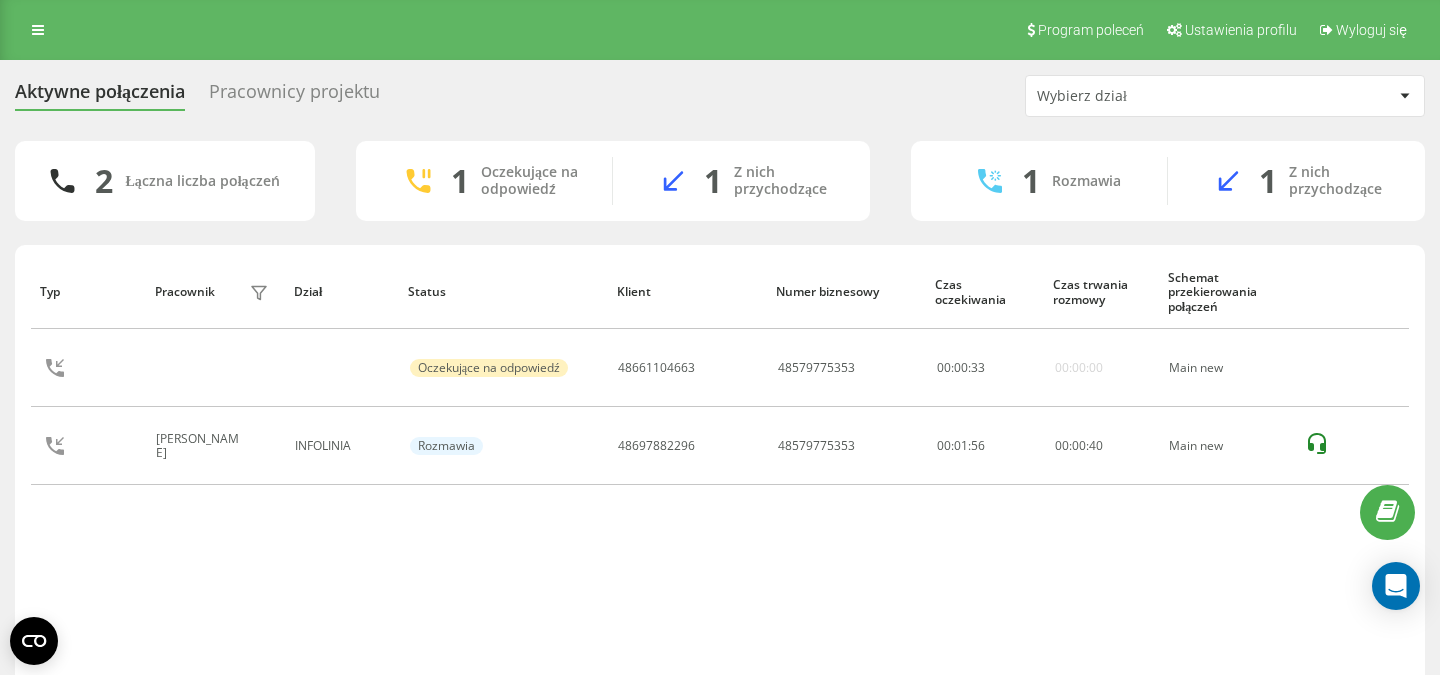 click on "Typ Pracownik  filtra  Dział Status Klient Numer biznesowy Czas oczekiwania Czas trwania rozmowy Schemat przekierowania połączeń Oczekujące na odpowiedź 48661104663 48579775353 00 : 00 : 33 00:00:00 Main new  Klaudia Bogdanowicz INFOLINIA Rozmawia 48697882296 48579775353 00:01:56 00 : 00 : 40 Main new" at bounding box center (720, 474) 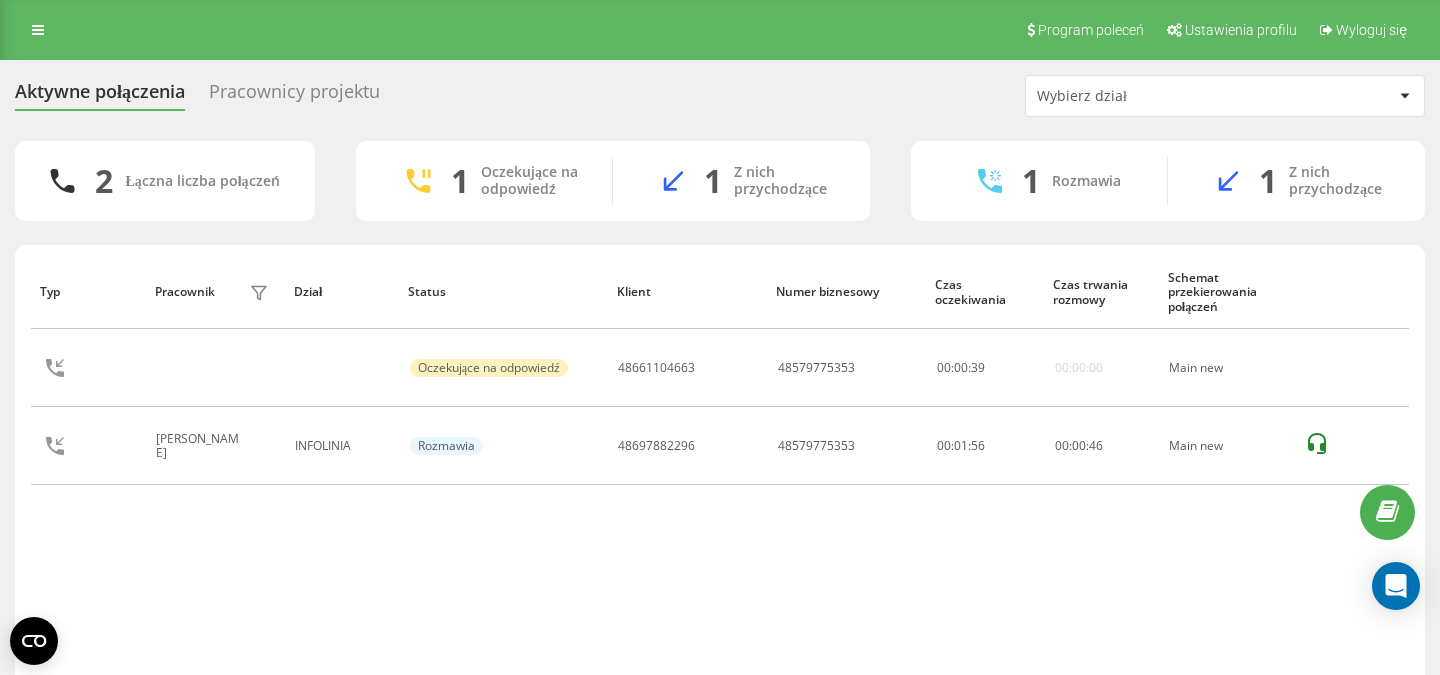 click on "Typ Pracownik  filtra  Dział Status Klient Numer biznesowy Czas oczekiwania Czas trwania rozmowy Schemat przekierowania połączeń Oczekujące na odpowiedź 48661104663 48579775353 00 : 00 : 39 00:00:00 Main new  Klaudia Bogdanowicz INFOLINIA Rozmawia 48697882296 48579775353 00:01:56 00 : 00 : 46 Main new" at bounding box center (720, 474) 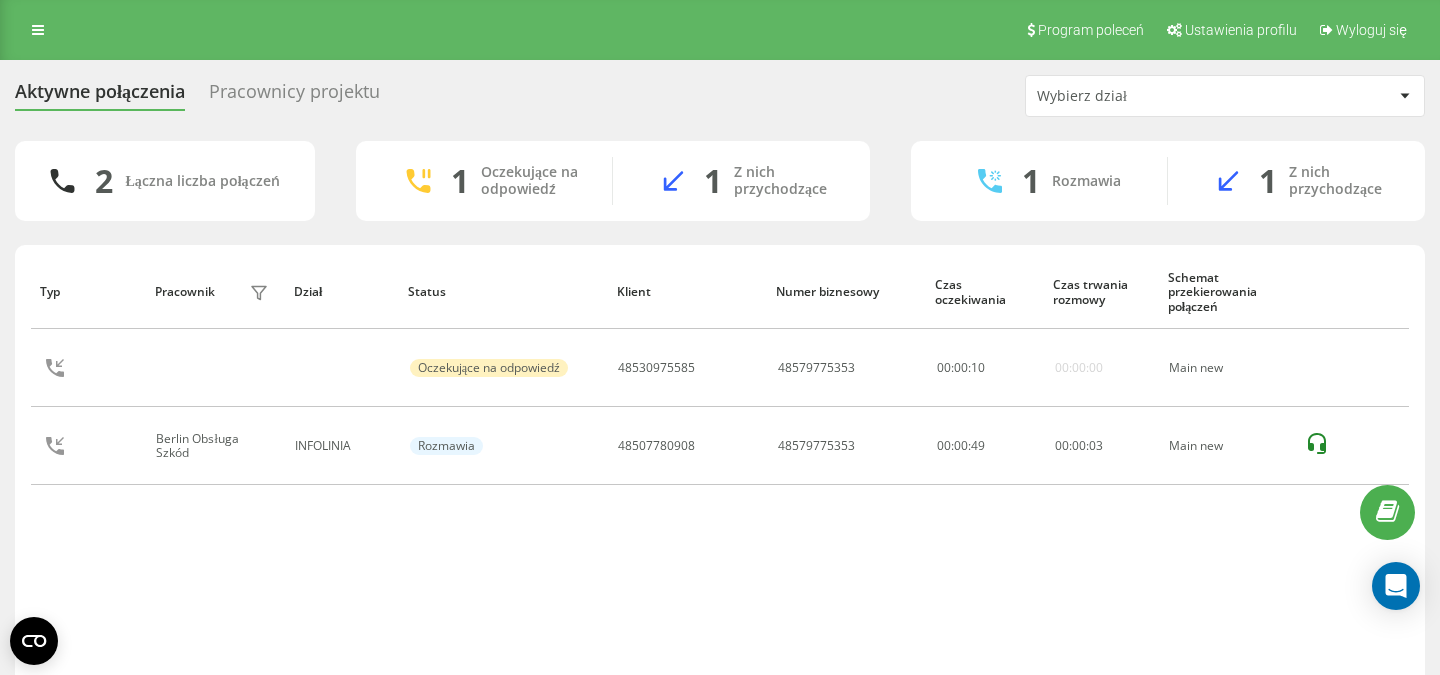click on "Typ Pracownik  filtra  Dział Status Klient Numer biznesowy Czas oczekiwania Czas trwania rozmowy Schemat przekierowania połączeń Oczekujące na odpowiedź 48530975585 48579775353 00 : 00 : 10 00:00:00 Main new  Berlin Obsługa Szkód INFOLINIA Rozmawia 48507780908 48579775353 00:00:49 00 : 00 : 03 Main new" at bounding box center (720, 474) 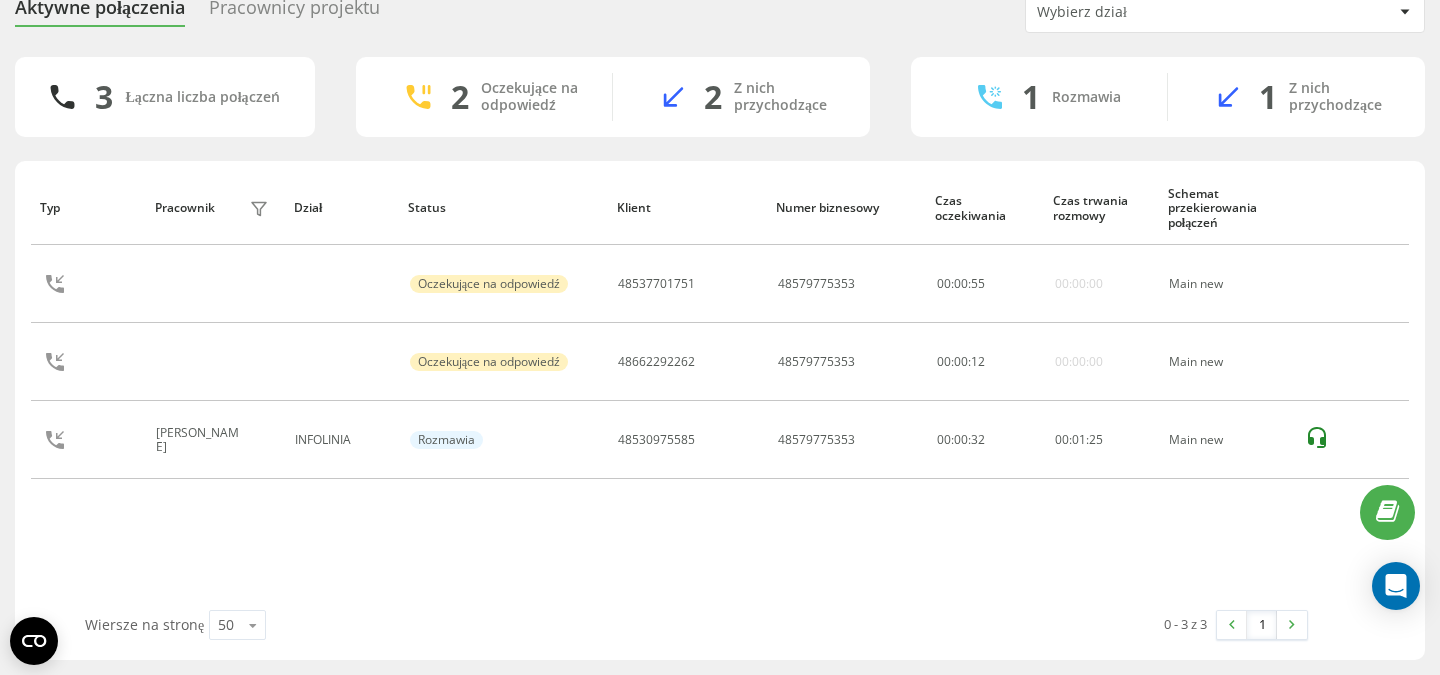scroll, scrollTop: 0, scrollLeft: 0, axis: both 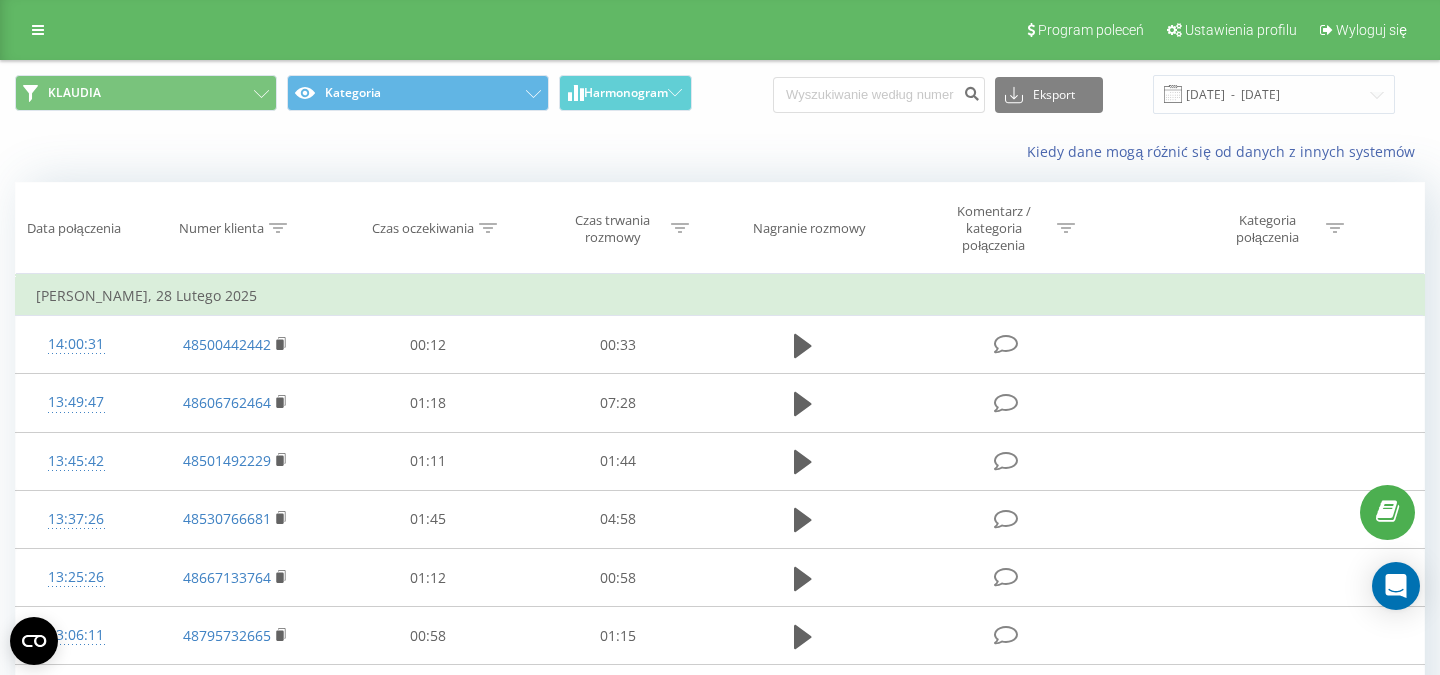 type on "48505101576" 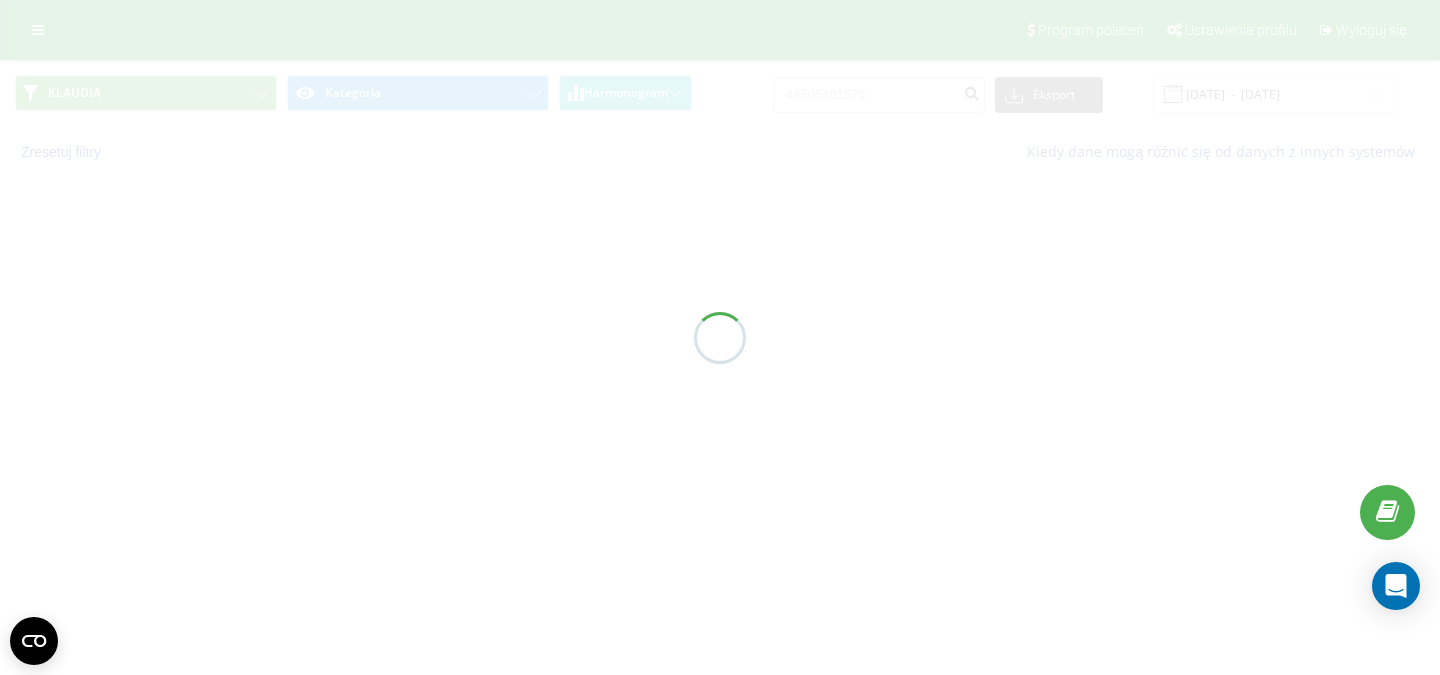 scroll, scrollTop: 0, scrollLeft: 0, axis: both 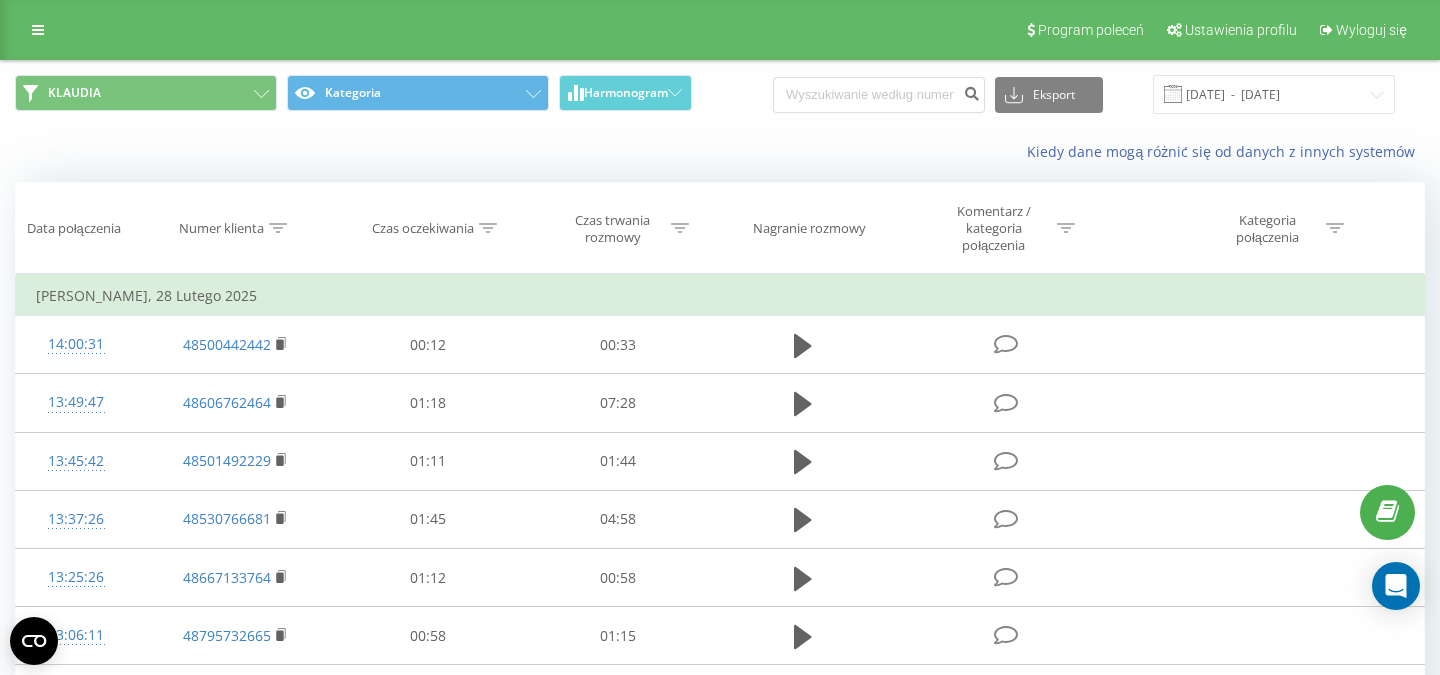 type on "48500187506" 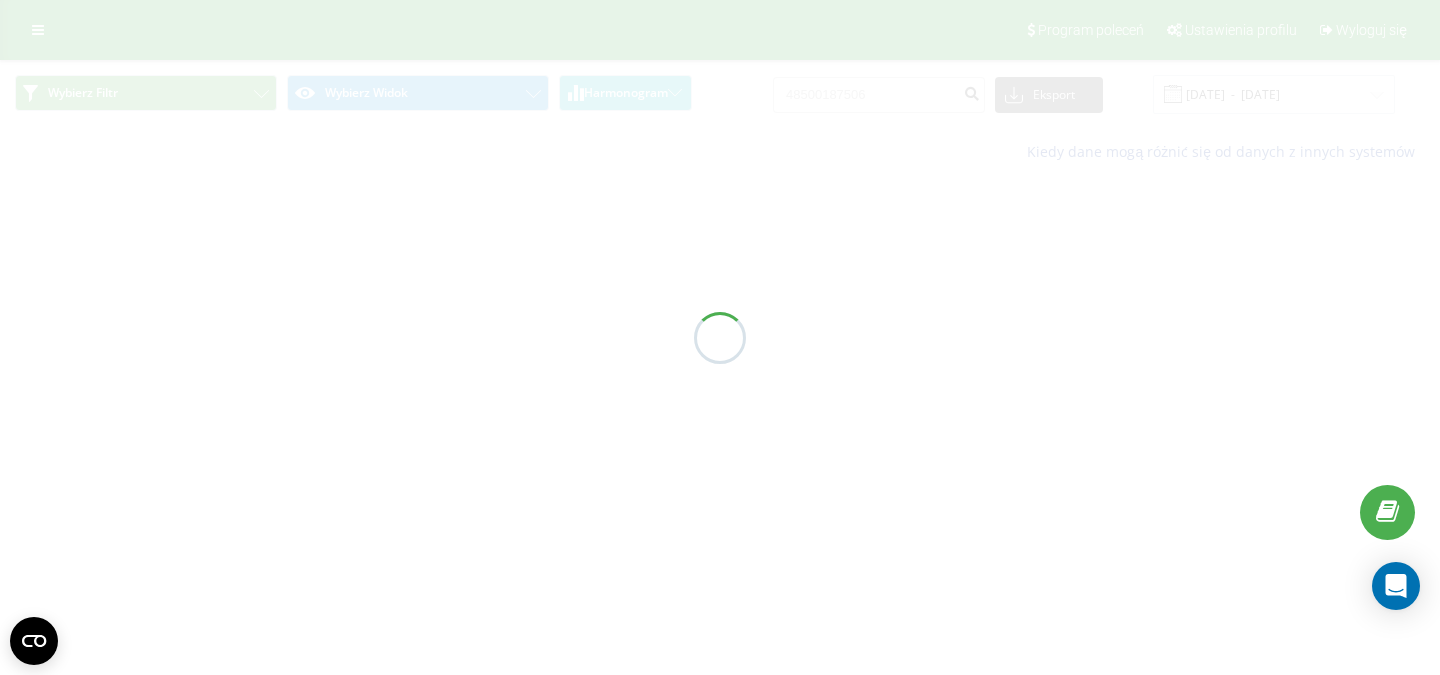 scroll, scrollTop: 0, scrollLeft: 0, axis: both 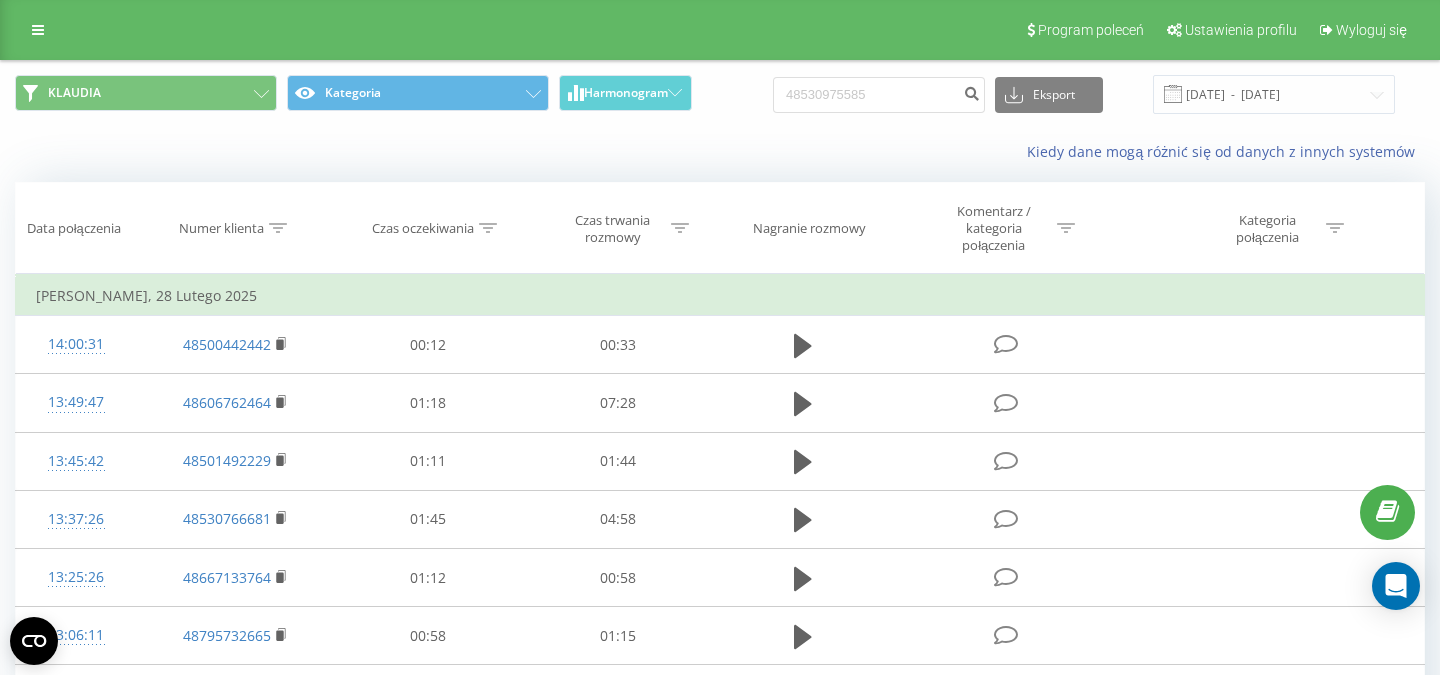 type on "48530975585" 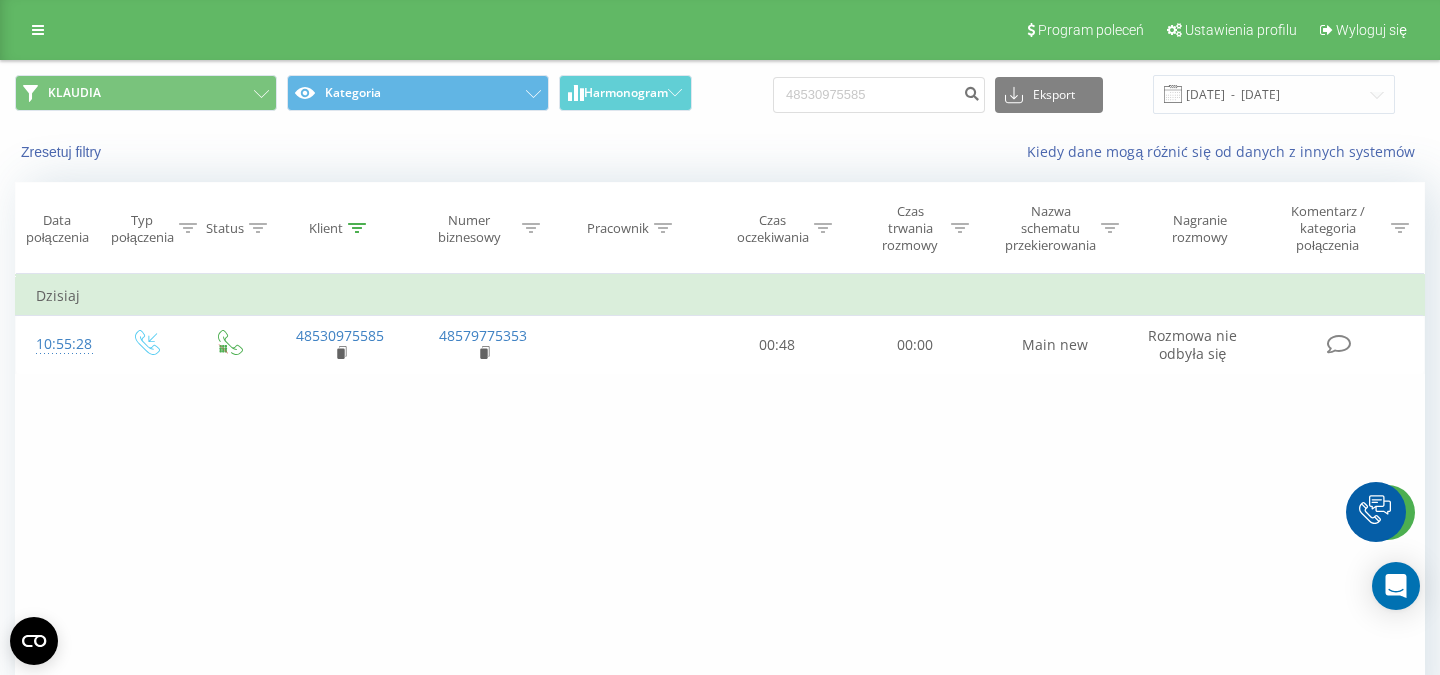 scroll, scrollTop: 0, scrollLeft: 0, axis: both 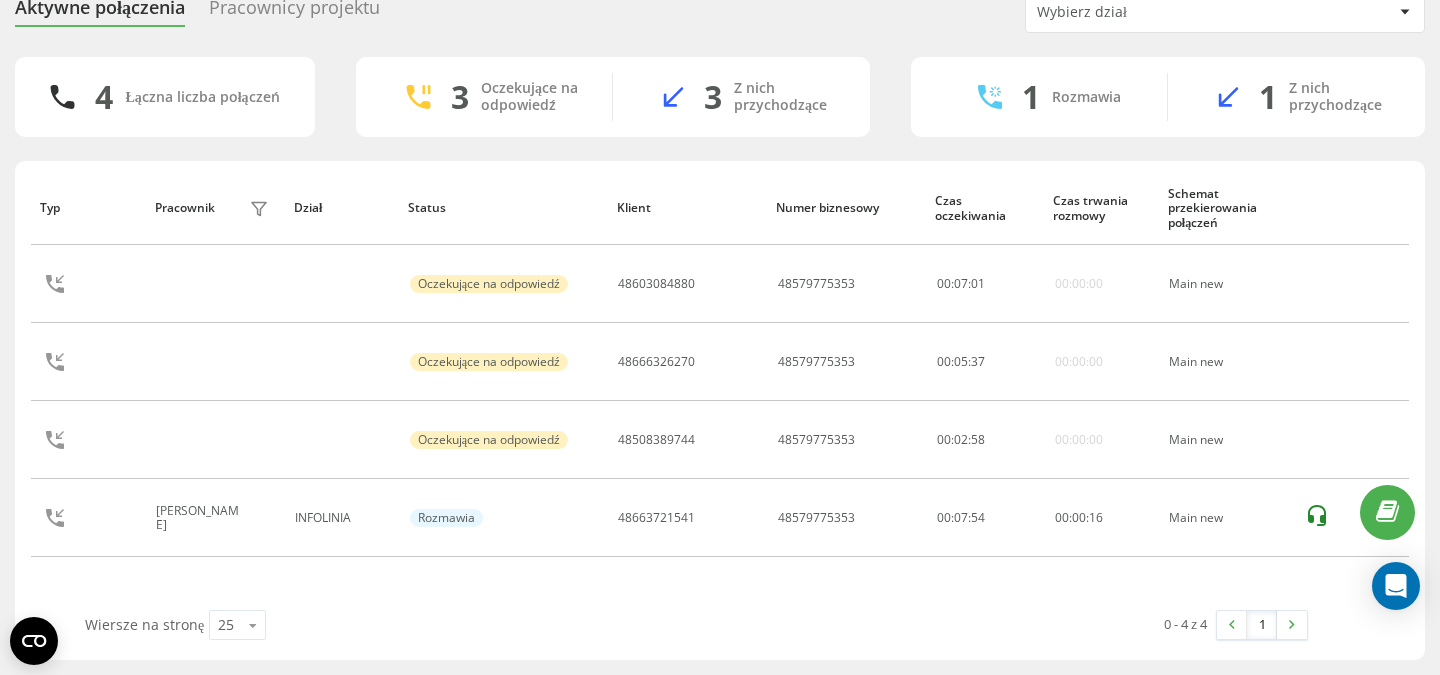 click on "Typ Pracownik  filtra  Dział Status Klient Numer biznesowy Czas oczekiwania Czas trwania rozmowy Schemat przekierowania połączeń Oczekujące na odpowiedź 48603084880 48579775353 00 : 07 : 01 00:00:00 Main new  Oczekujące na odpowiedź 48666326270 48579775353 00 : 05 : 37 00:00:00 Main new  Oczekujące na odpowiedź 48508389744 48579775353 00 : 02 : 58 00:00:00 Main new  Klaudia Bogdanowicz INFOLINIA Rozmawia 48663721541 48579775353 00:07:54 00 : 00 : 16 Main new" at bounding box center (720, 390) 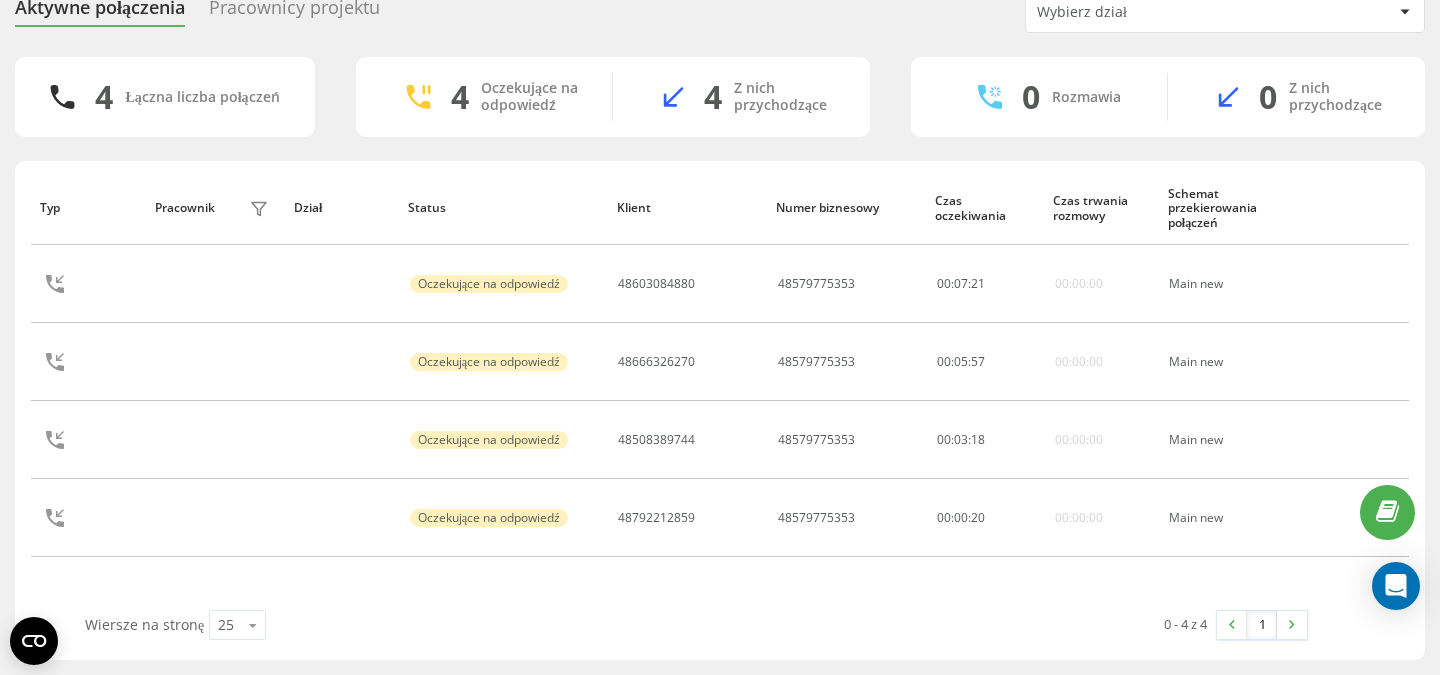 scroll, scrollTop: 84, scrollLeft: 0, axis: vertical 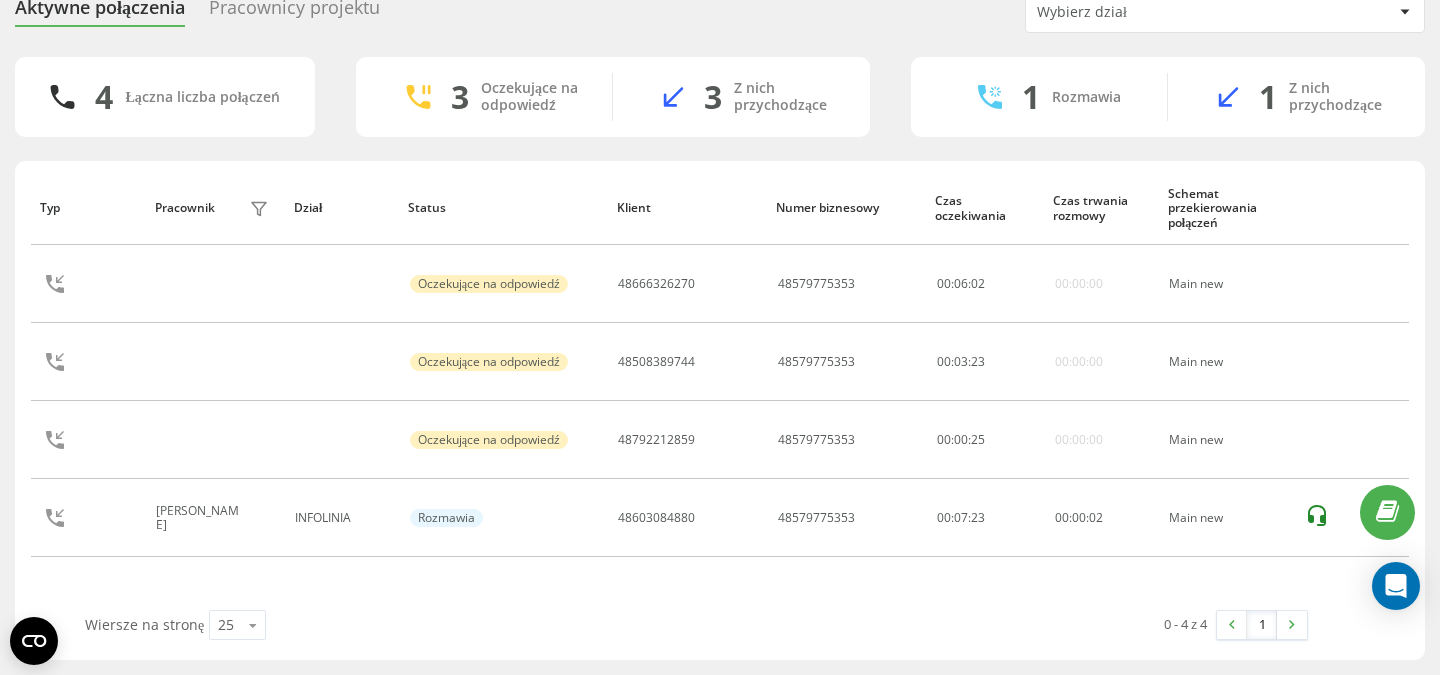 click on "Typ Pracownik  filtra  Dział Status Klient Numer biznesowy Czas oczekiwania Czas trwania rozmowy Schemat przekierowania połączeń Oczekujące na odpowiedź 48666326270 48579775353 00 : 06 : 02 00:00:00 Main new  Oczekujące na odpowiedź 48508389744 48579775353 00 : 03 : 23 00:00:00 Main new  Oczekujące na odpowiedź 48792212859 48579775353 00 : 00 : 25 00:00:00 Main new  Klaudia Bogdanowicz INFOLINIA Rozmawia 48603084880 48579775353 00:07:23 00 : 00 : 02 Main new" at bounding box center (720, 390) 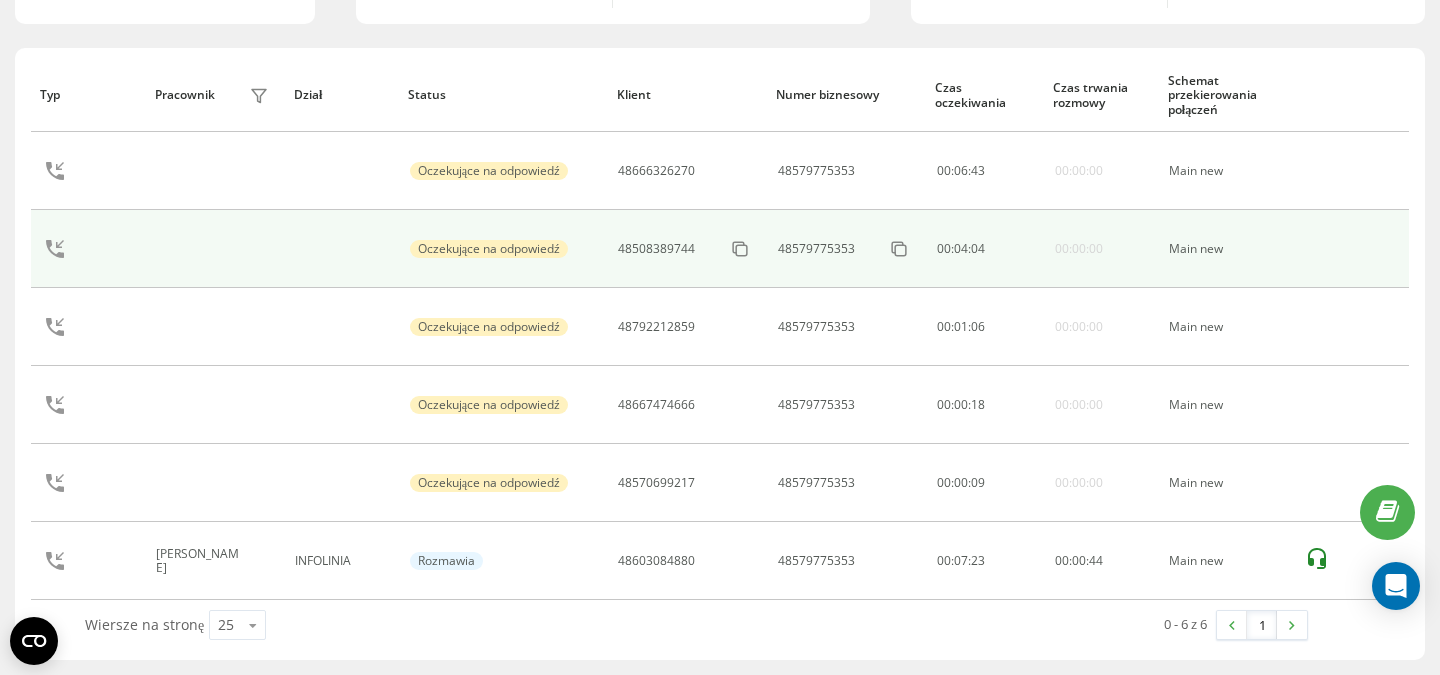 scroll, scrollTop: 119, scrollLeft: 0, axis: vertical 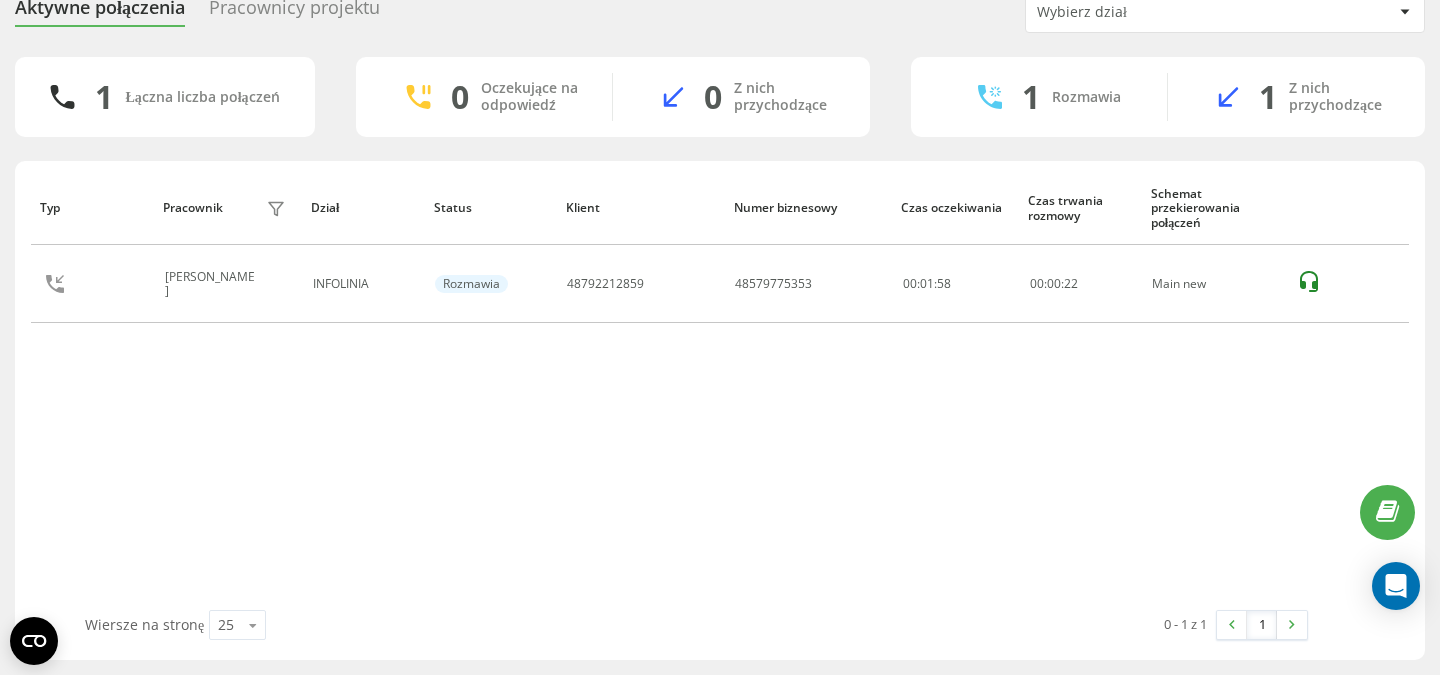 click on "Typ Pracownik  filtra  Dział Status Klient Numer biznesowy Czas oczekiwania Czas trwania rozmowy Schemat przekierowania połączeń Klaudia Bogdanowicz INFOLINIA Rozmawia 48792212859 48579775353 00:01:58 00 : 00 : 22 Main new" at bounding box center (720, 390) 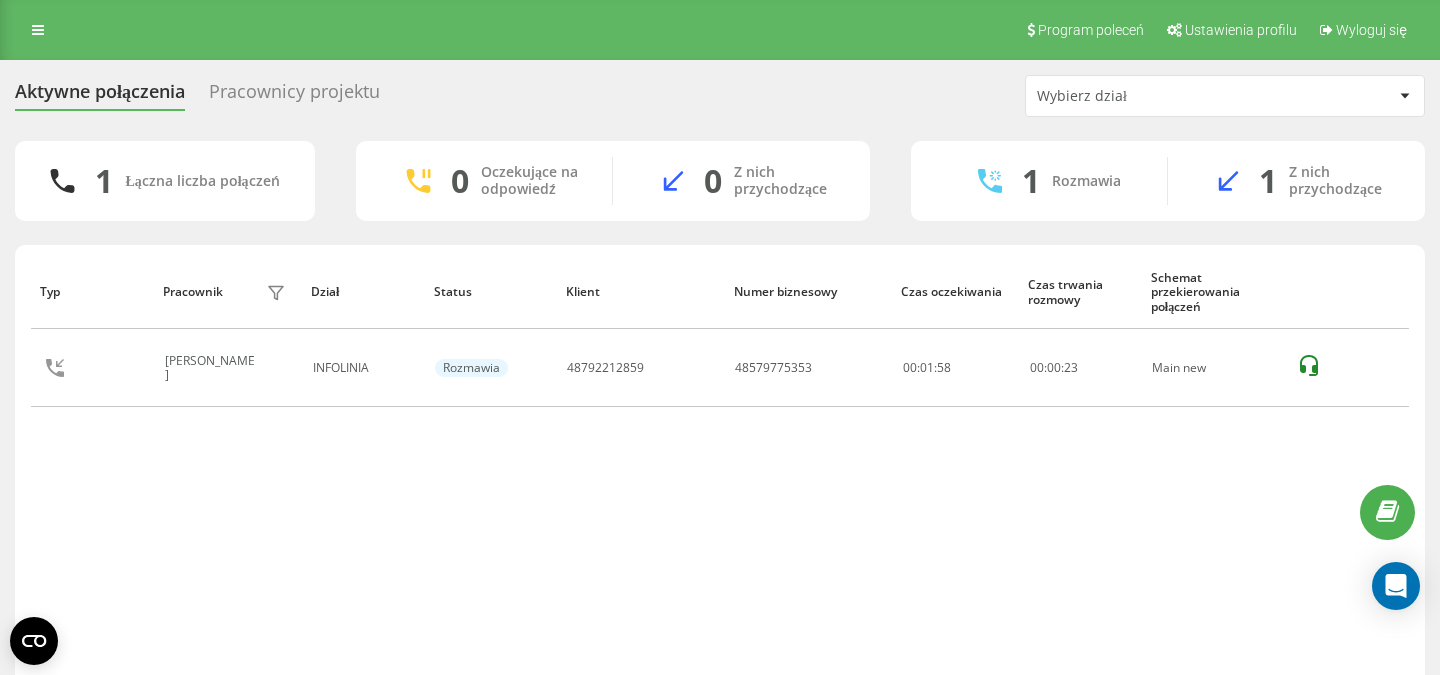 click on "1   Łączna liczba połączeń   0   Oczekujące na odpowiedź   0   Z nich przychodzące   1   Rozmawia   1   Z nich przychodzące" at bounding box center (720, 181) 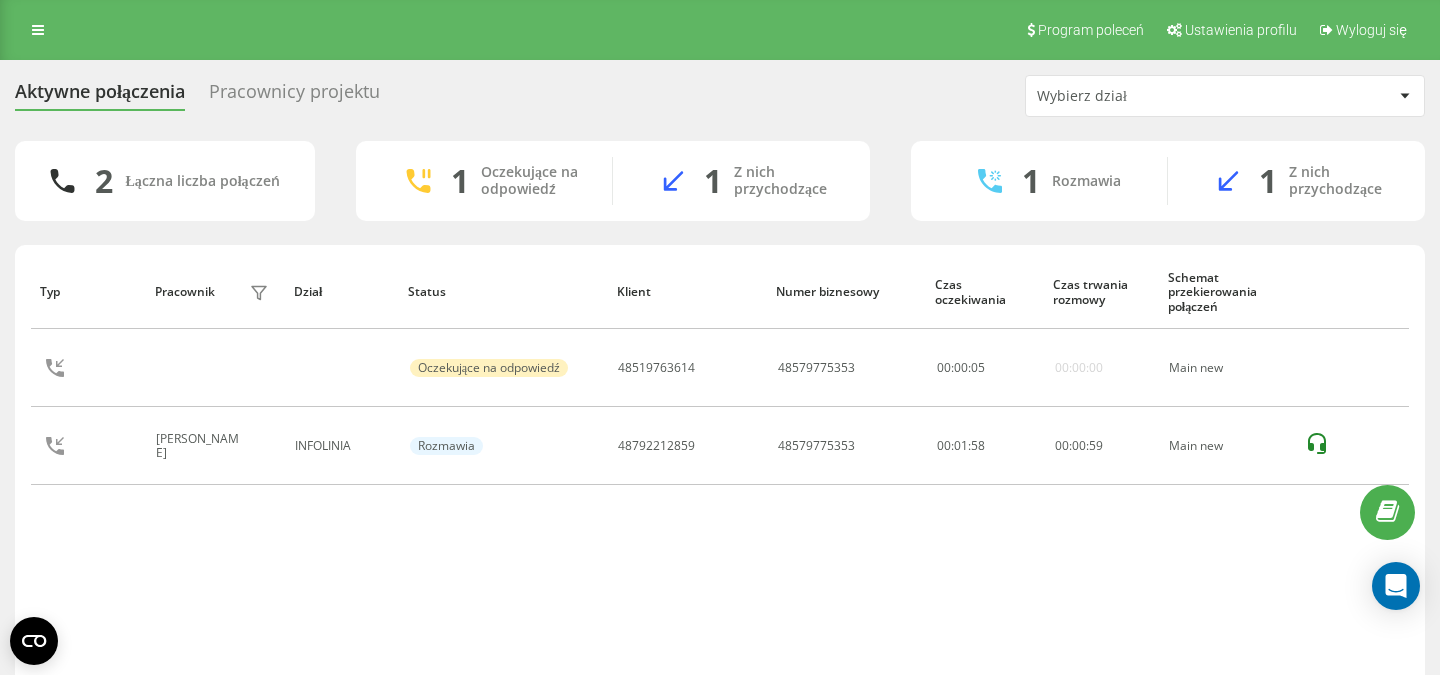 click on "Typ Pracownik  filtra  Dział Status Klient Numer biznesowy Czas oczekiwania Czas trwania rozmowy Schemat przekierowania połączeń Oczekujące na odpowiedź 48519763614 48579775353 00 : 00 : 05 00:00:00 Main new  Klaudia Bogdanowicz INFOLINIA Rozmawia 48792212859 48579775353 00:01:58 00 : 00 : 59 Main new" at bounding box center [720, 474] 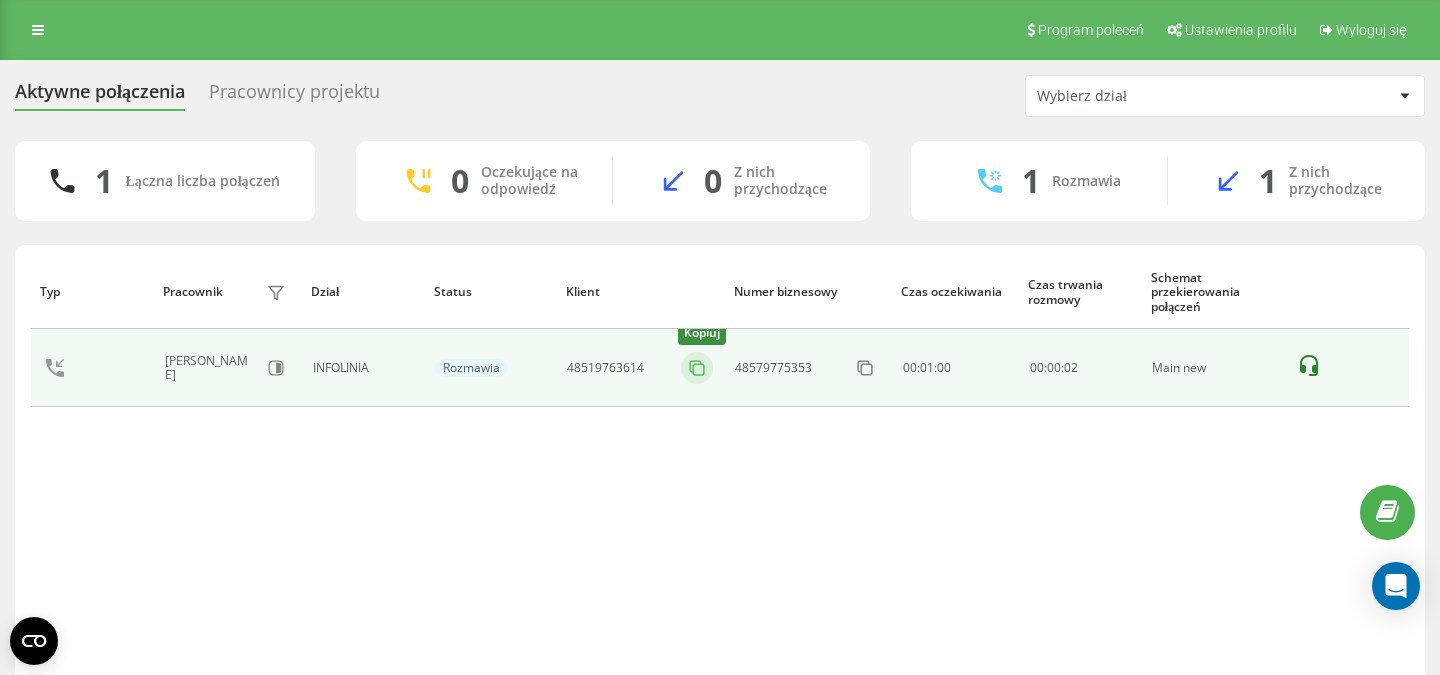 click 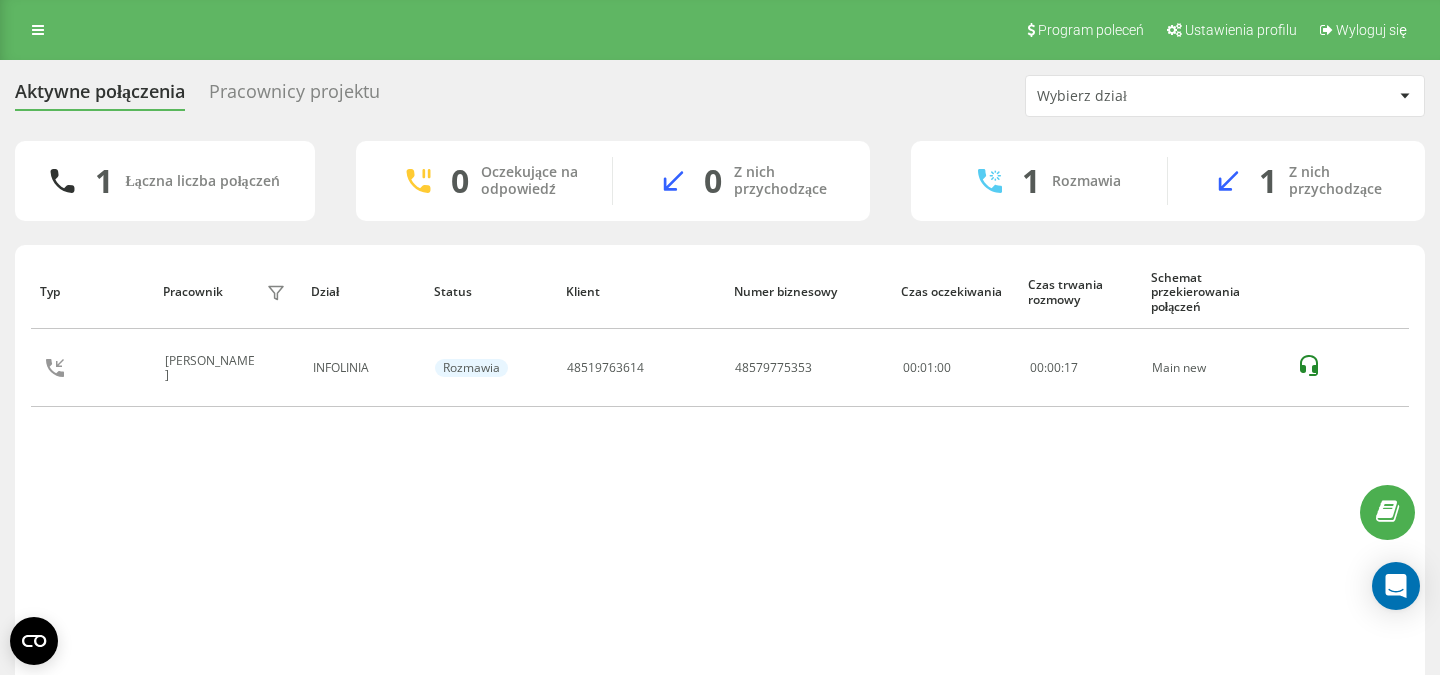 scroll, scrollTop: 84, scrollLeft: 0, axis: vertical 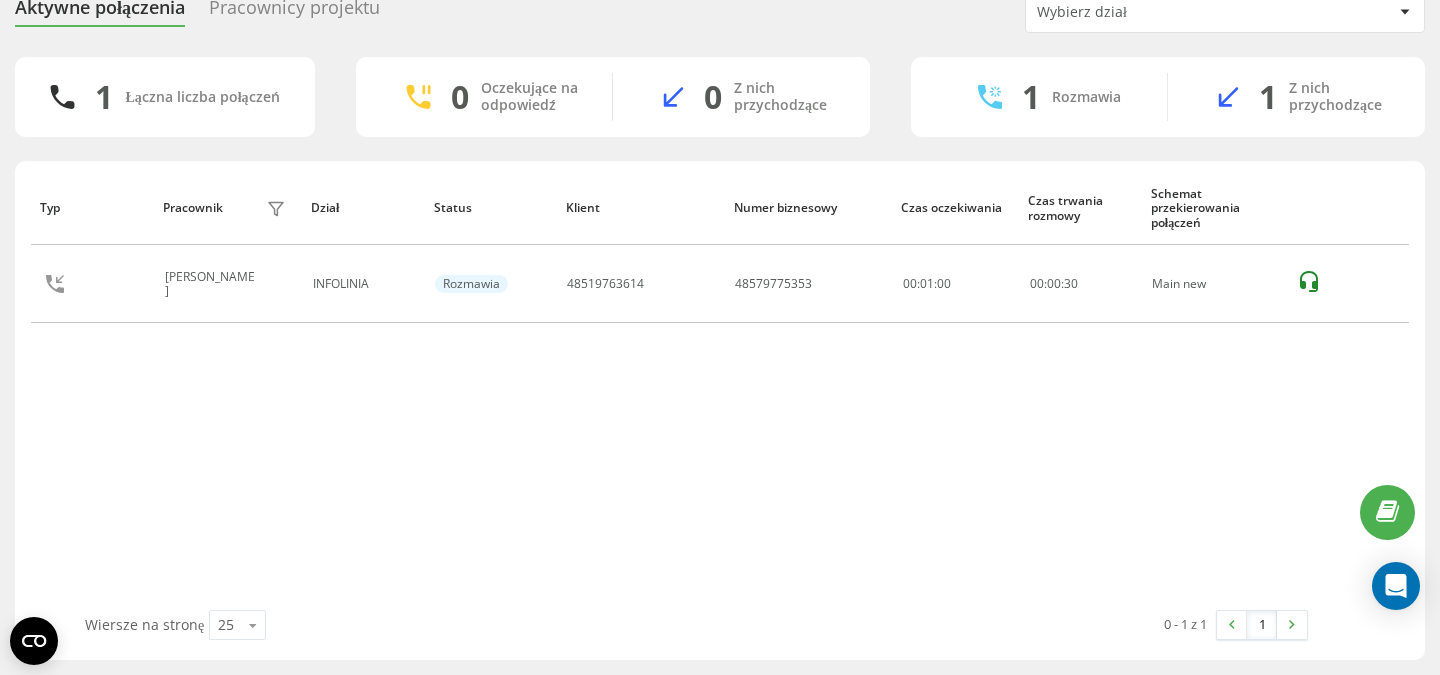 click on "Typ Pracownik  filtra  Dział Status Klient Numer biznesowy Czas oczekiwania Czas trwania rozmowy Schemat przekierowania połączeń Klaudia Bogdanowicz INFOLINIA Rozmawia 48519763614 48579775353 00:01:00 00 : 00 : 30 Main new" at bounding box center [720, 390] 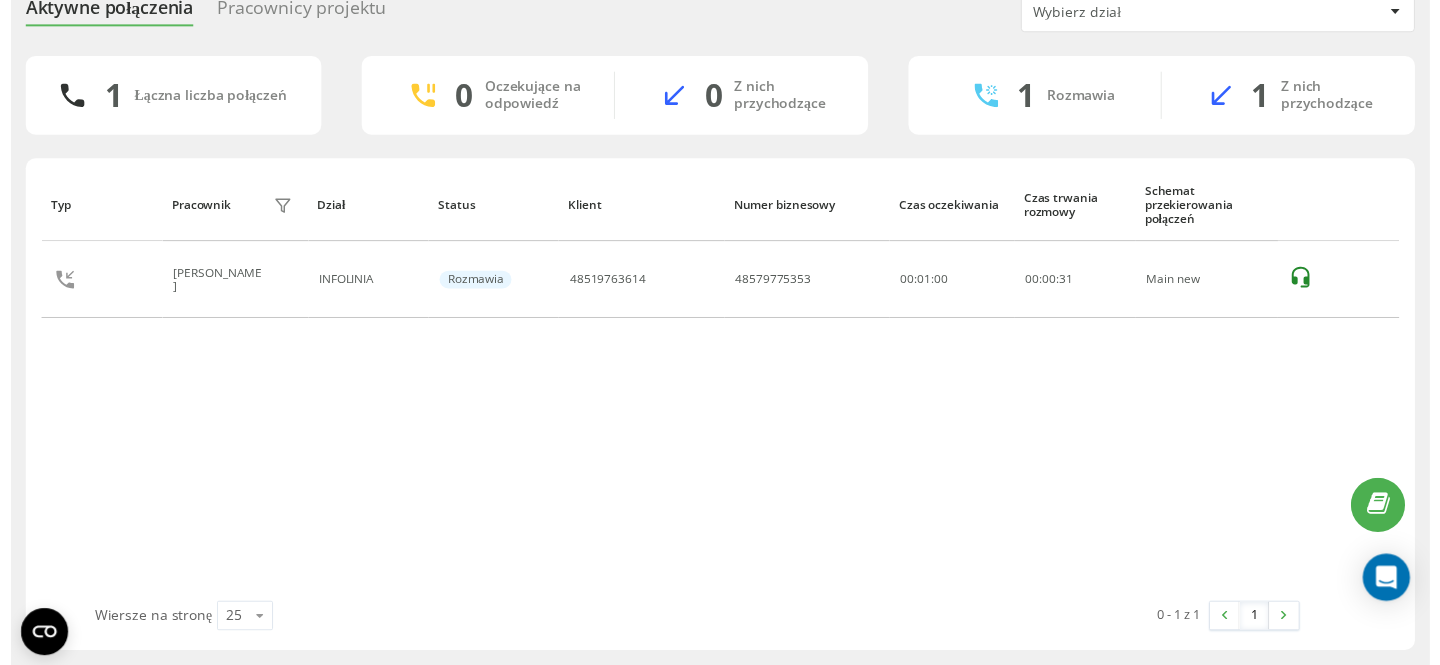 scroll, scrollTop: 0, scrollLeft: 0, axis: both 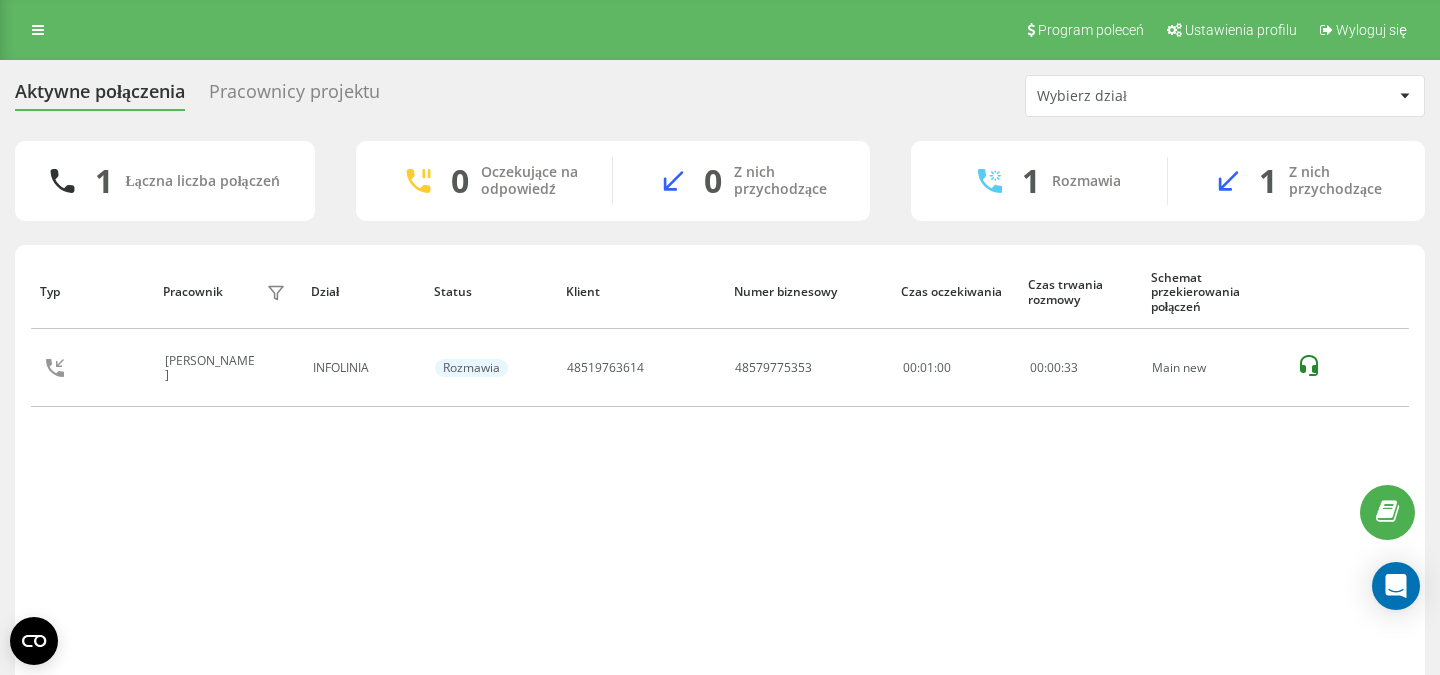 click on "Typ Pracownik  filtra  Dział Status Klient Numer biznesowy Czas oczekiwania Czas trwania rozmowy Schemat przekierowania połączeń Klaudia Bogdanowicz INFOLINIA Rozmawia 48519763614 48579775353 00:01:00 00 : 00 : 33 Main new" at bounding box center [720, 336] 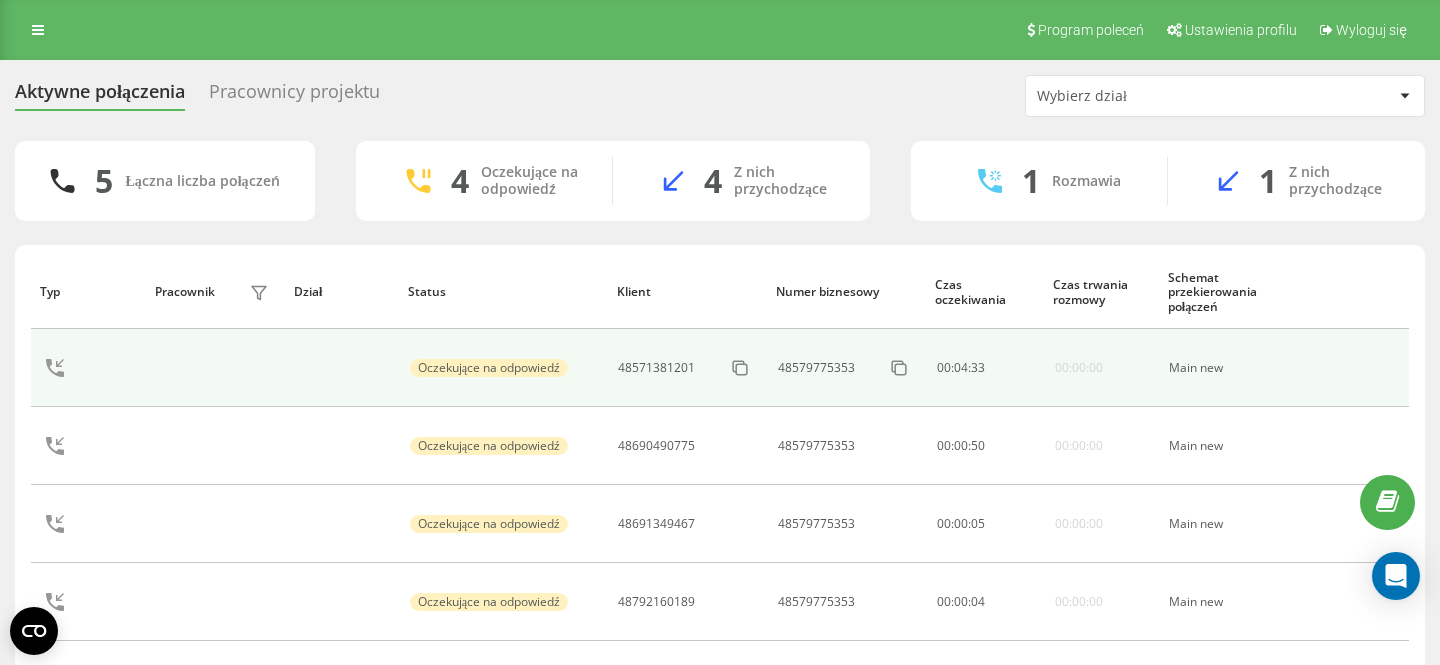 scroll, scrollTop: 129, scrollLeft: 0, axis: vertical 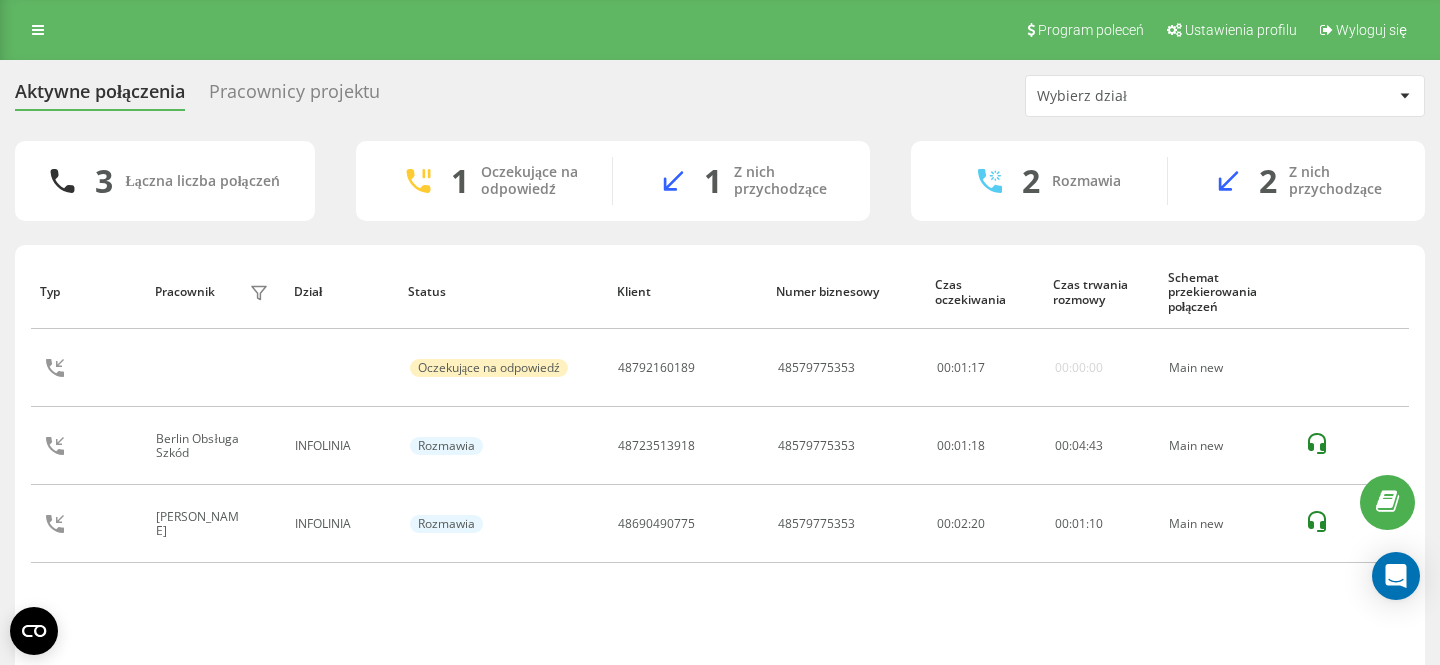 click on "Typ Pracownik  filtra  Dział Status Klient Numer biznesowy Czas oczekiwania Czas trwania rozmowy Schemat przekierowania połączeń Oczekujące na odpowiedź 48792160189 48579775353 00 : 01 : 17 00:00:00 Main new  Berlin Obsługa Szkód INFOLINIA Rozmawia 48723513918 48579775353 00:01:18 00 : 04 : 43 Main new  Klaudia Bogdanowicz INFOLINIA Rozmawia 48690490775 48579775353 00:02:20 00 : 01 : 10 Main new" at bounding box center [720, 471] 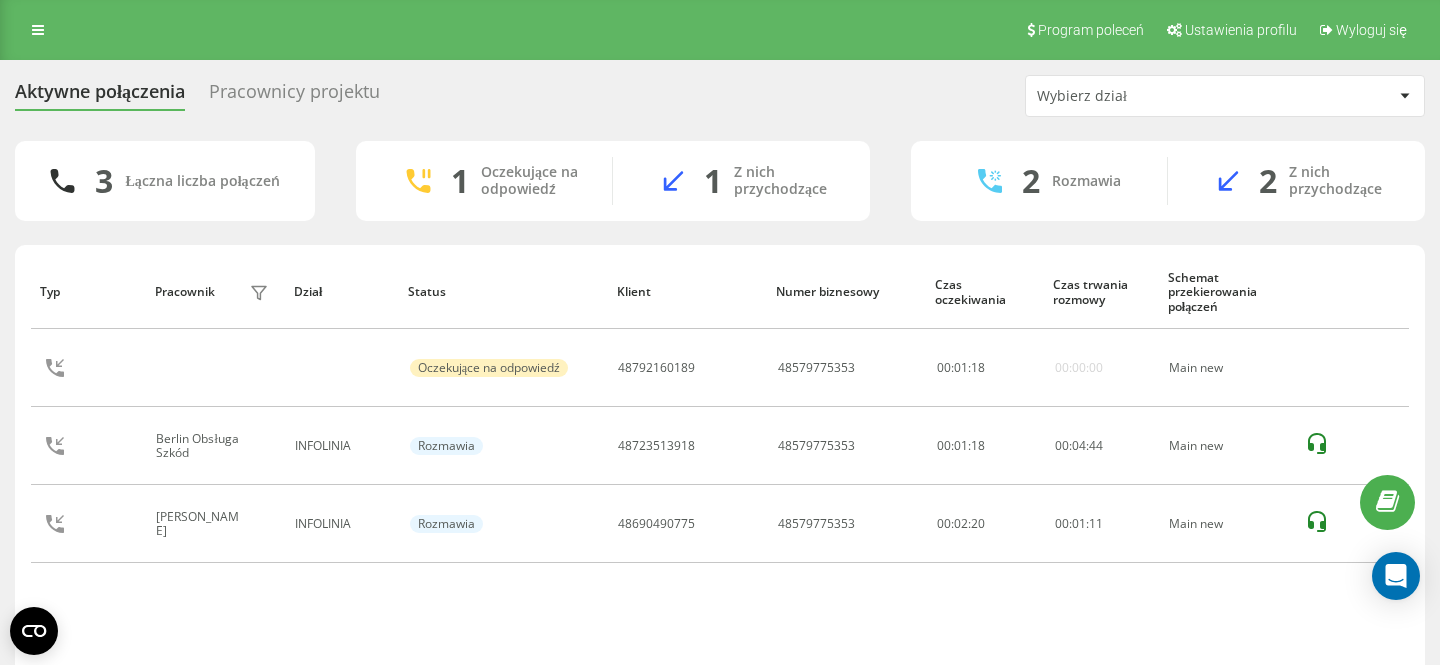 click on "Typ Pracownik  filtra  Dział Status Klient Numer biznesowy Czas oczekiwania Czas trwania rozmowy Schemat przekierowania połączeń Oczekujące na odpowiedź 48792160189 48579775353 00 : 01 : 18 00:00:00 Main new  Berlin Obsługa Szkód INFOLINIA Rozmawia 48723513918 48579775353 00:01:18 00 : 04 : 44 Main new  Klaudia Bogdanowicz INFOLINIA Rozmawia 48690490775 48579775353 00:02:20 00 : 01 : 11 Main new" at bounding box center (720, 471) 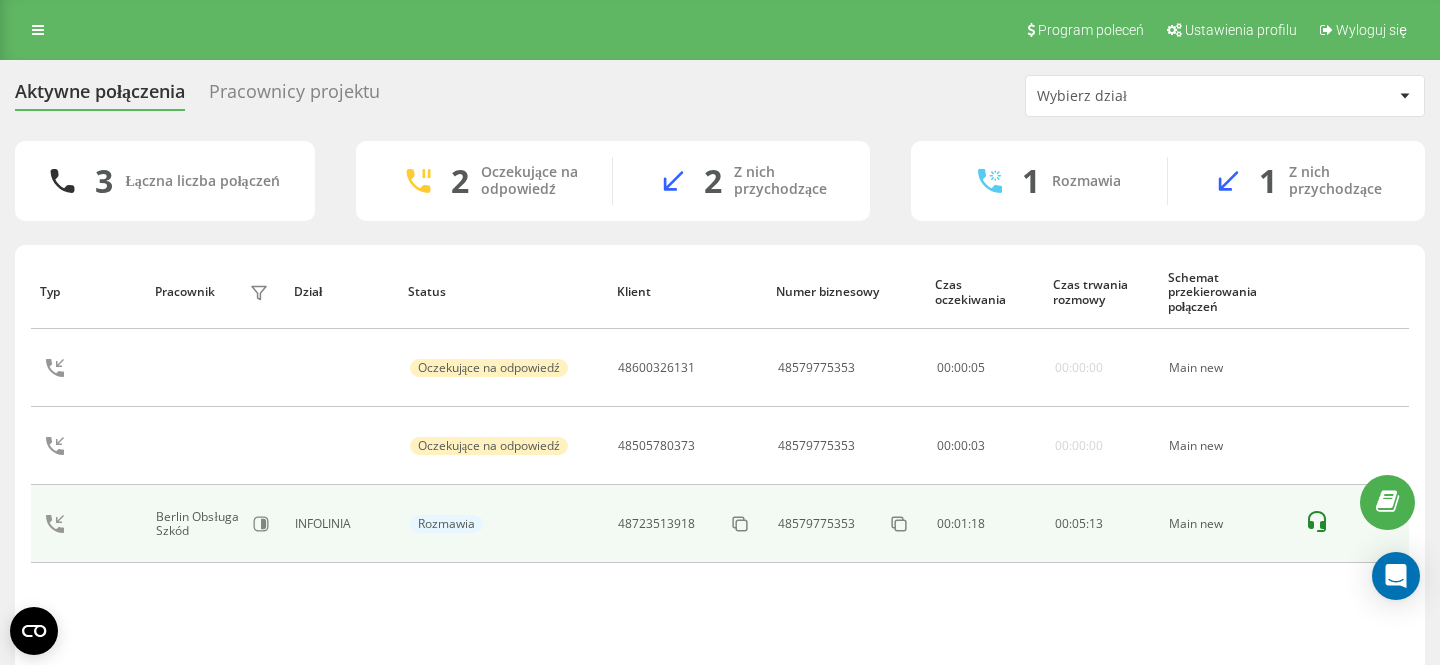 scroll, scrollTop: 87, scrollLeft: 0, axis: vertical 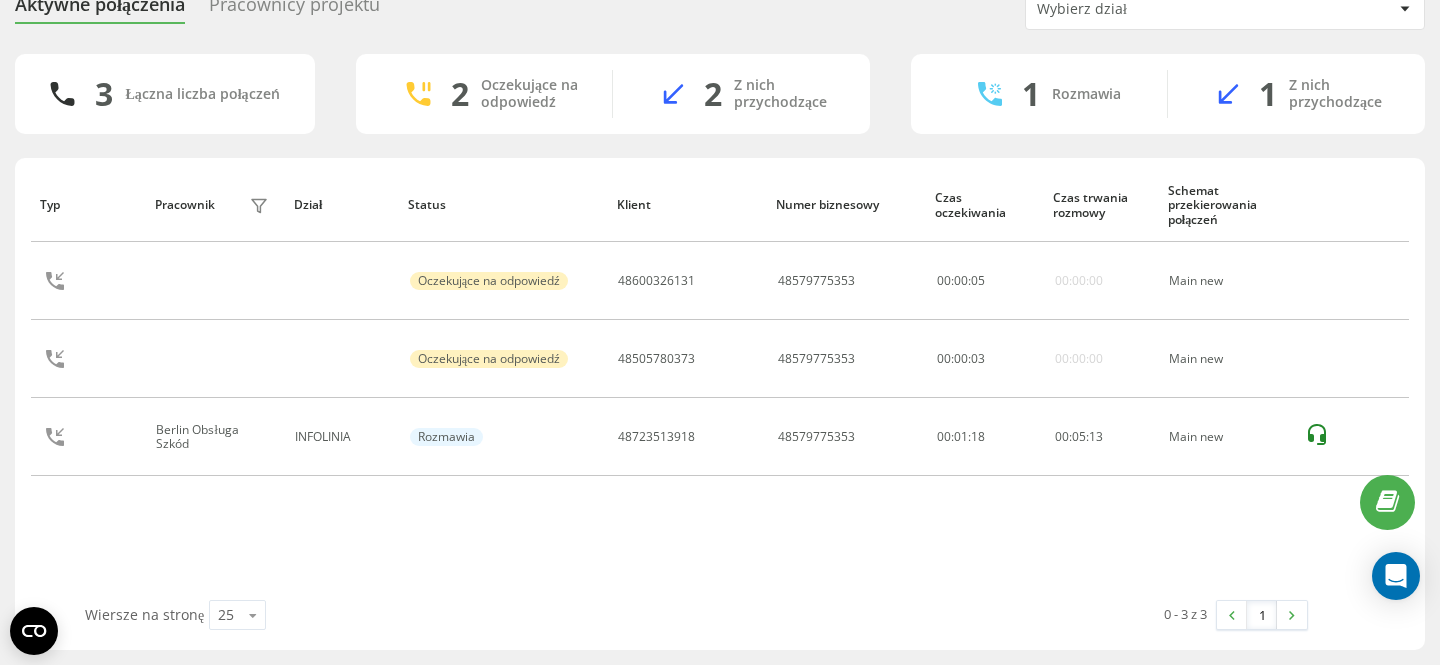 click on "Typ Pracownik  filtra  Dział Status Klient Numer biznesowy Czas oczekiwania Czas trwania rozmowy Schemat przekierowania połączeń Oczekujące na odpowiedź 48600326131 48579775353 00 : 00 : 05 00:00:00 Main new  Oczekujące na odpowiedź 48505780373 48579775353 00 : 00 : 03 00:00:00 Main new  Berlin Obsługa Szkód INFOLINIA Rozmawia 48723513918 48579775353 00:01:18 00 : 05 : 13 Main new" at bounding box center (720, 384) 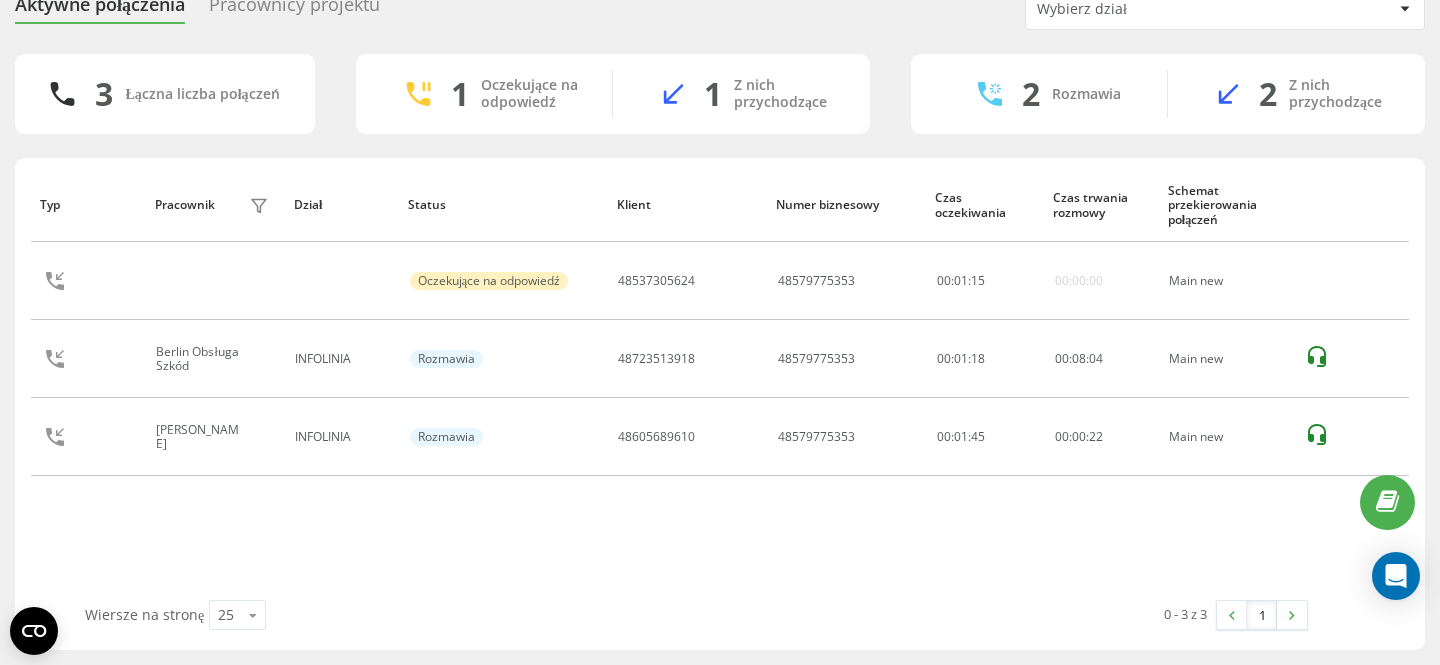 click on "Typ Pracownik  filtra  Dział Status Klient Numer biznesowy Czas oczekiwania Czas trwania rozmowy Schemat przekierowania połączeń Oczekujące na odpowiedź 48537305624 48579775353 00 : 01 : 15 00:00:00 Main new  Berlin Obsługa Szkód INFOLINIA Rozmawia 48723513918 48579775353 00:01:18 00 : 08 : 04 Main new  Klaudia Bogdanowicz INFOLINIA Rozmawia 48605689610 48579775353 00:01:45 00 : 00 : 22 Main new" at bounding box center (720, 384) 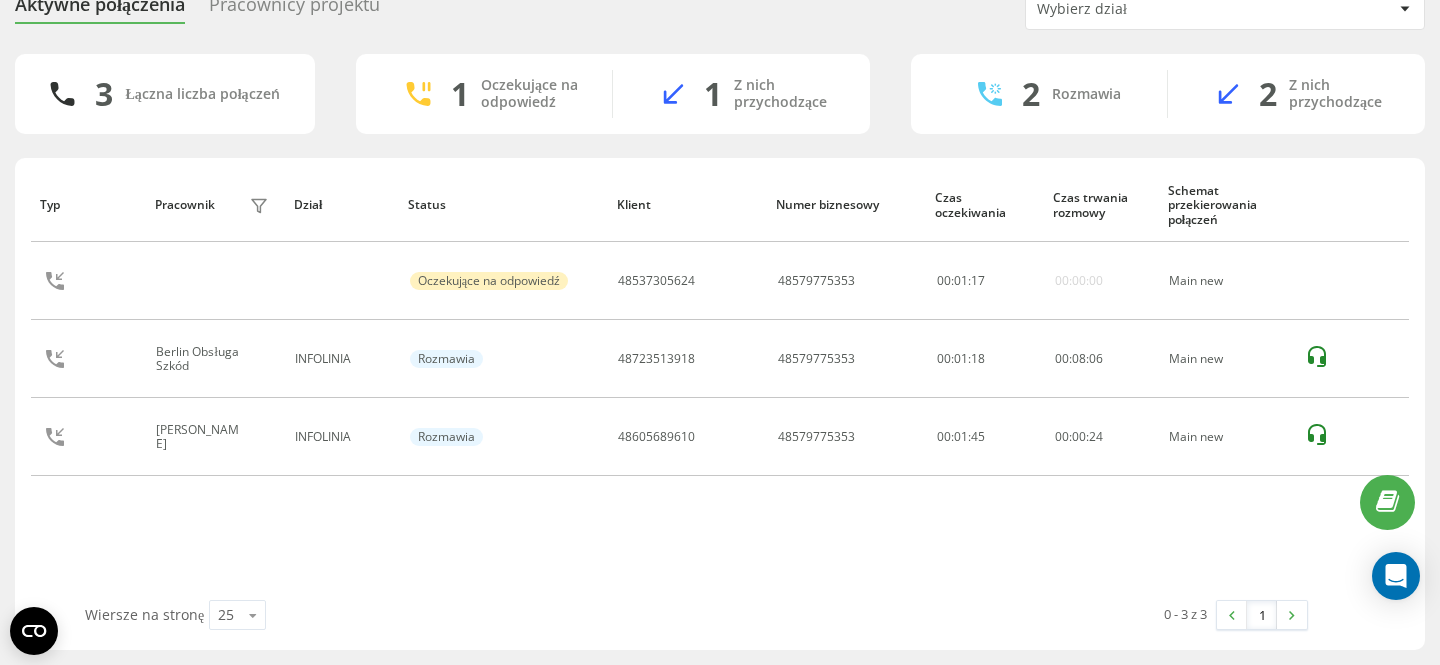 click on "Typ Pracownik  filtra  Dział Status Klient Numer biznesowy Czas oczekiwania Czas trwania rozmowy Schemat przekierowania połączeń Oczekujące na odpowiedź 48537305624 48579775353 00 : 01 : 17 00:00:00 Main new  Berlin Obsługa Szkód INFOLINIA Rozmawia 48723513918 48579775353 00:01:18 00 : 08 : 06 Main new  Klaudia Bogdanowicz INFOLINIA Rozmawia 48605689610 48579775353 00:01:45 00 : 00 : 24 Main new" at bounding box center (720, 384) 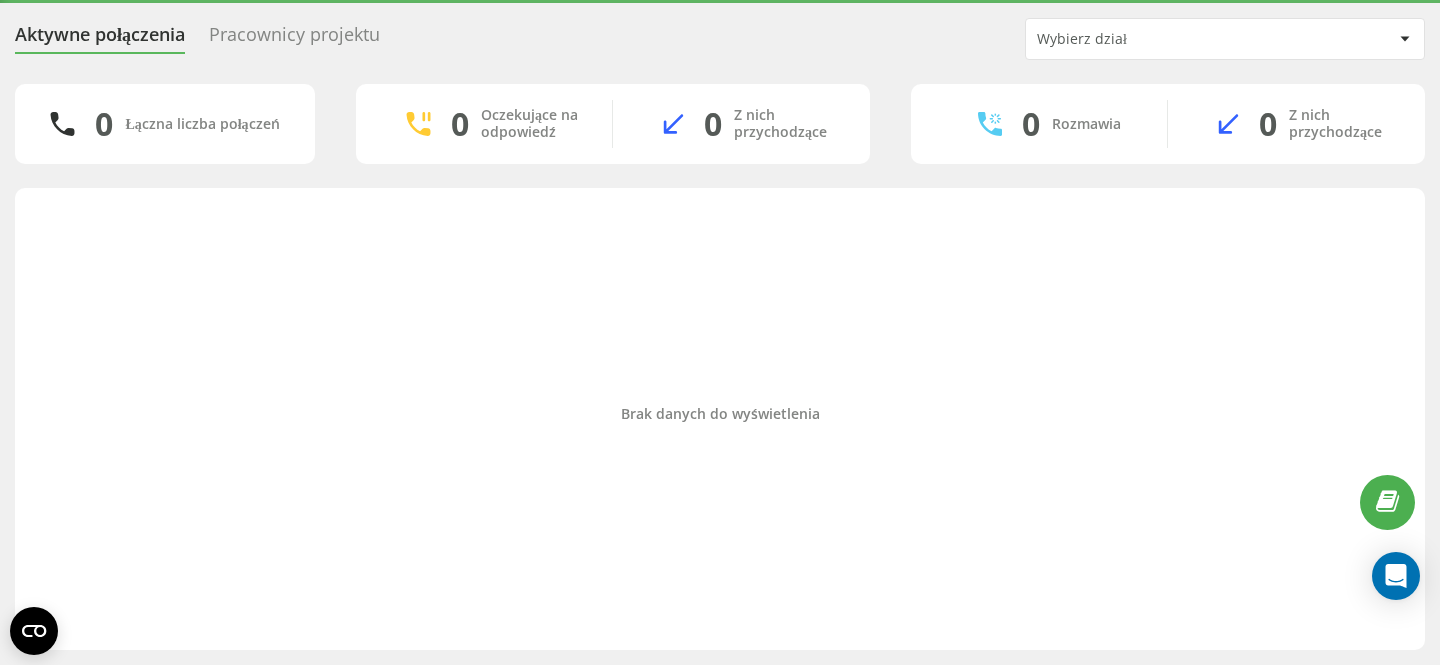 scroll, scrollTop: 57, scrollLeft: 0, axis: vertical 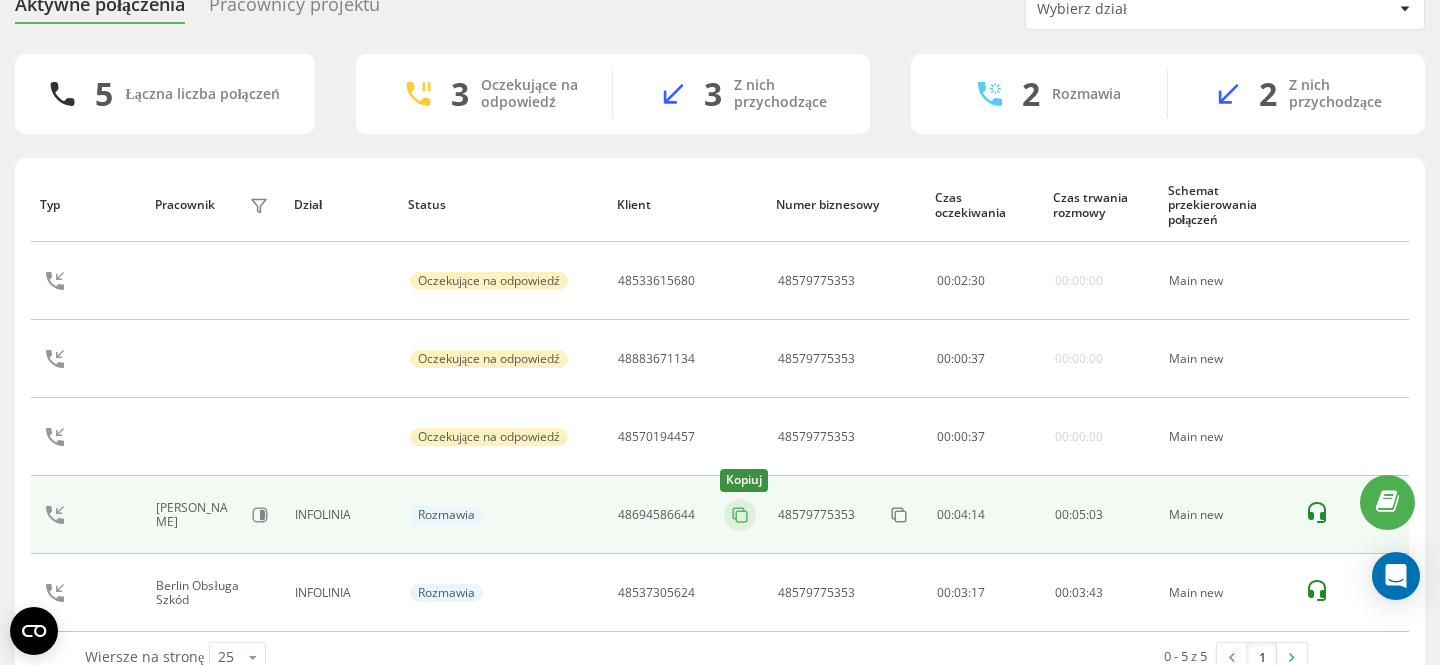 click 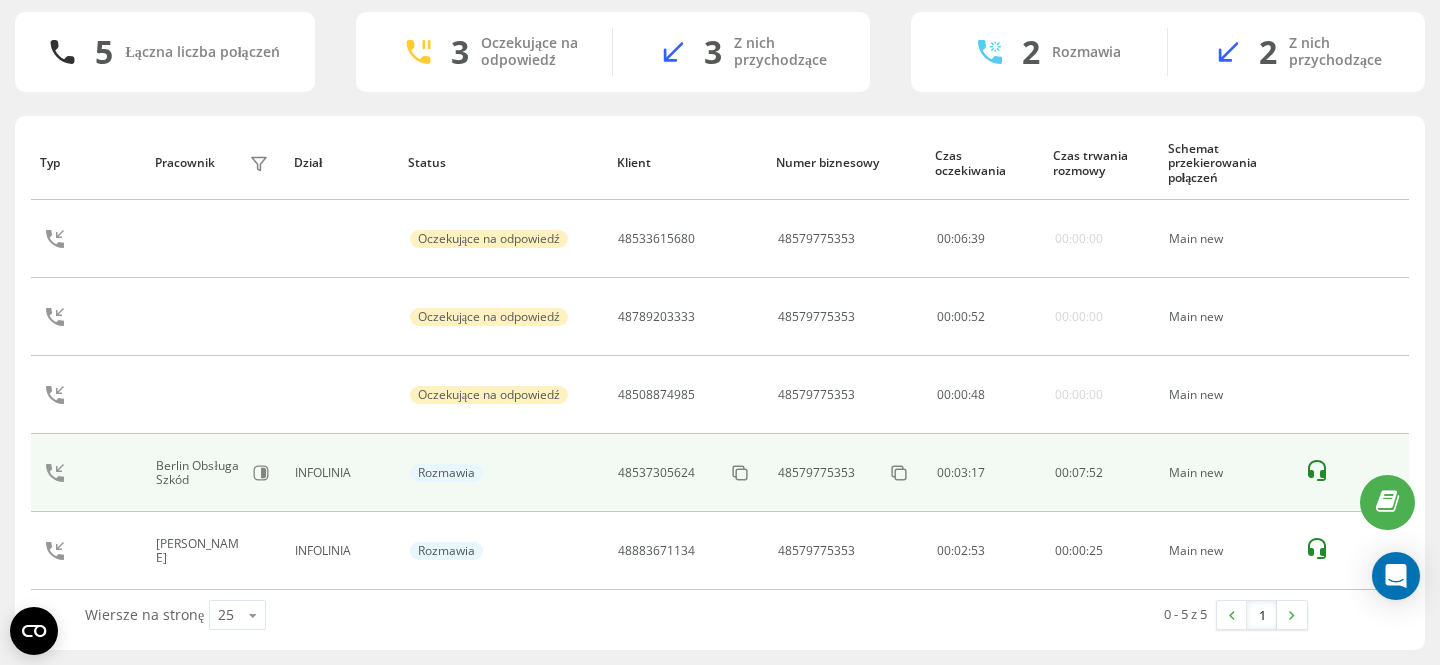 scroll, scrollTop: 87, scrollLeft: 0, axis: vertical 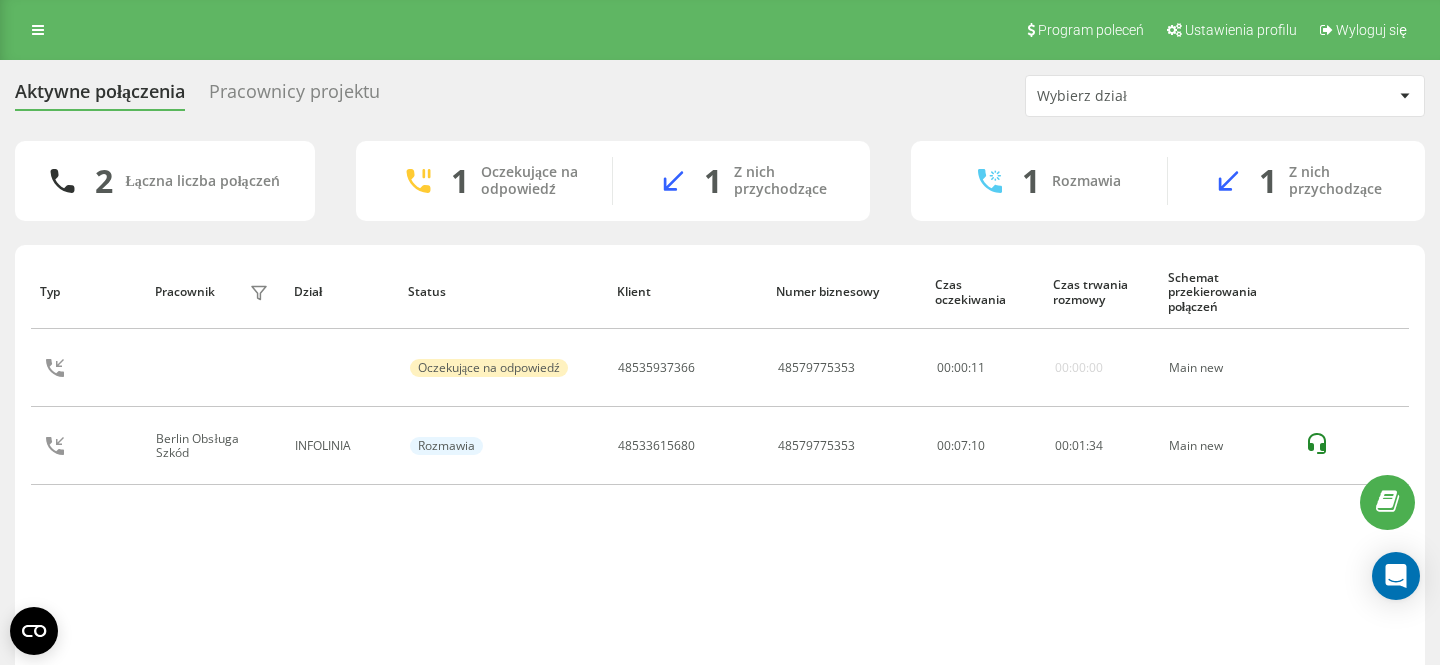 click on "Typ Pracownik  filtra  Dział Status Klient Numer biznesowy Czas oczekiwania Czas trwania rozmowy Schemat przekierowania połączeń Oczekujące na odpowiedź 48535937366 48579775353 00 : 00 : 11 00:00:00 Main new  Berlin Obsługa Szkód INFOLINIA Rozmawia 48533615680 48579775353 00:07:10 00 : 01 : 34 Main new" at bounding box center [720, 471] 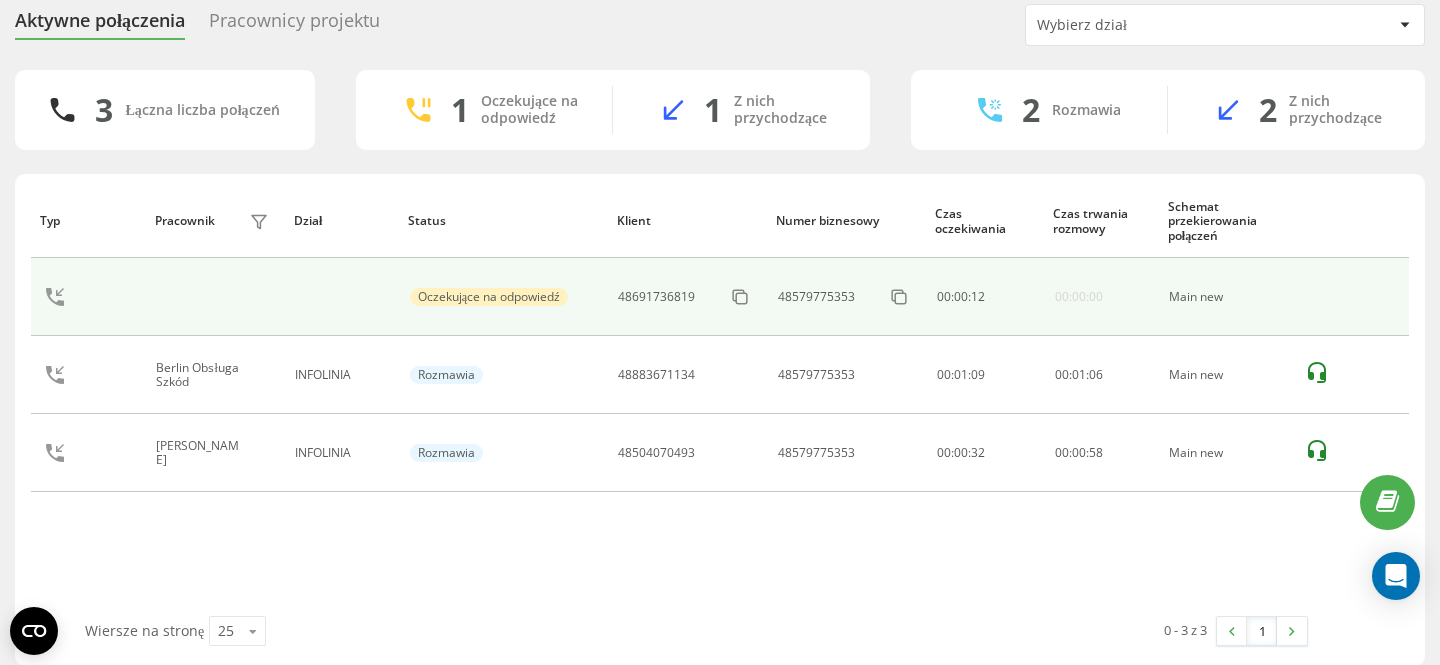 scroll, scrollTop: 87, scrollLeft: 0, axis: vertical 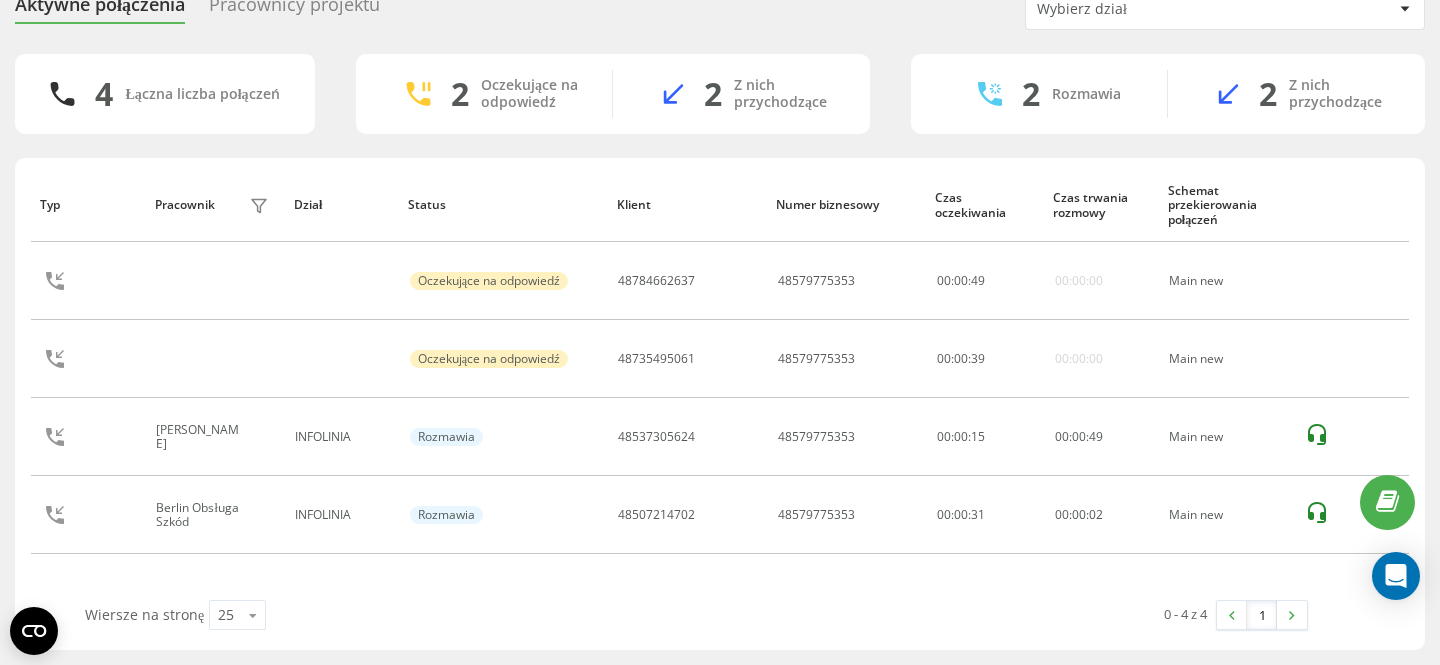 click on "Typ Pracownik  filtra  Dział Status Klient Numer biznesowy Czas oczekiwania Czas trwania rozmowy Schemat przekierowania połączeń Oczekujące na odpowiedź 48784662637 48579775353 00 : 00 : 49 00:00:00 Main new  Oczekujące na odpowiedź 48735495061 48579775353 00 : 00 : 39 00:00:00 Main new  Klaudia Bogdanowicz INFOLINIA Rozmawia 48537305624 48579775353 00:00:15 00 : 00 : 49 Main new  Berlin Obsługa Szkód INFOLINIA Rozmawia 48507214702 48579775353 00:00:31 00 : 00 : 02 Main new" at bounding box center (720, 384) 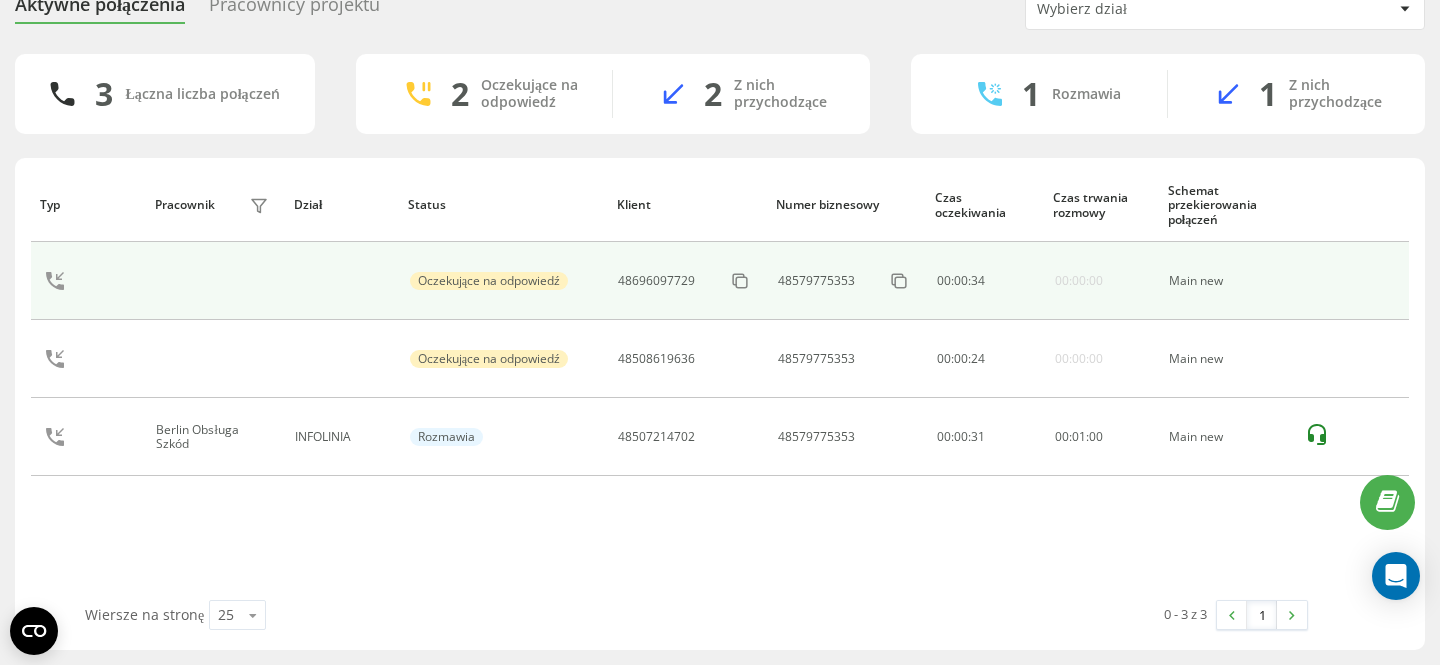 scroll, scrollTop: 0, scrollLeft: 0, axis: both 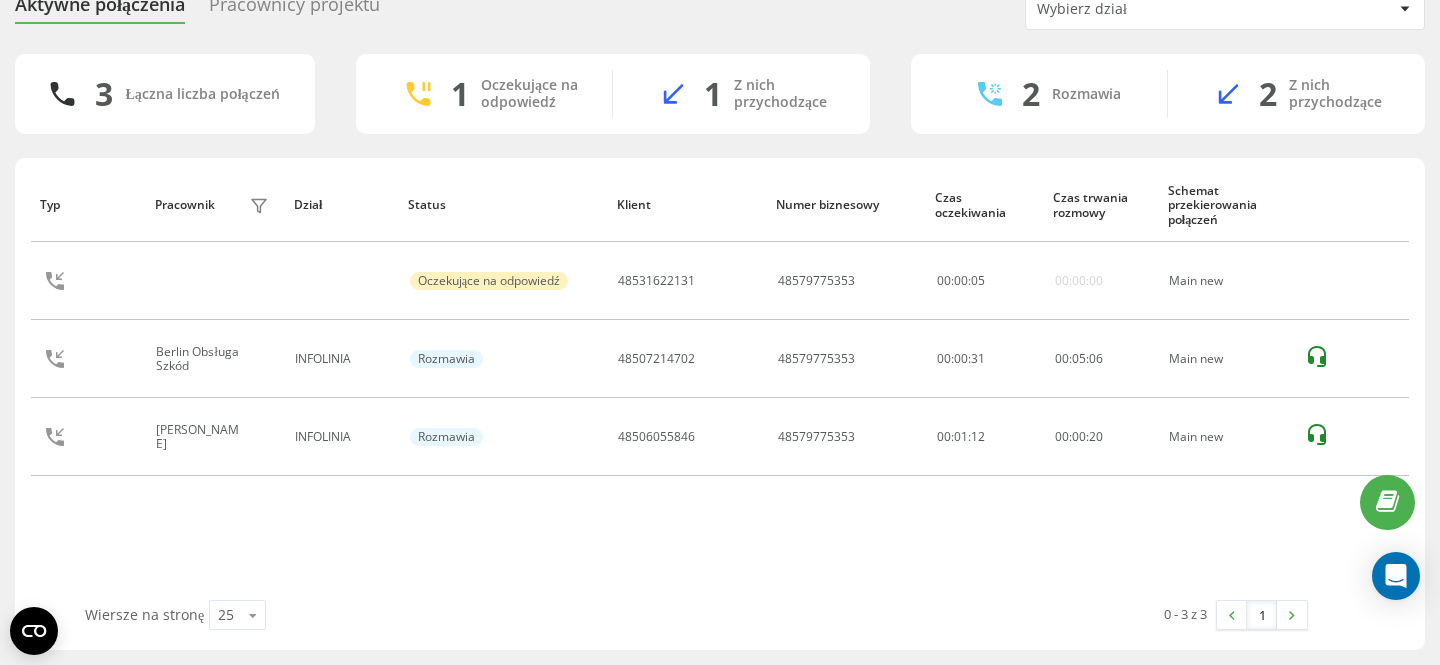 click on "0 - 3 z 3 1" at bounding box center [1010, 615] 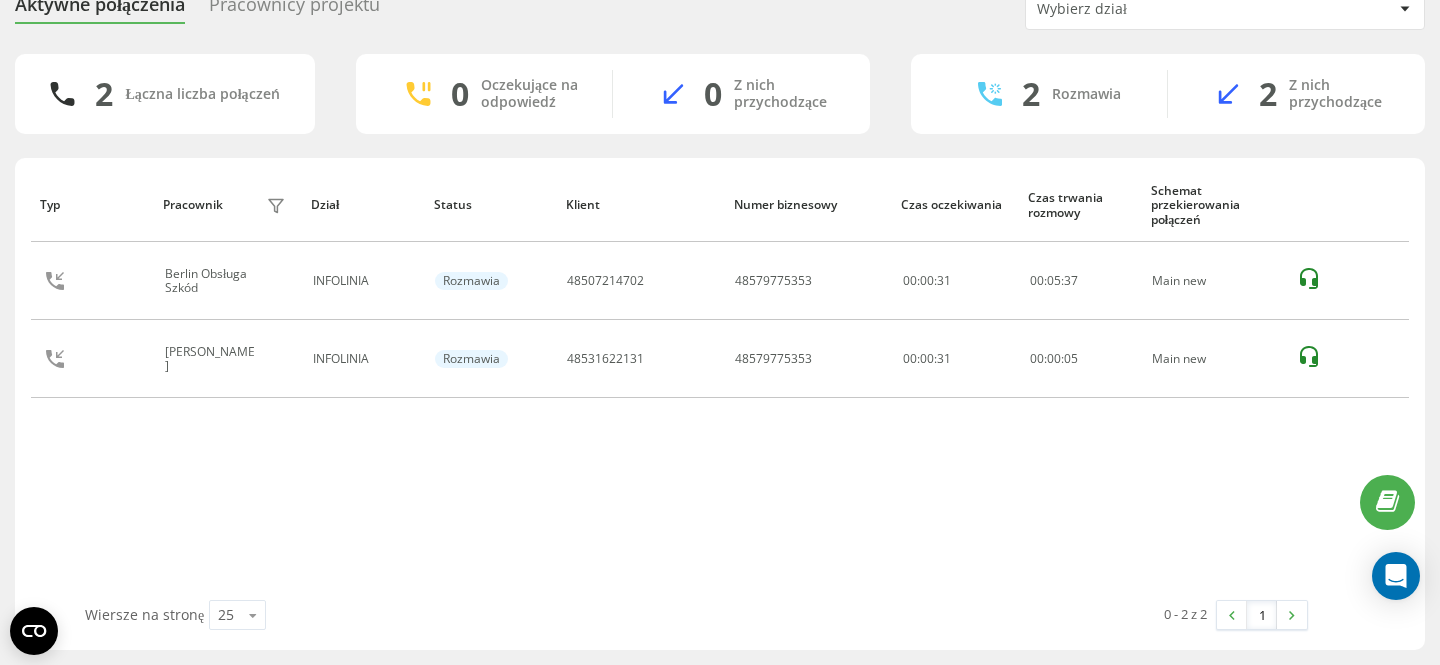 scroll, scrollTop: 0, scrollLeft: 0, axis: both 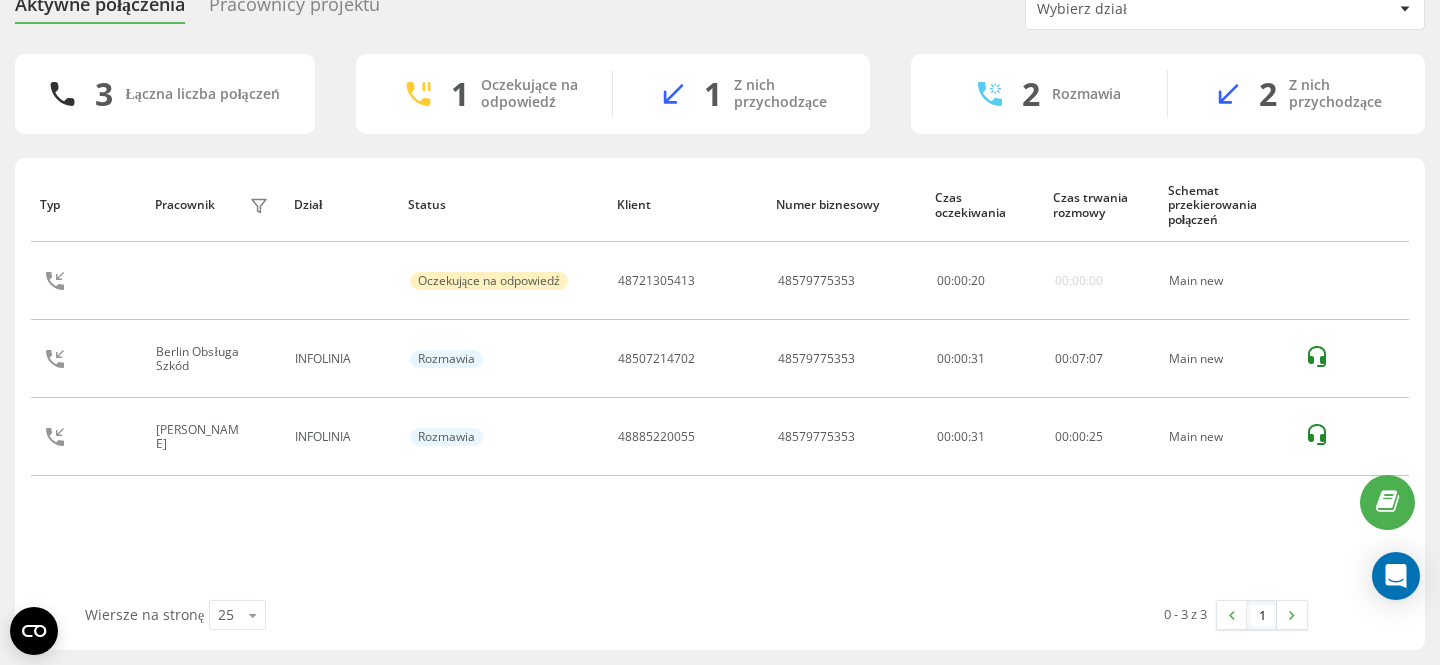 click on "Typ Pracownik  filtra  Dział Status Klient Numer biznesowy Czas oczekiwania Czas trwania rozmowy Schemat przekierowania połączeń Oczekujące na odpowiedź 48721305413 48579775353 00 : 00 : 20 00:00:00 Main new  Berlin Obsługa Szkód INFOLINIA Rozmawia 48507214702 48579775353 00:00:31 00 : 07 : 07 Main new  Klaudia Bogdanowicz INFOLINIA Rozmawia 48885220055 48579775353 00:00:31 00 : 00 : 25 Main new" at bounding box center (720, 384) 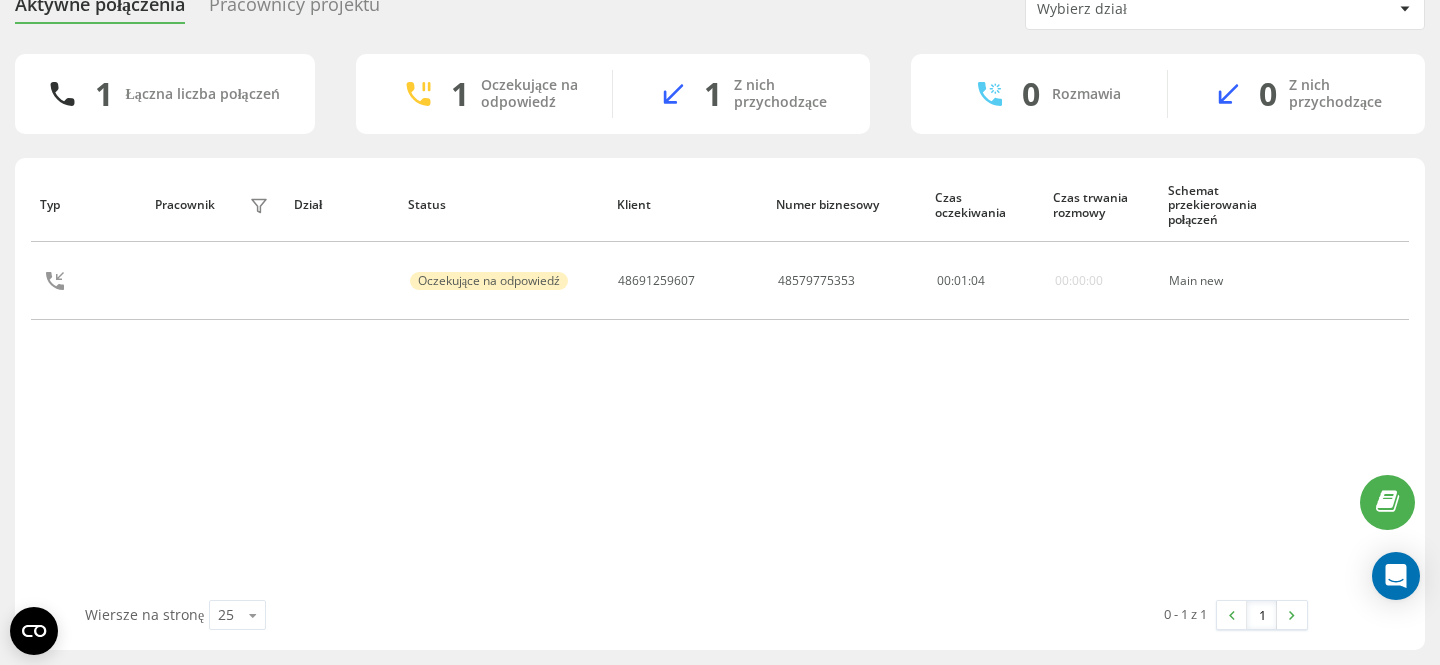 scroll, scrollTop: 57, scrollLeft: 0, axis: vertical 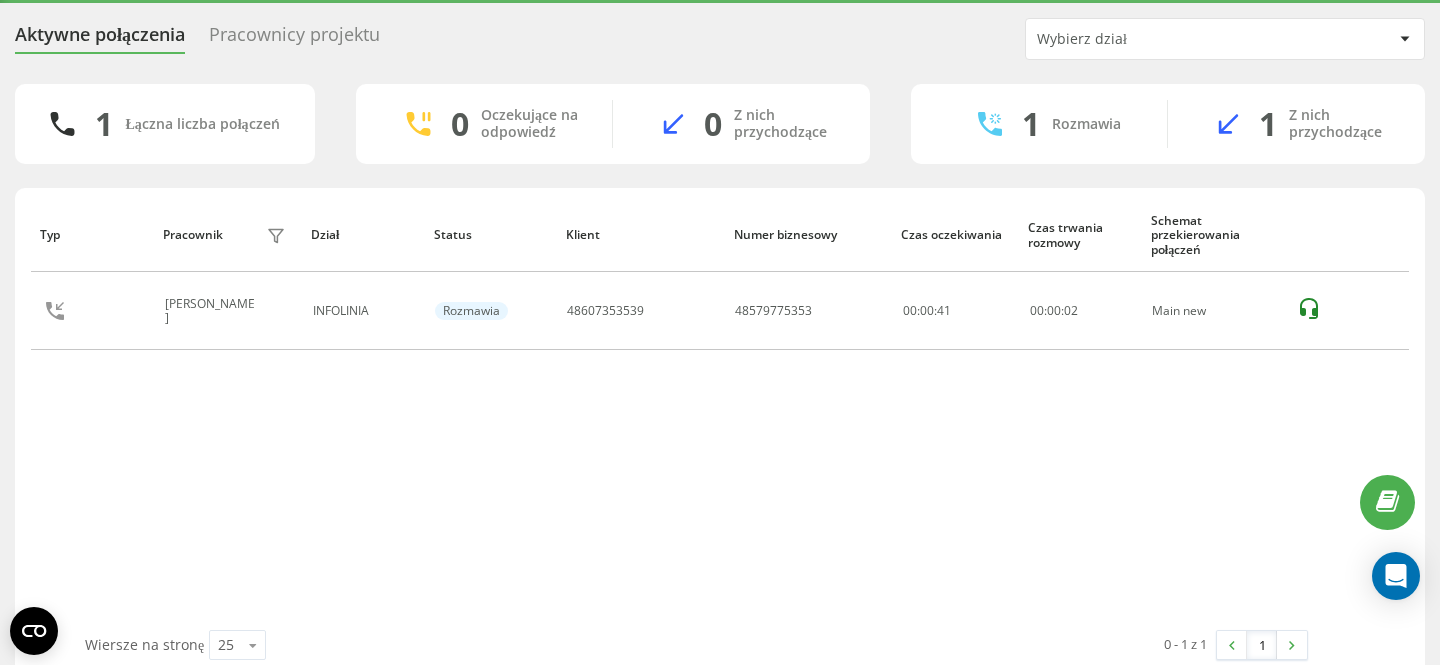 click on "Typ Pracownik  filtra  Dział Status Klient Numer biznesowy Czas oczekiwania Czas trwania rozmowy Schemat przekierowania połączeń Klaudia Bogdanowicz INFOLINIA Rozmawia 48607353539 48579775353 00:00:41 00 : 00 : 02 Main new" at bounding box center (720, 414) 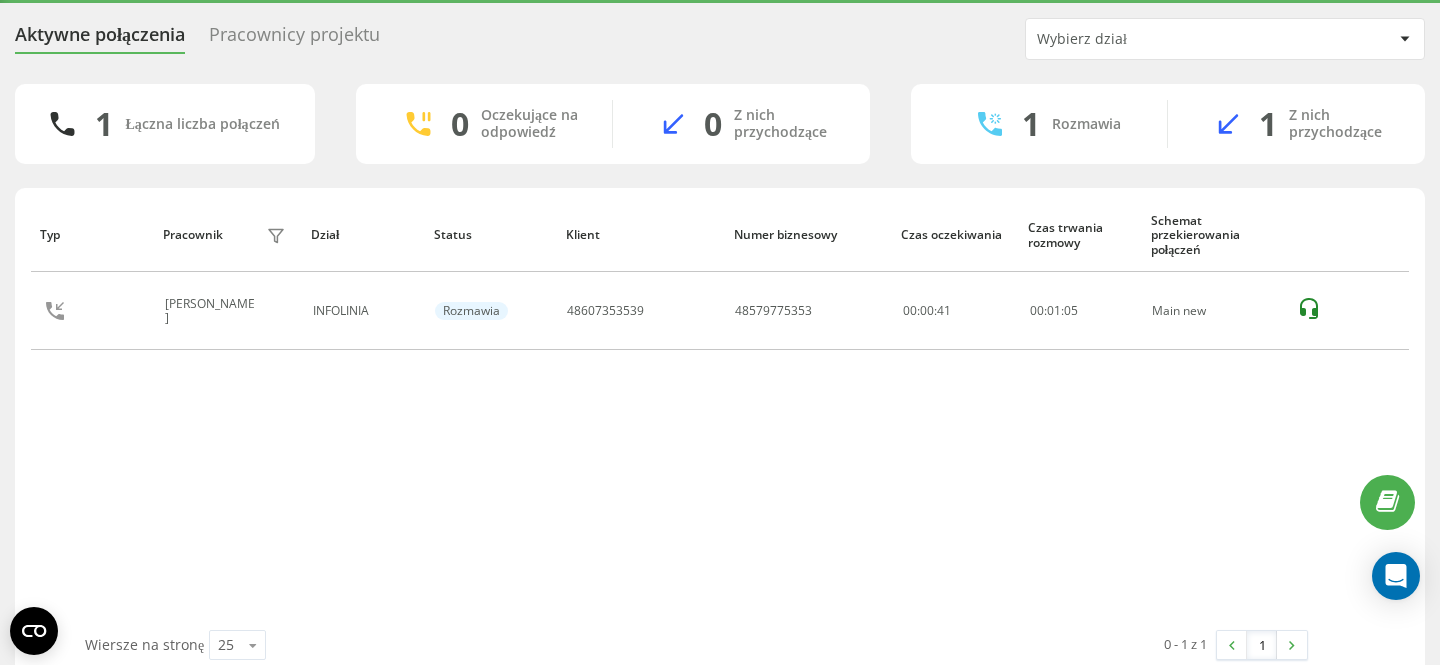 scroll, scrollTop: 0, scrollLeft: 0, axis: both 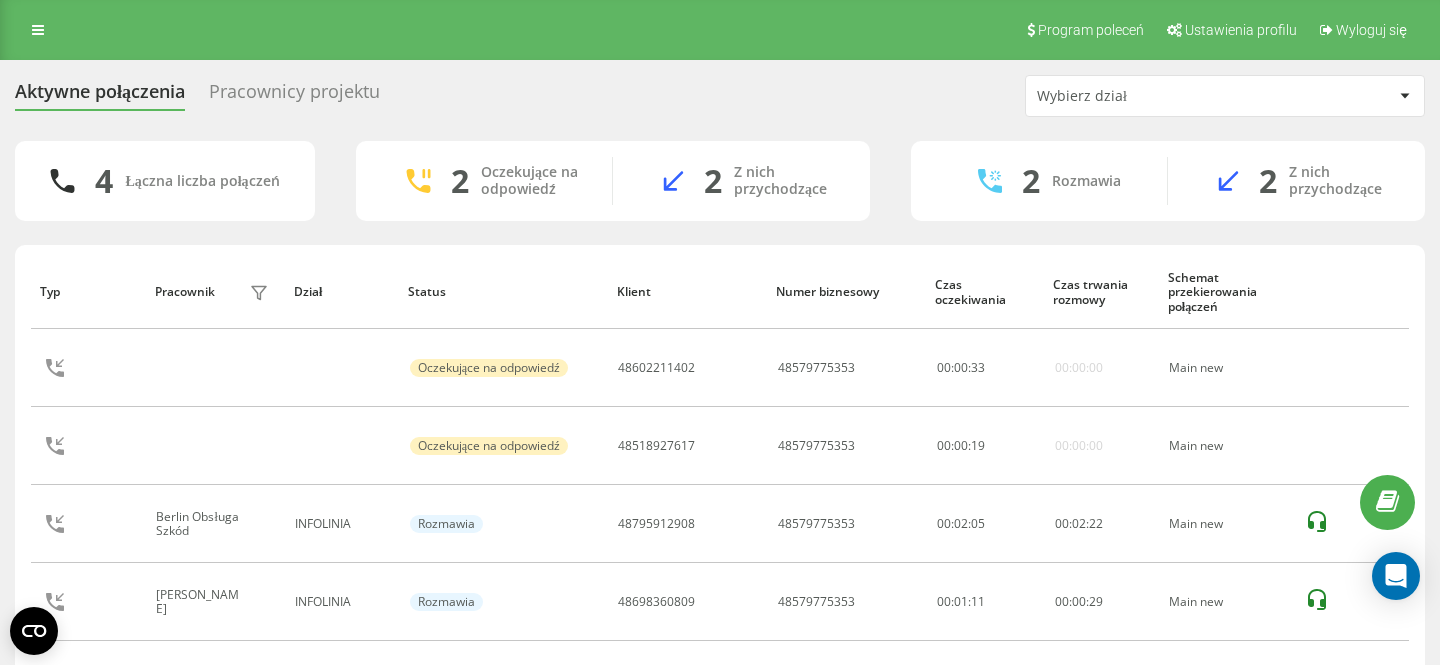 click on "4   Łączna liczba połączeń   2   Oczekujące na odpowiedź   2   Z nich przychodzące   2   Rozmawia   2   Z nich przychodzące Typ Pracownik  filtra  Dział Status Klient Numer biznesowy Czas oczekiwania Czas trwania rozmowy Schemat przekierowania połączeń Oczekujące na odpowiedź 48602211402 48579775353 00 : 00 : 33 00:00:00 Main new  Oczekujące na odpowiedź 48518927617 48579775353 00 : 00 : 19 00:00:00 Main new  Berlin Obsługa Szkód INFOLINIA Rozmawia 48795912908 48579775353 00:02:05 00 : 02 : 22 Main new  Klaudia Bogdanowicz INFOLINIA Rozmawia 48698360809 48579775353 00:01:11 00 : 00 : 29 Main new  Wiersze na stronę 25 10 25 50 100 0 - 4 z 4 1" at bounding box center [720, 439] 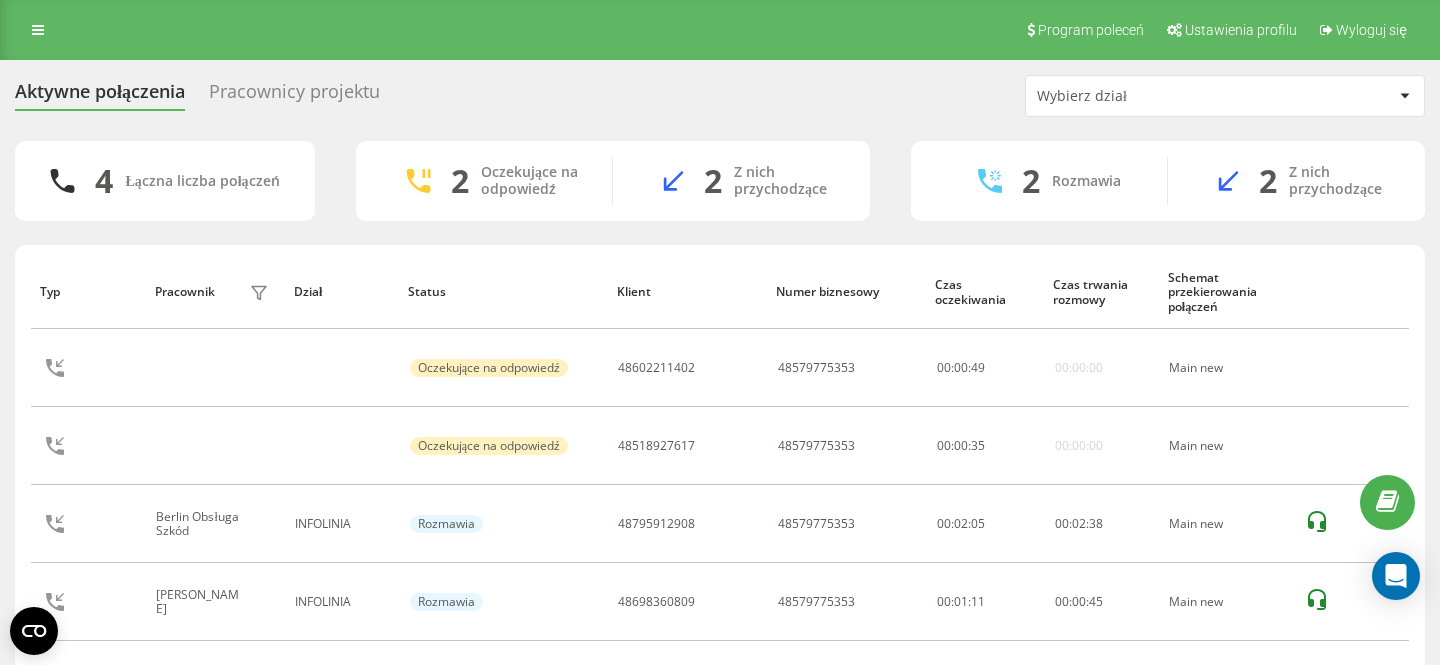 scroll, scrollTop: 87, scrollLeft: 0, axis: vertical 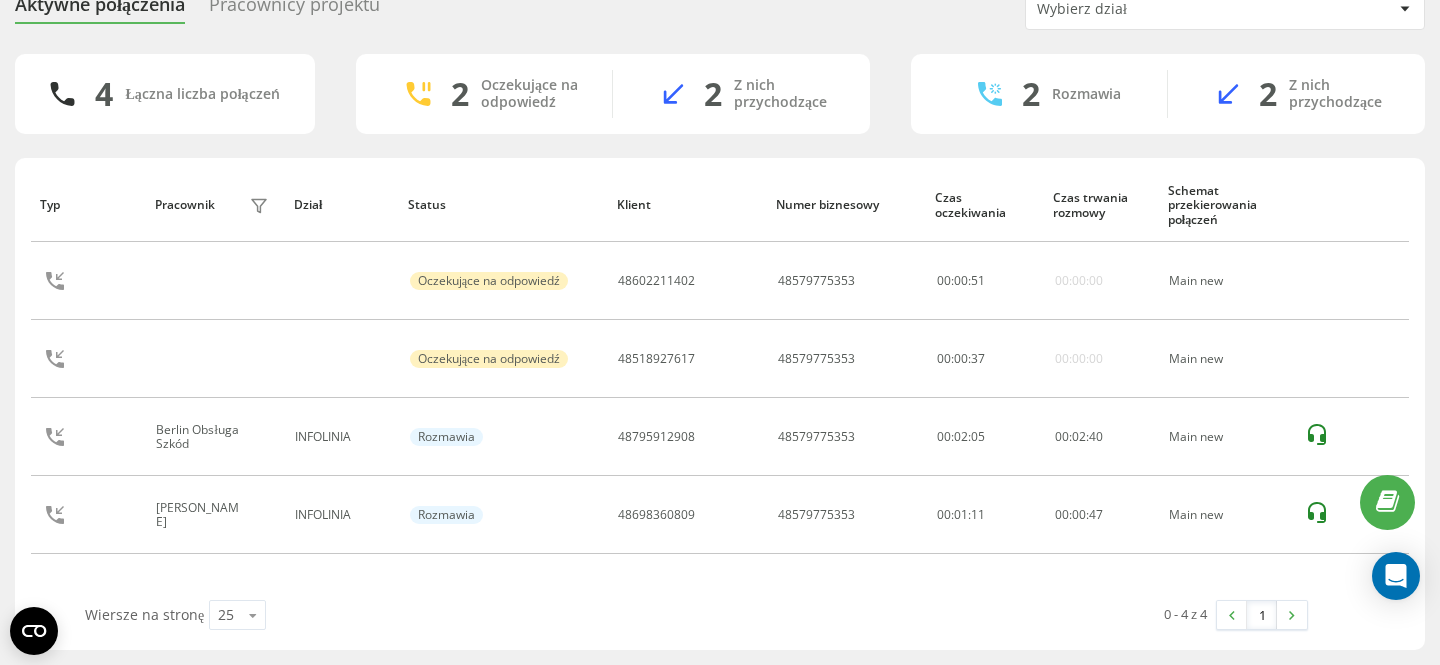 click on "Typ Pracownik  filtra  Dział Status Klient Numer biznesowy Czas oczekiwania Czas trwania rozmowy Schemat przekierowania połączeń Oczekujące na odpowiedź 48602211402 48579775353 00 : 00 : 51 00:00:00 Main new  Oczekujące na odpowiedź 48518927617 48579775353 00 : 00 : 37 00:00:00 Main new  Berlin Obsługa Szkód INFOLINIA Rozmawia 48795912908 48579775353 00:02:05 00 : 02 : 40 Main new  Klaudia Bogdanowicz INFOLINIA Rozmawia 48698360809 48579775353 00:01:11 00 : 00 : 47 Main new" at bounding box center [720, 384] 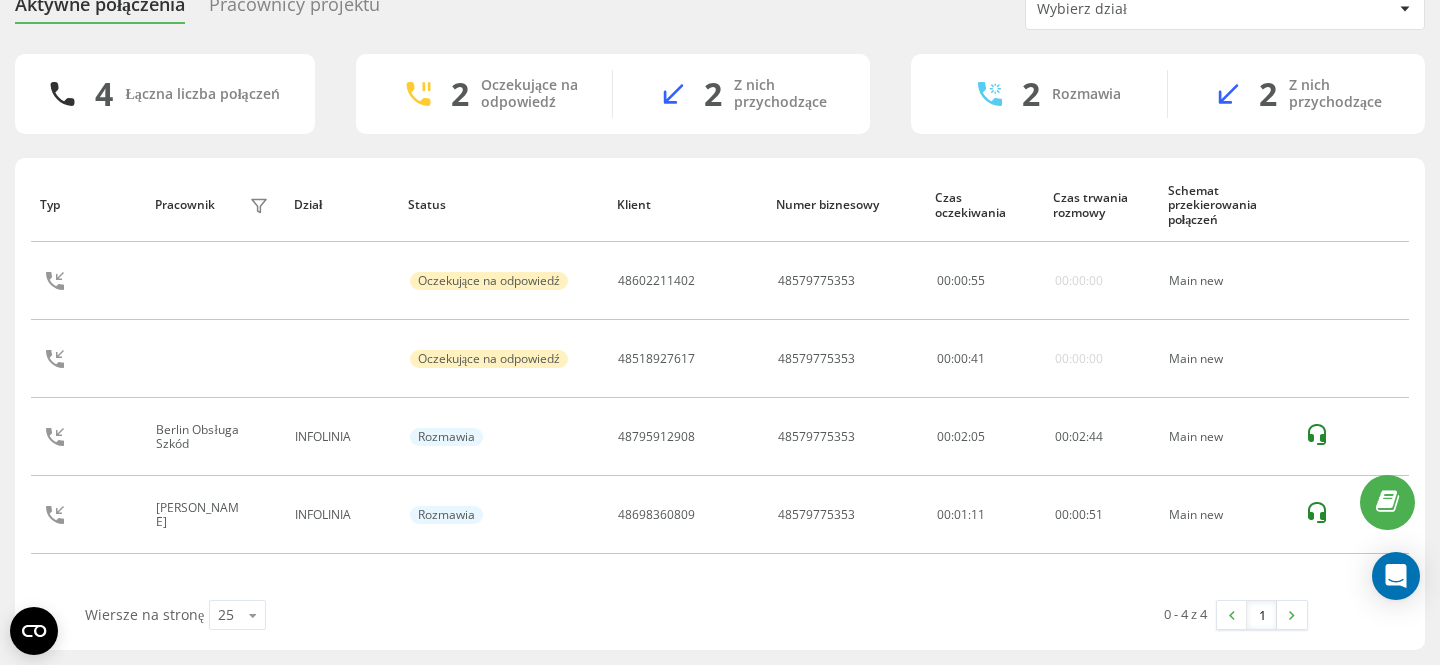 click on "Typ Pracownik  filtra  Dział Status Klient Numer biznesowy Czas oczekiwania Czas trwania rozmowy Schemat przekierowania połączeń Oczekujące na odpowiedź 48602211402 48579775353 00 : 00 : 55 00:00:00 Main new  Oczekujące na odpowiedź 48518927617 48579775353 00 : 00 : 41 00:00:00 Main new  Berlin Obsługa Szkód INFOLINIA Rozmawia 48795912908 48579775353 00:02:05 00 : 02 : 44 Main new  Klaudia Bogdanowicz INFOLINIA Rozmawia 48698360809 48579775353 00:01:11 00 : 00 : 51 Main new" at bounding box center [720, 384] 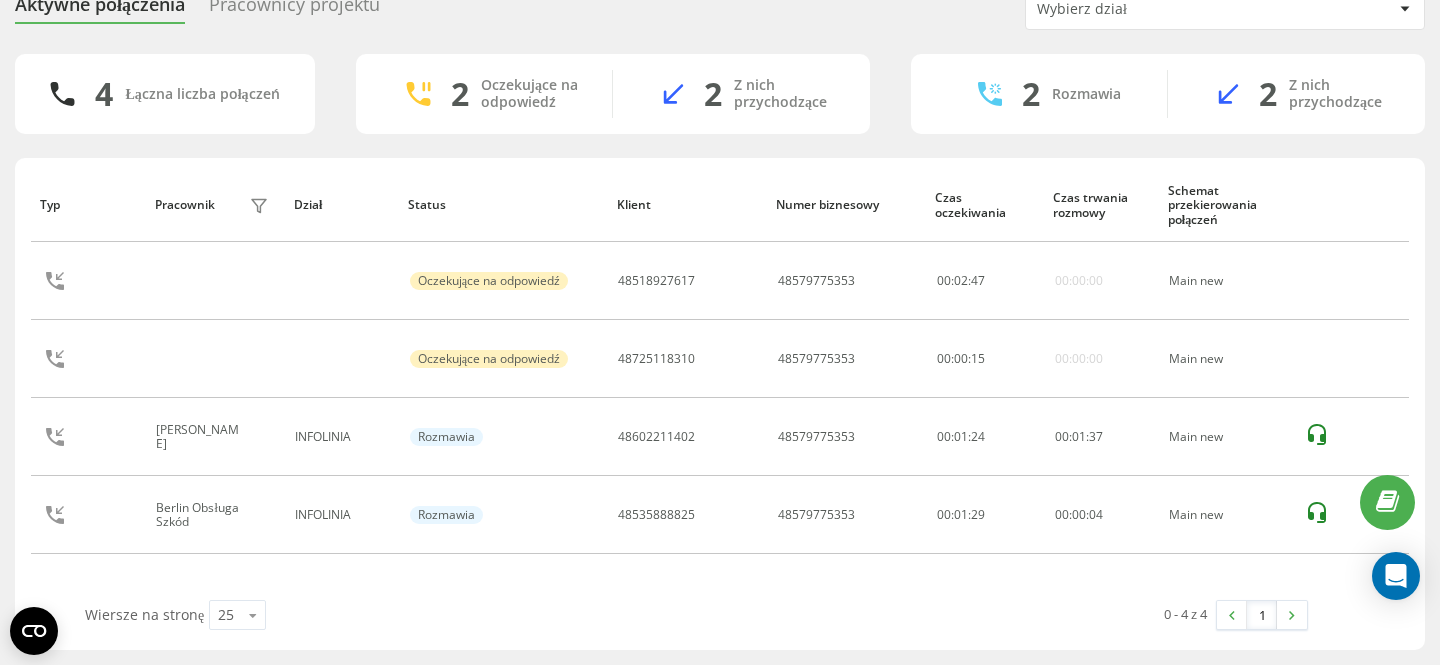 click on "Wiersze na stronę 25 10 25 50 100" at bounding box center (384, 615) 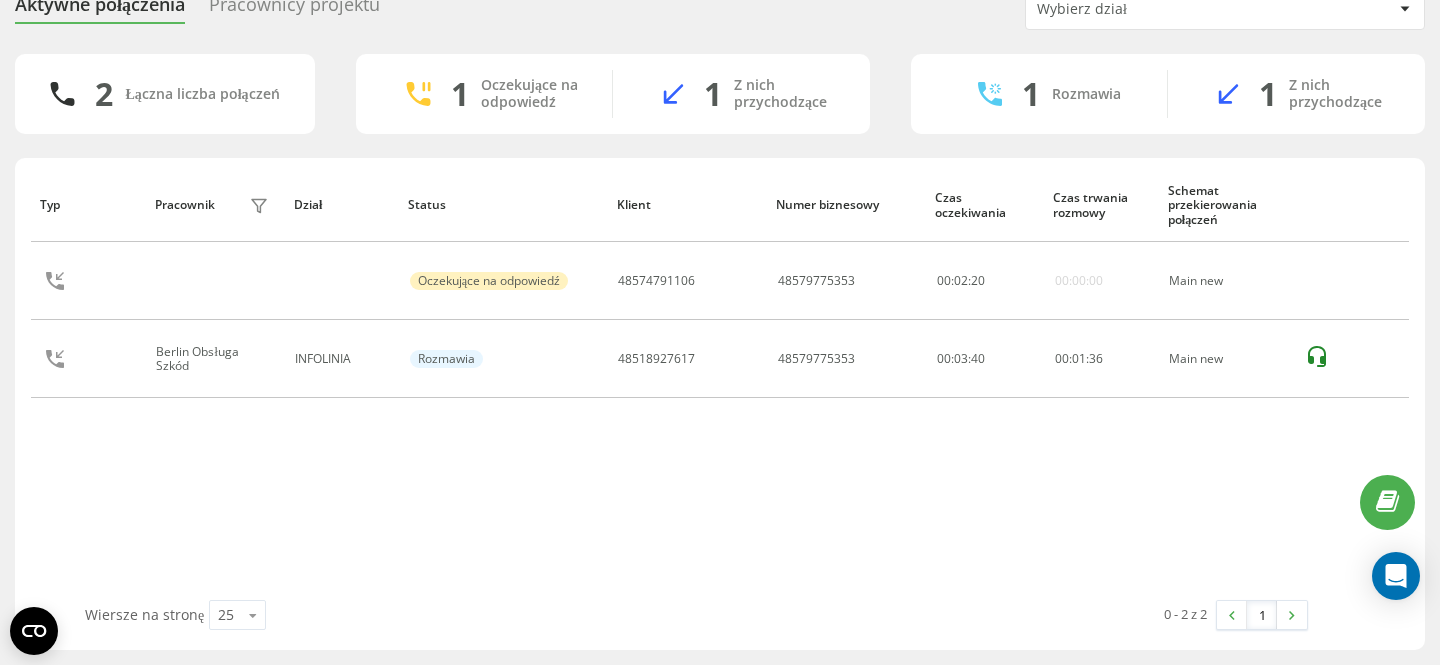 click on "Typ Pracownik  filtra  Dział Status Klient Numer biznesowy Czas oczekiwania Czas trwania rozmowy Schemat przekierowania połączeń Oczekujące na odpowiedź 48574791106 48579775353 00 : 02 : 20 00:00:00 Main new  Berlin Obsługa Szkód INFOLINIA Rozmawia 48518927617 48579775353 00:03:40 00 : 01 : 36 Main new" at bounding box center [720, 384] 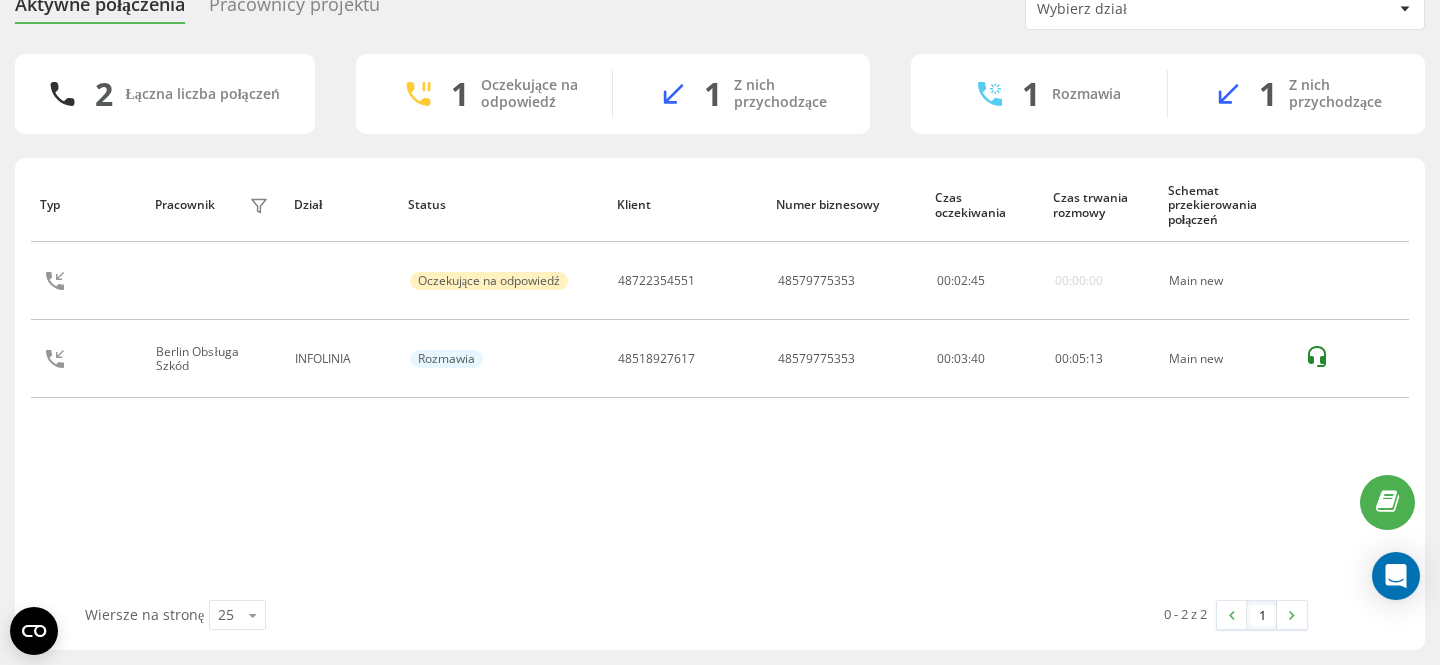 click on "Typ Pracownik  filtra  Dział Status Klient Numer biznesowy Czas oczekiwania Czas trwania rozmowy Schemat przekierowania połączeń Oczekujące na odpowiedź 48722354551 48579775353 00 : 02 : 45 00:00:00 Main new  Berlin Obsługa Szkód INFOLINIA Rozmawia 48518927617 48579775353 00:03:40 00 : 05 : 13 Main new" at bounding box center [720, 384] 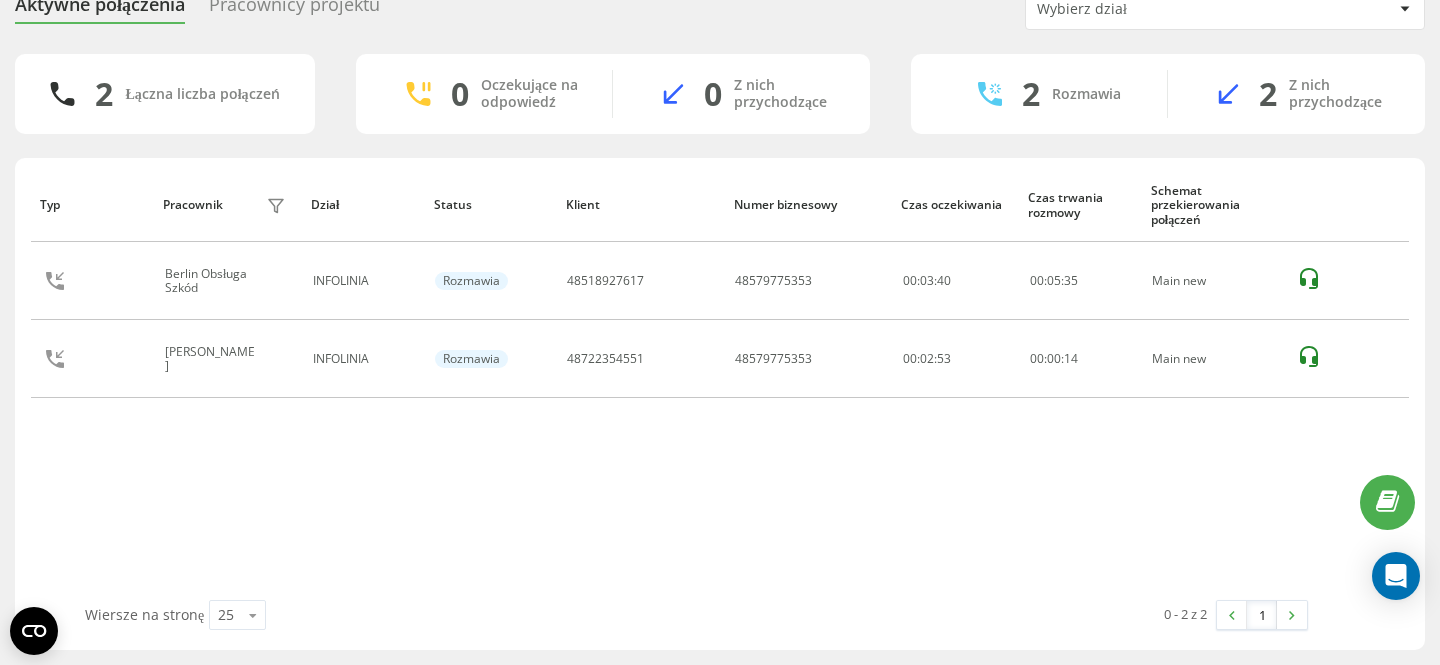 click on "Typ Pracownik  filtra  Dział Status Klient Numer biznesowy Czas oczekiwania Czas trwania rozmowy Schemat przekierowania połączeń Berlin Obsługa Szkód INFOLINIA Rozmawia 48518927617 48579775353 00:03:40 00 : 05 : 35 Main new  Klaudia Bogdanowicz INFOLINIA Rozmawia 48722354551 48579775353 00:02:53 00 : 00 : 14 Main new" at bounding box center [720, 384] 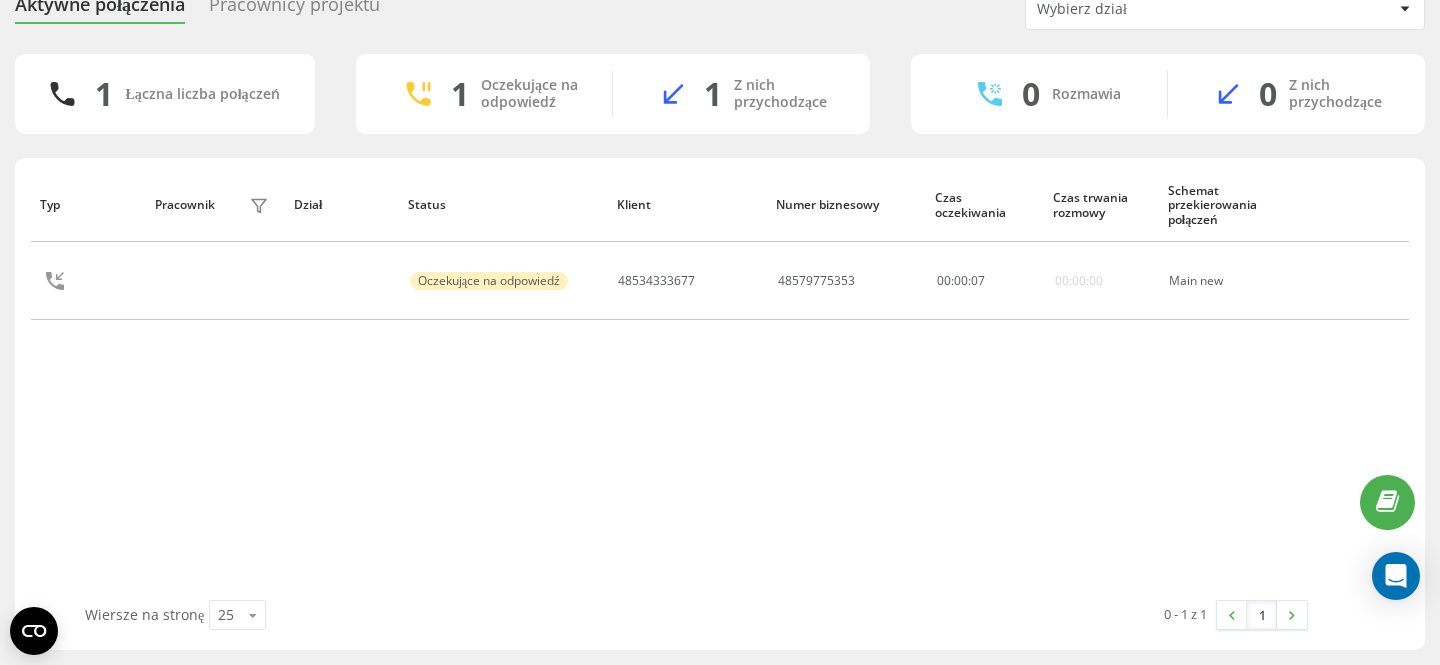 scroll, scrollTop: 57, scrollLeft: 0, axis: vertical 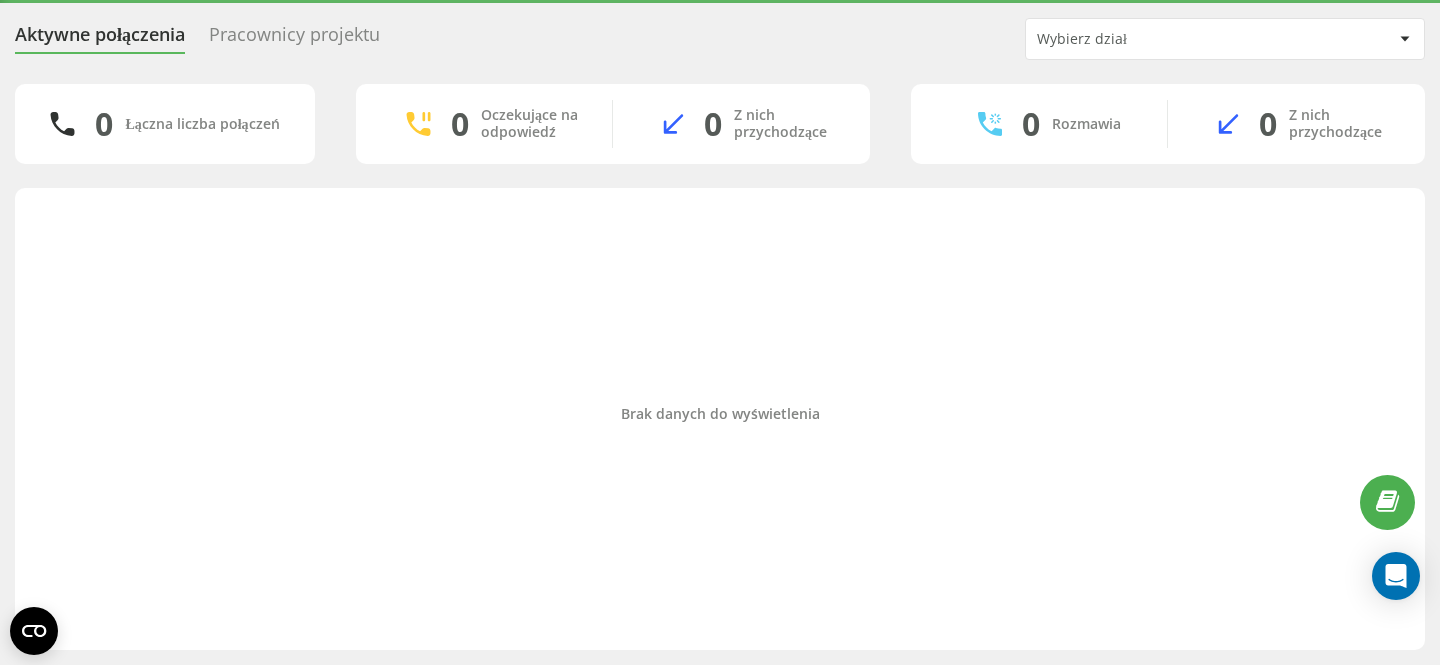 click on "Brak danych do wyświetlenia" at bounding box center (720, 414) 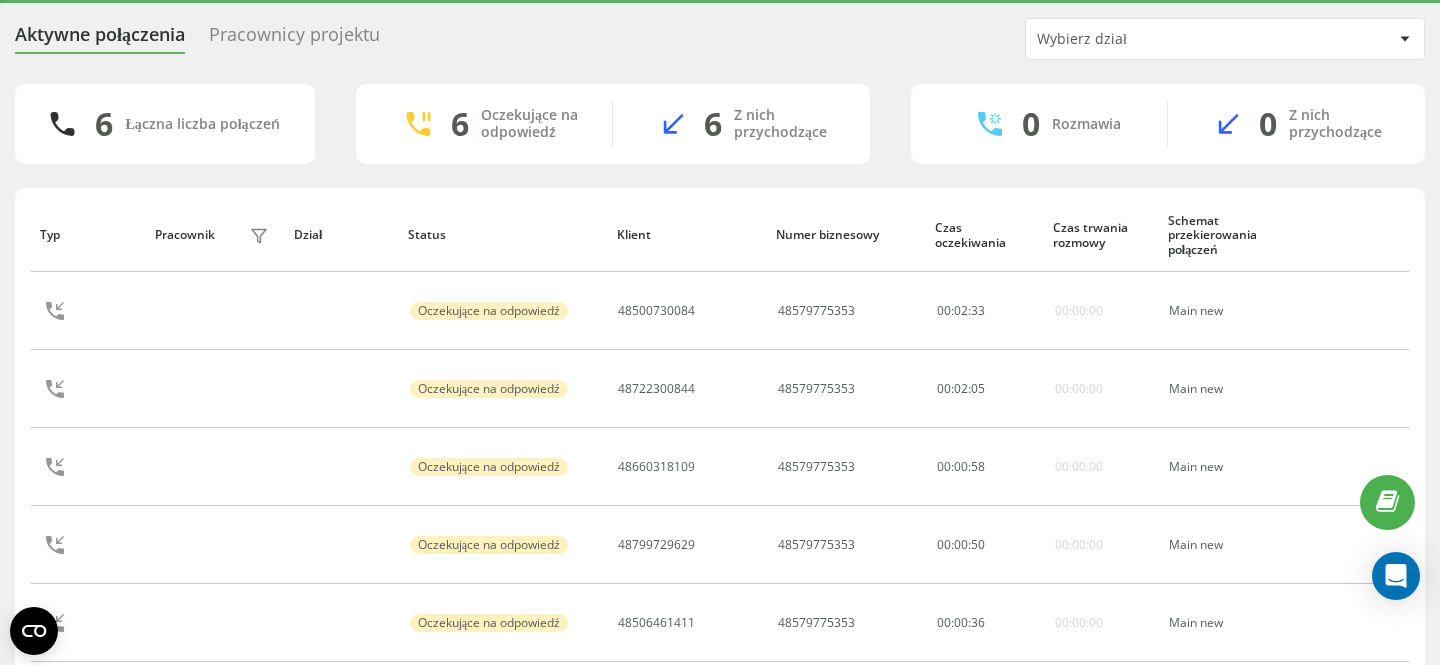 scroll, scrollTop: 207, scrollLeft: 0, axis: vertical 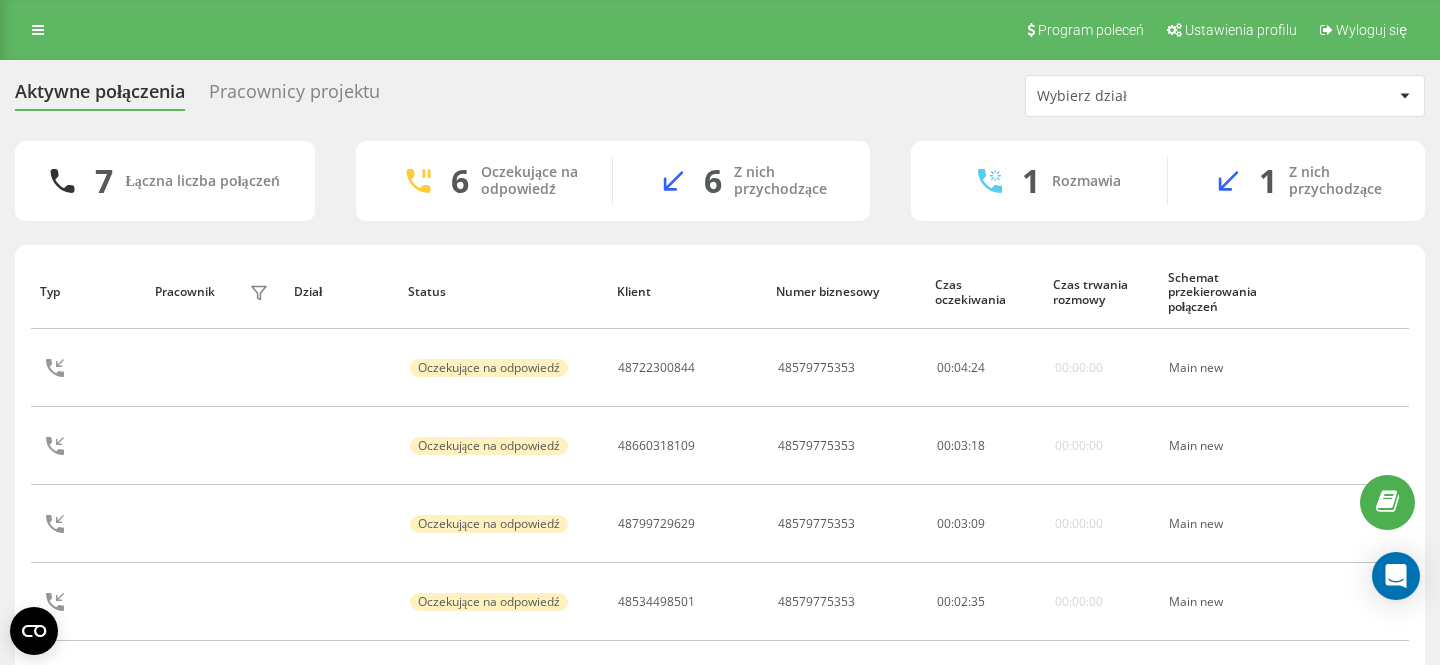 click on "6   Oczekujące na odpowiedź   6   Z nich przychodzące" at bounding box center (613, 181) 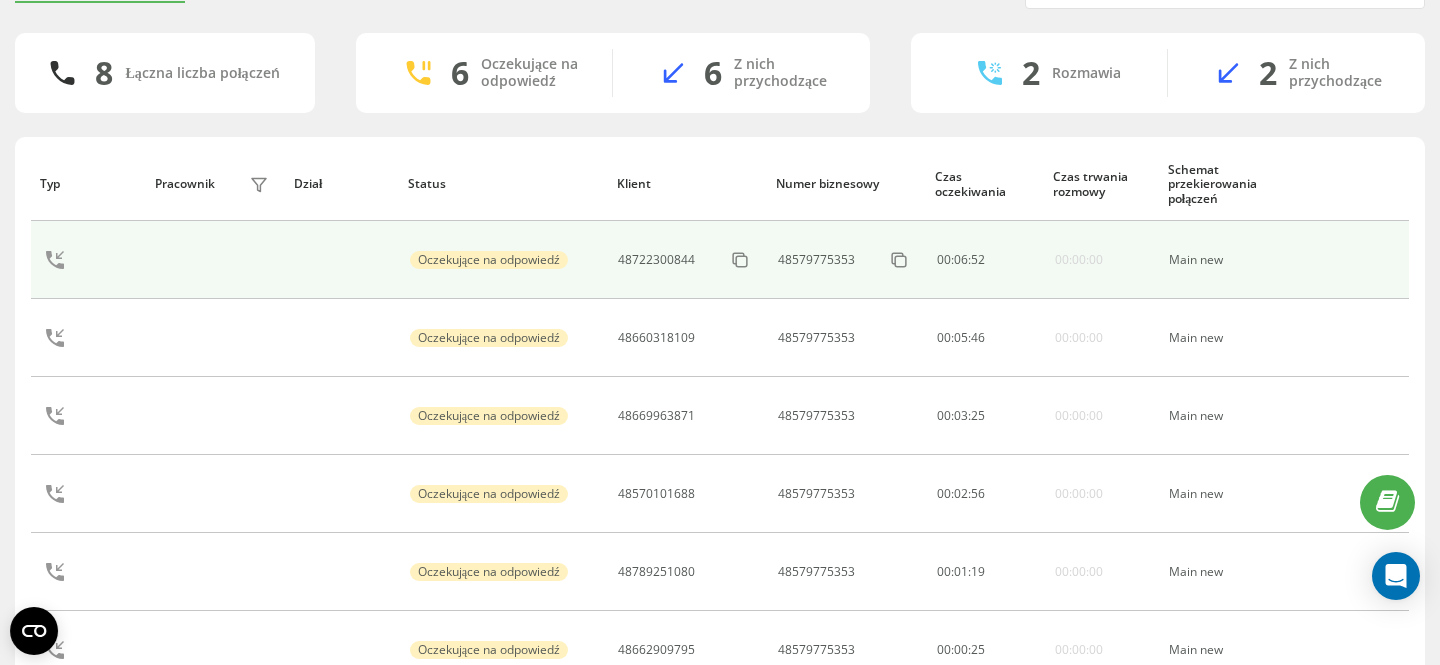 scroll, scrollTop: 96, scrollLeft: 0, axis: vertical 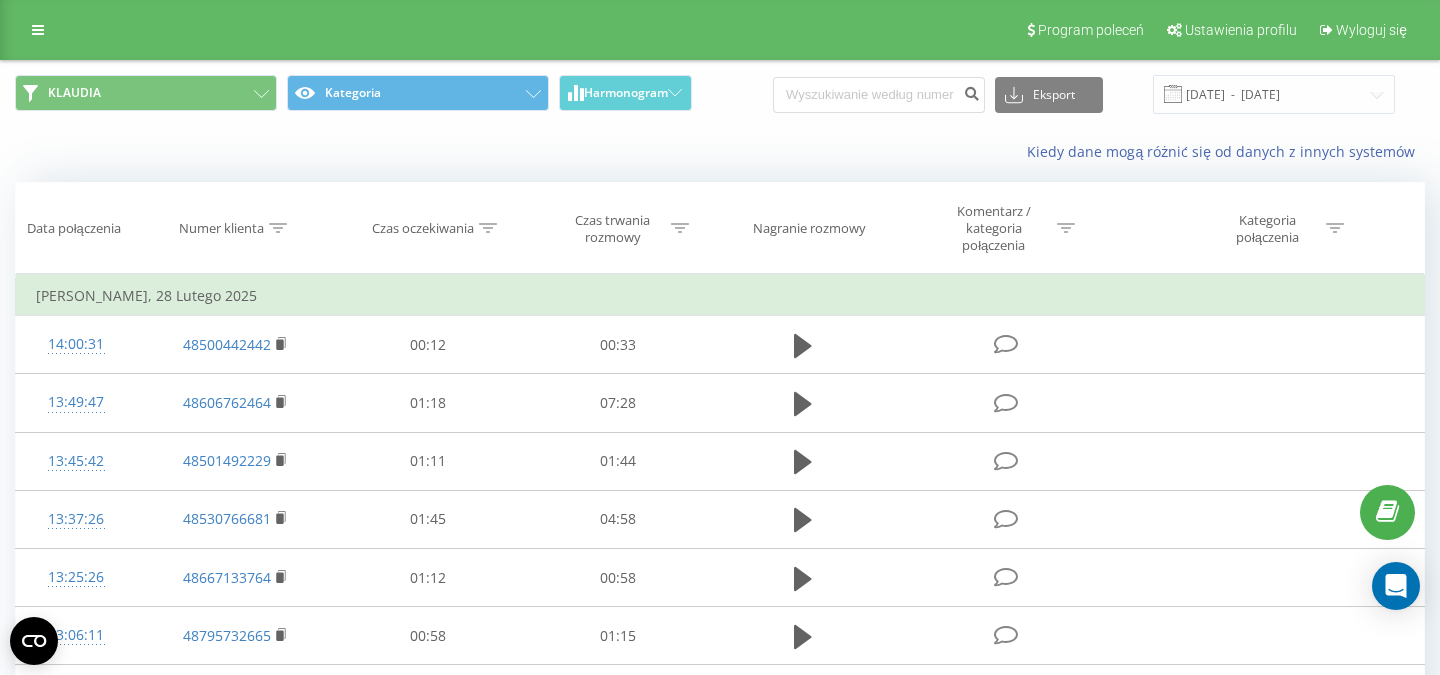 type on "48792212859" 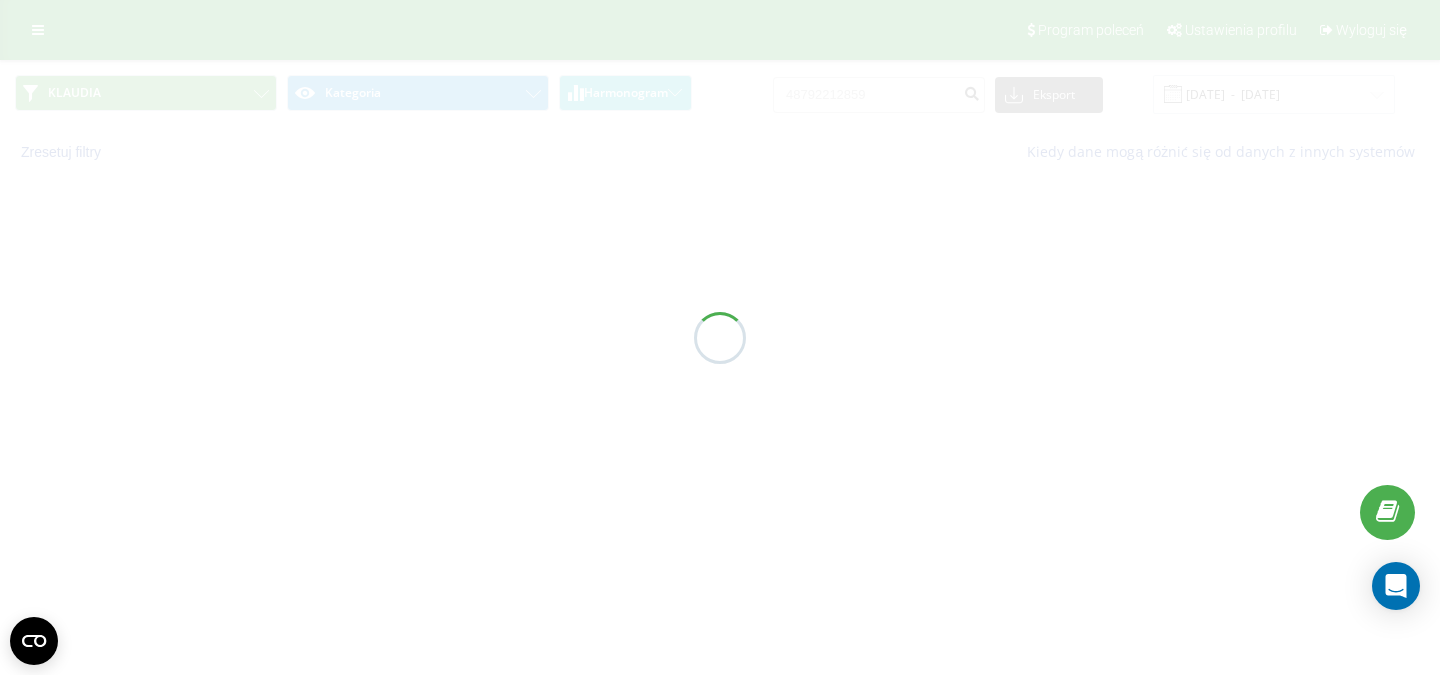 scroll, scrollTop: 0, scrollLeft: 0, axis: both 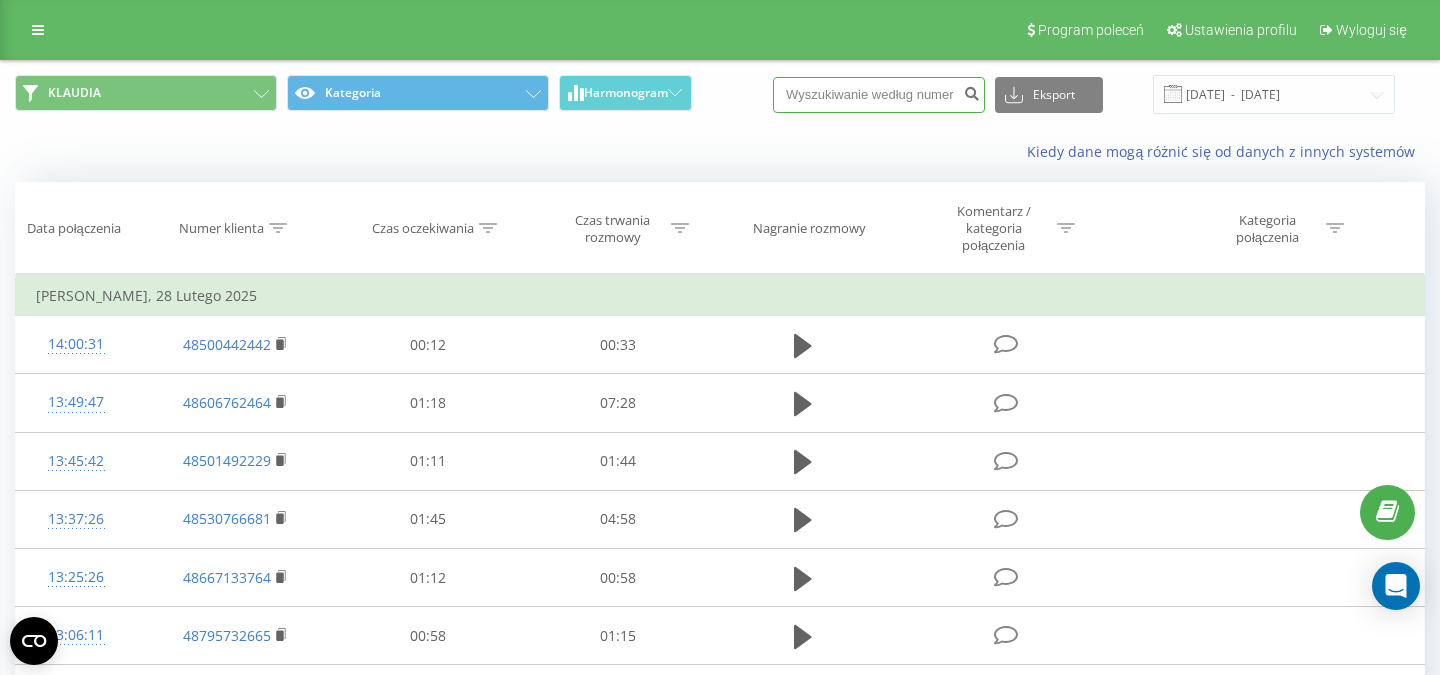 click at bounding box center (879, 95) 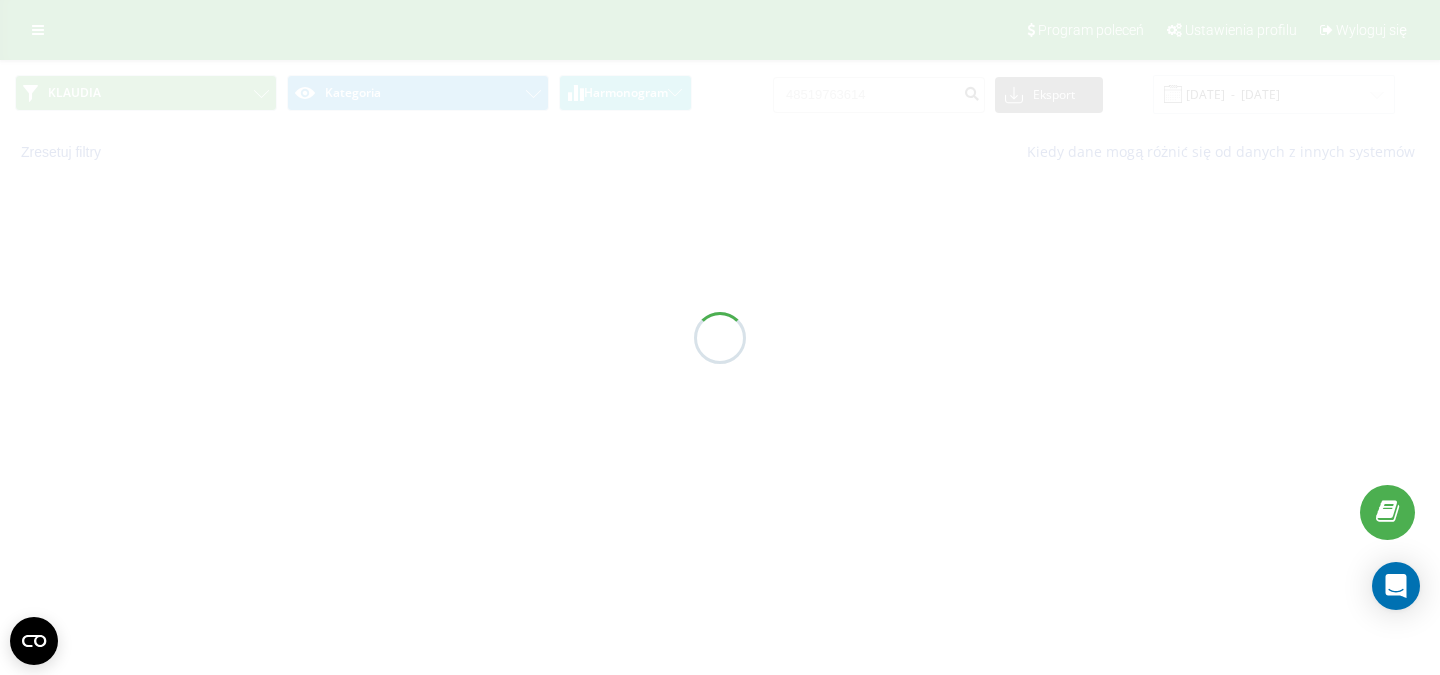 scroll, scrollTop: 0, scrollLeft: 0, axis: both 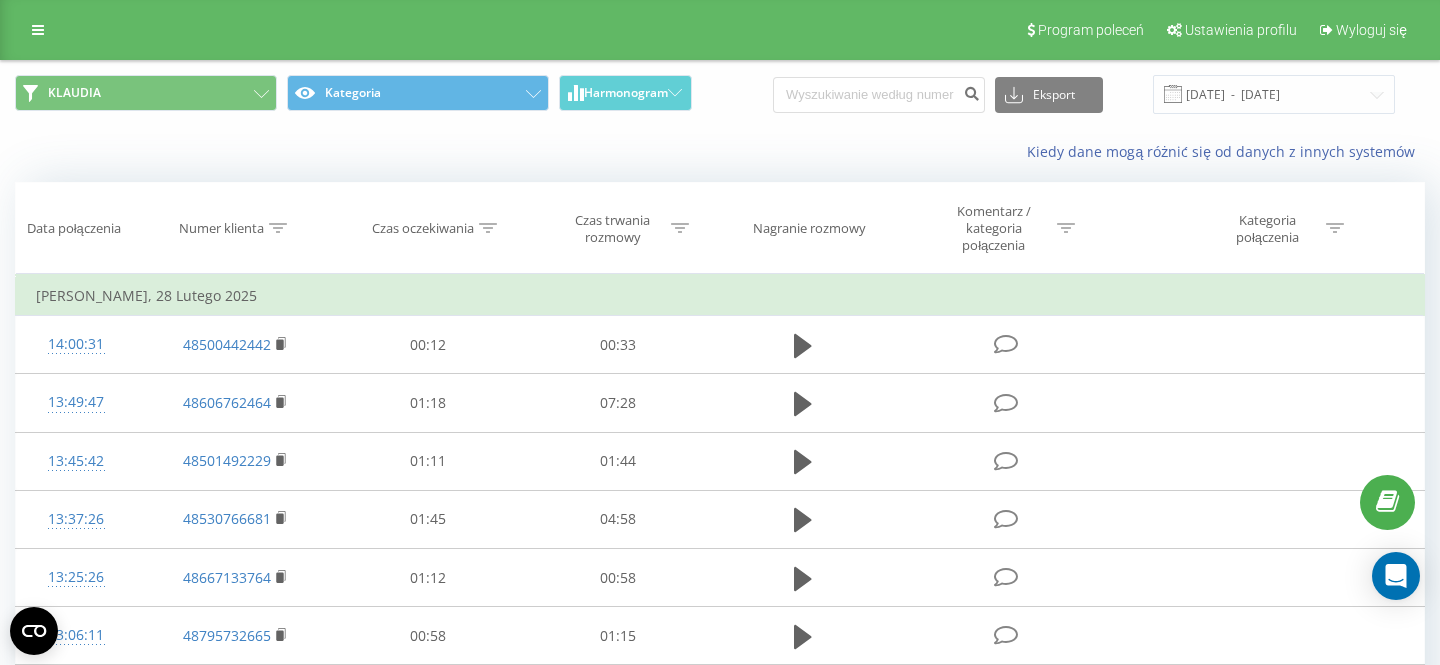 type on "48535105627" 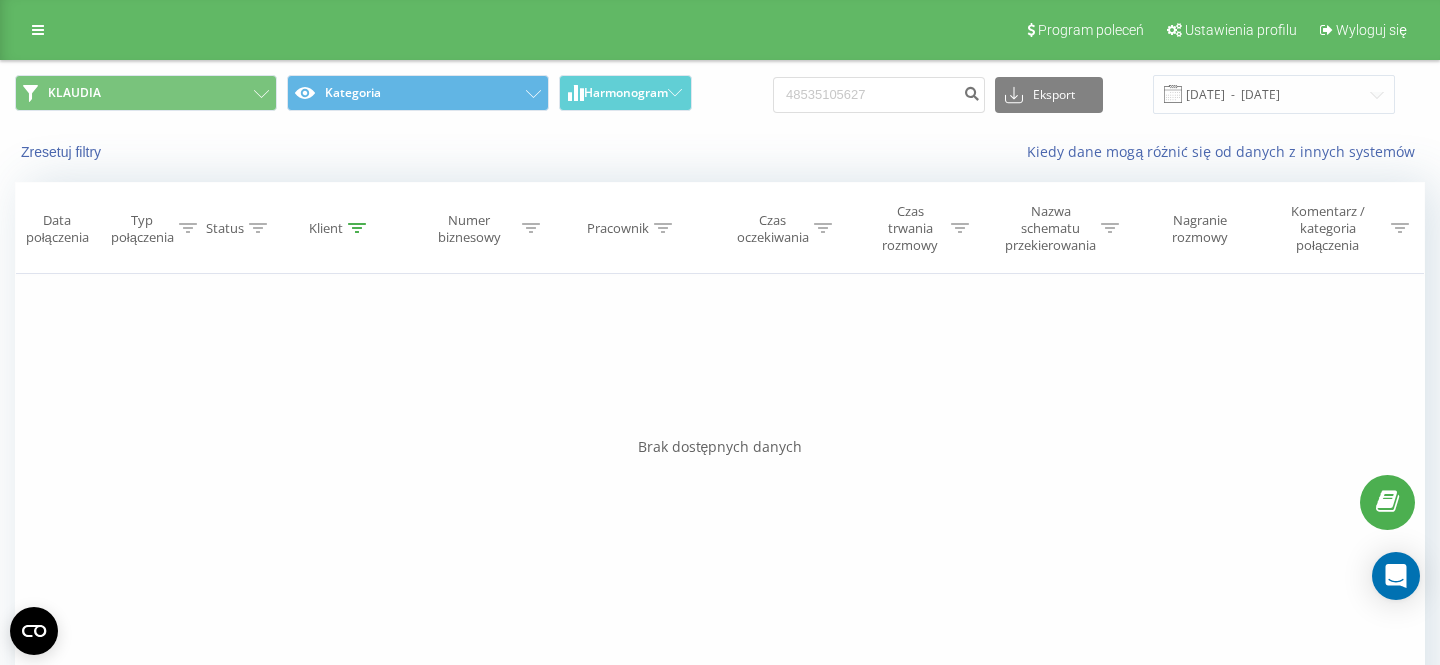 scroll, scrollTop: 0, scrollLeft: 0, axis: both 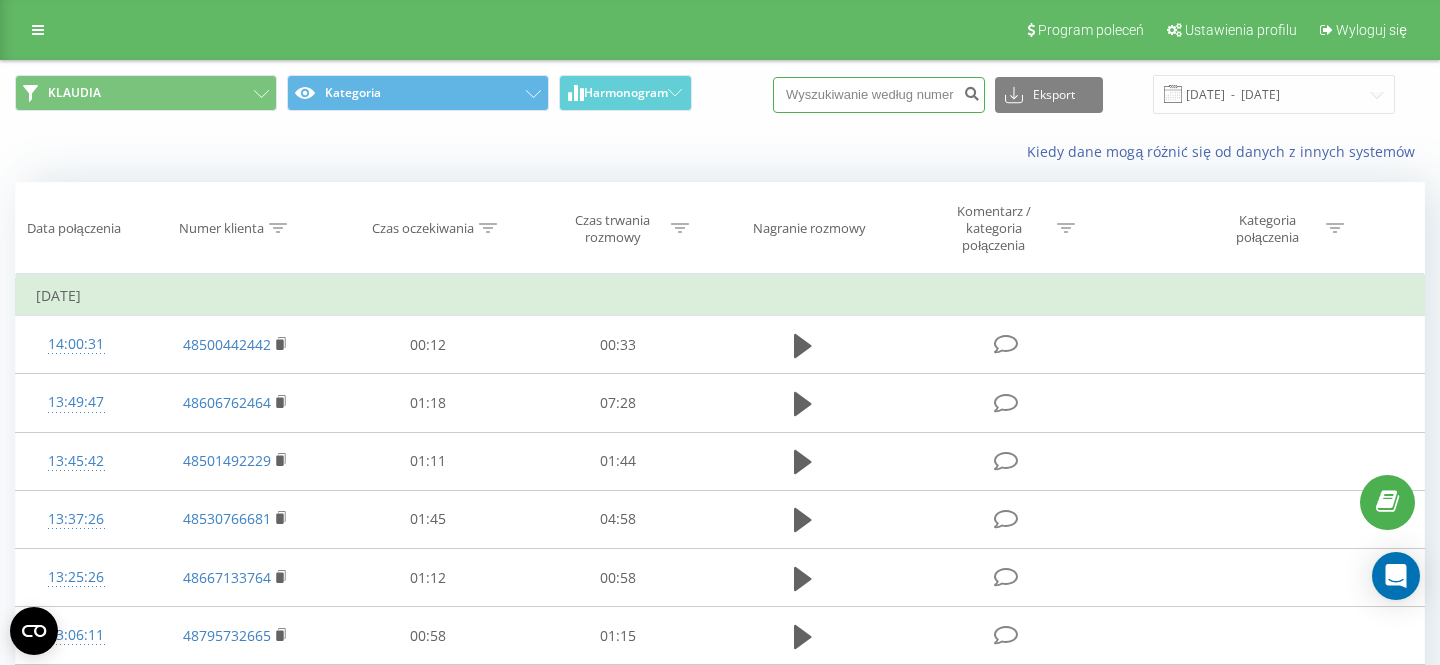 click at bounding box center [879, 95] 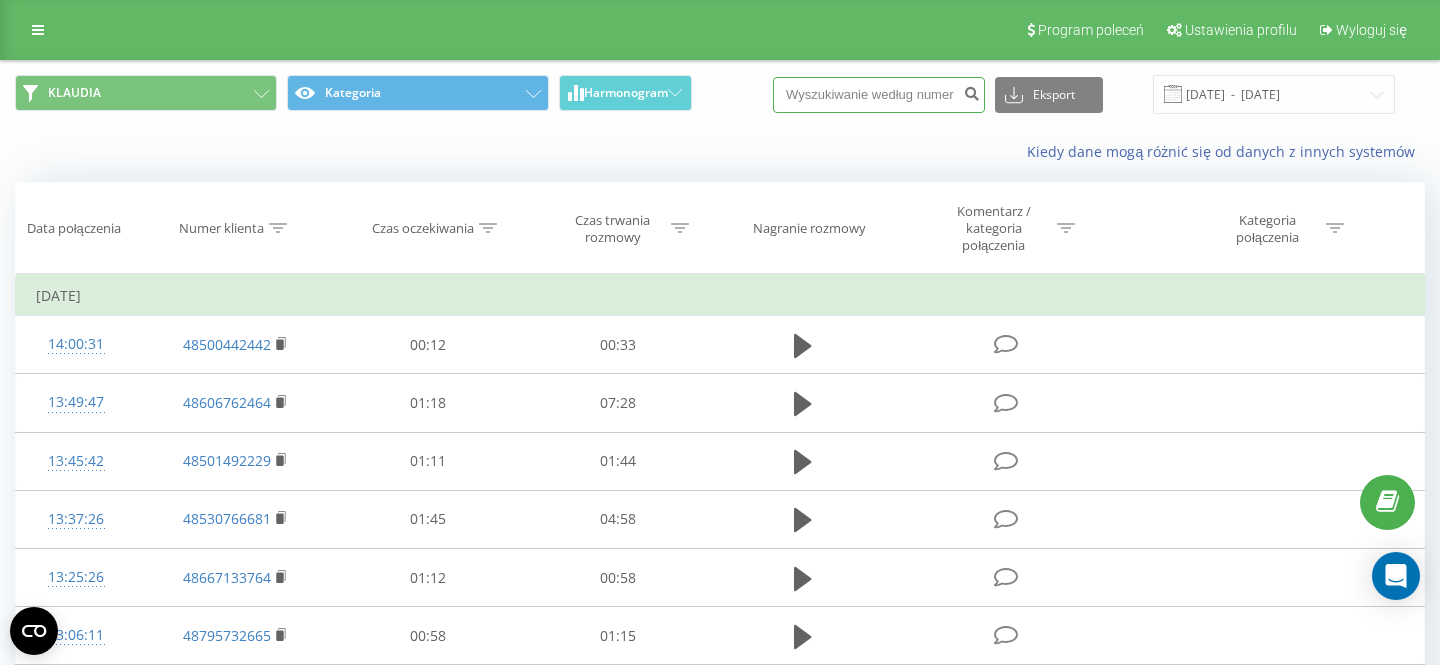 type on "48500730084" 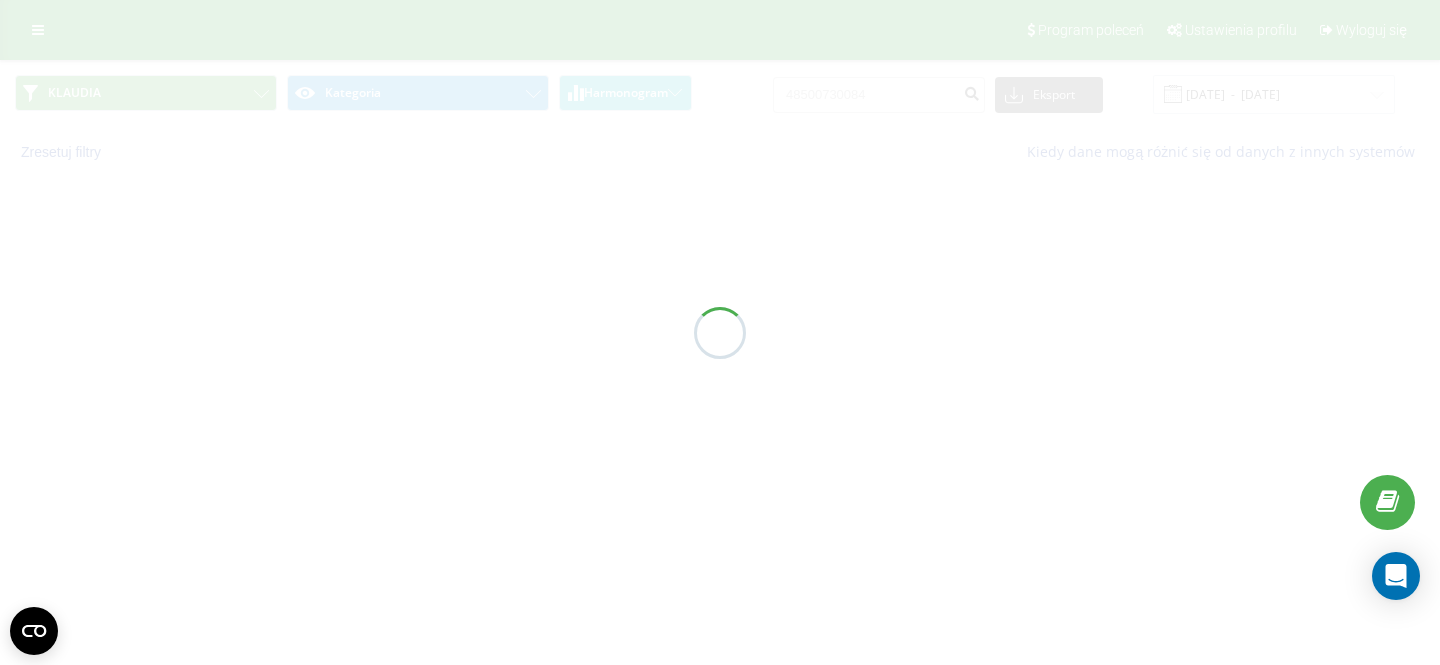 scroll, scrollTop: 0, scrollLeft: 0, axis: both 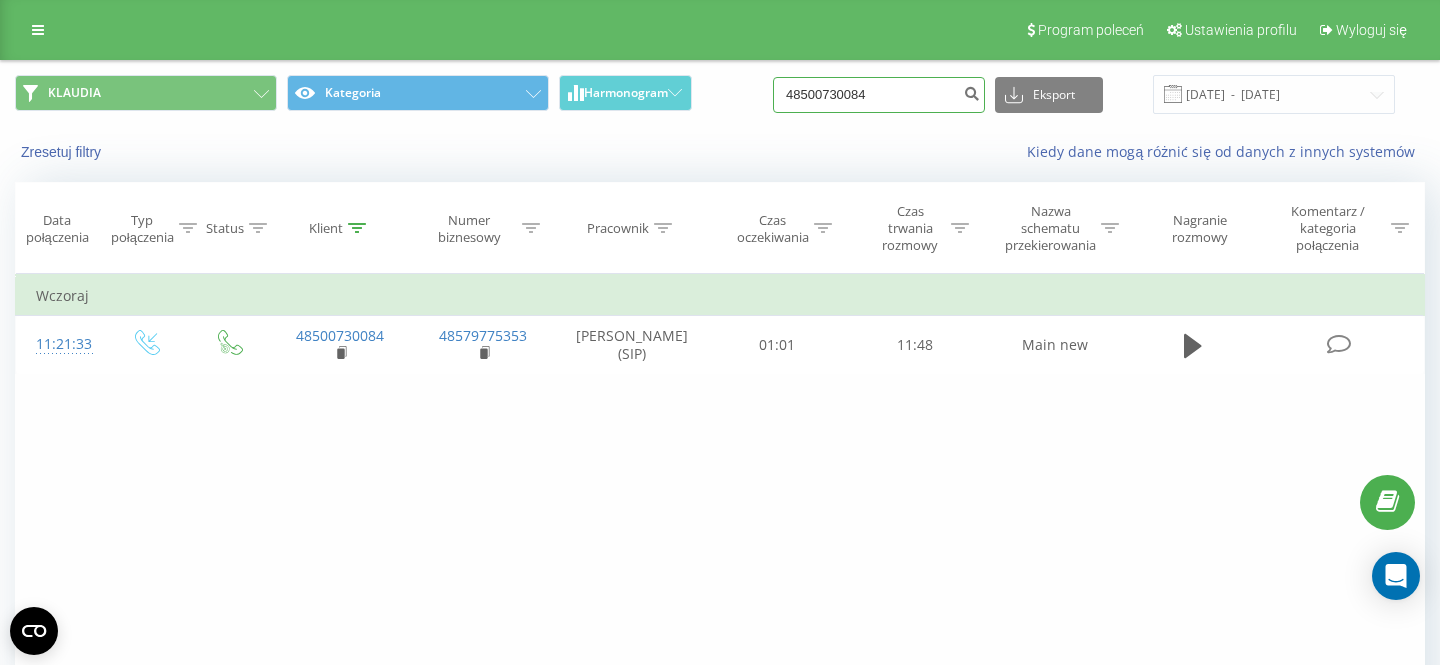 click on "48500730084" at bounding box center [879, 95] 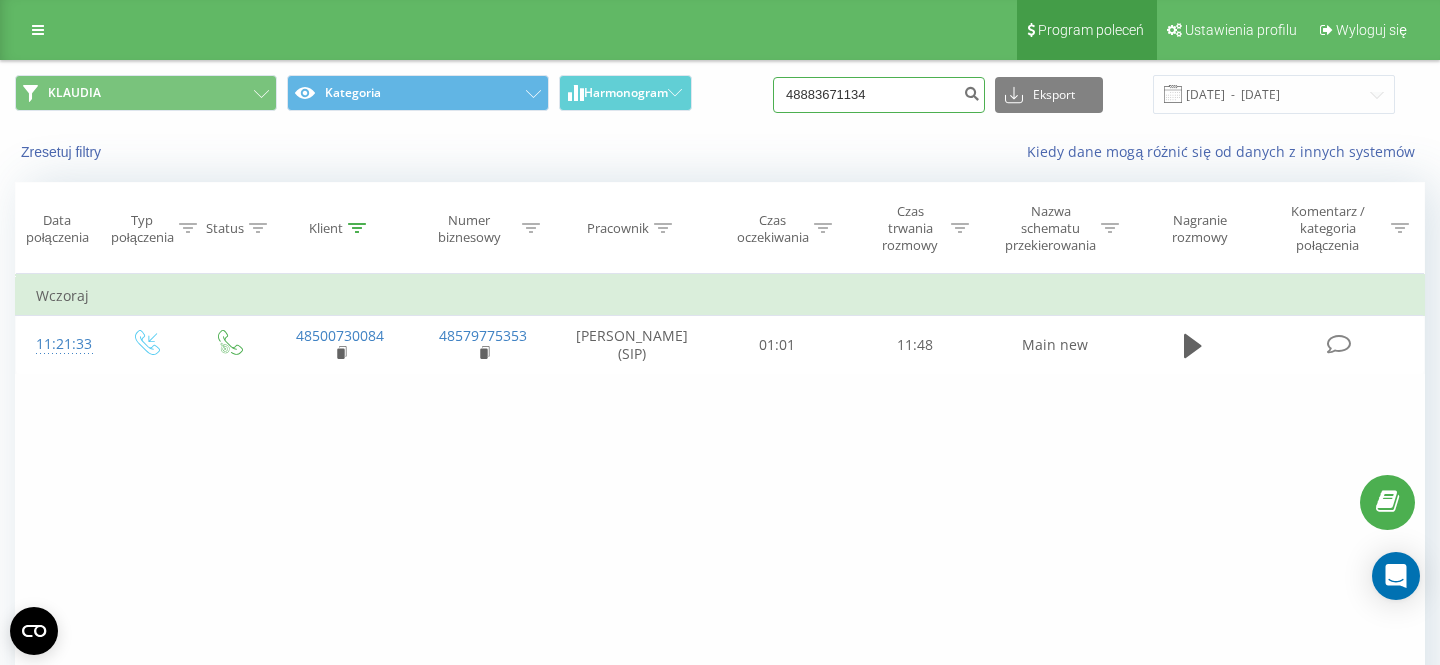 type on "48883671134" 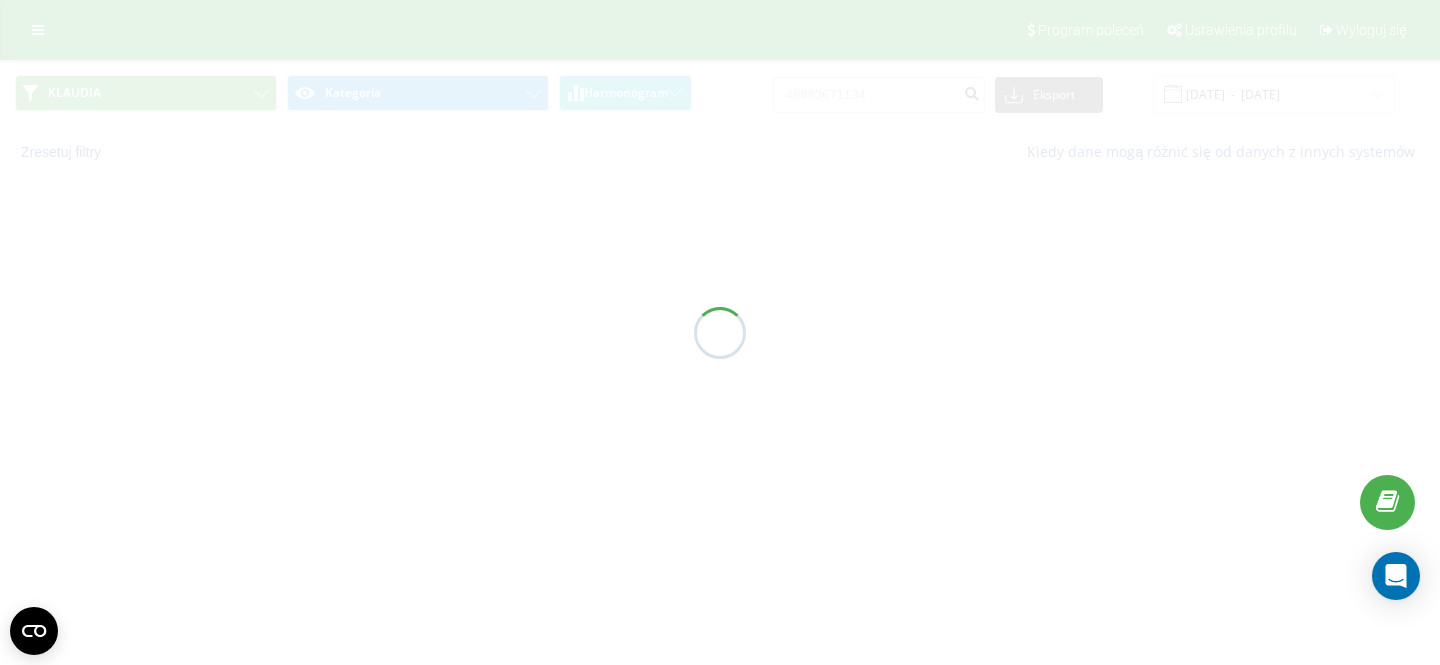 scroll, scrollTop: 0, scrollLeft: 0, axis: both 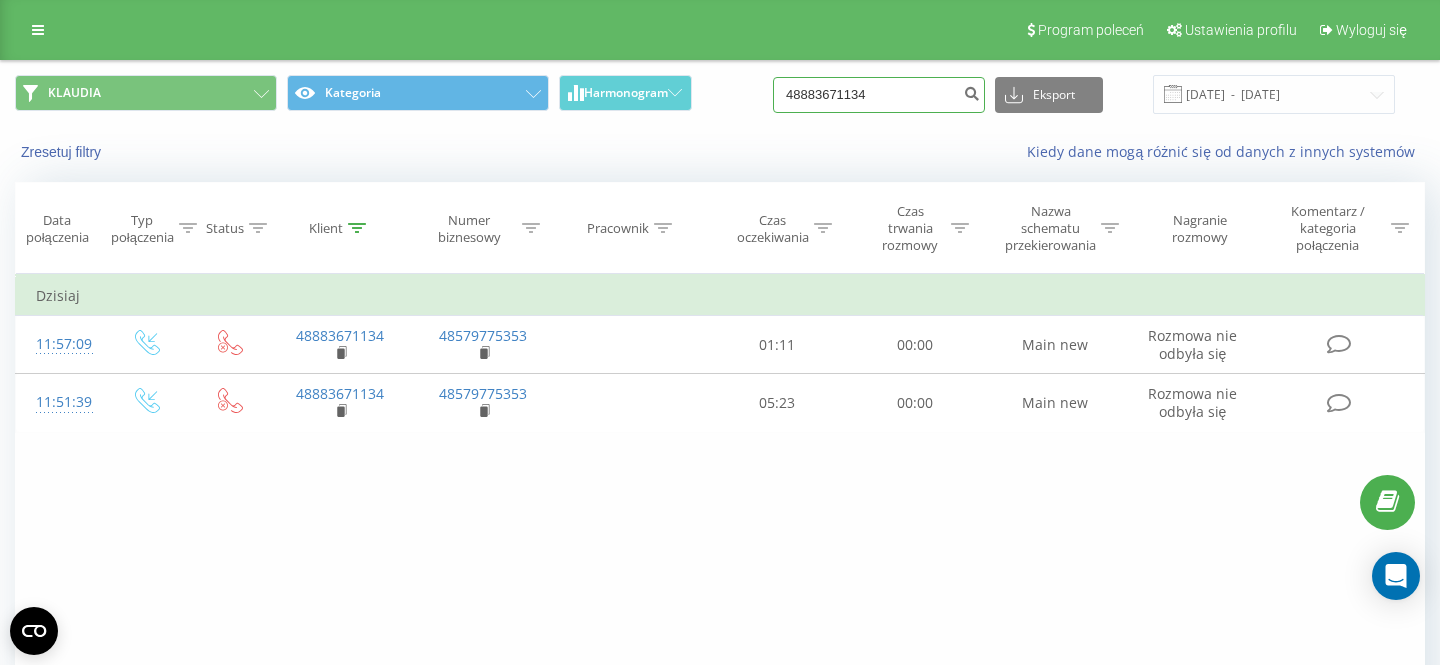 click on "48883671134" at bounding box center (879, 95) 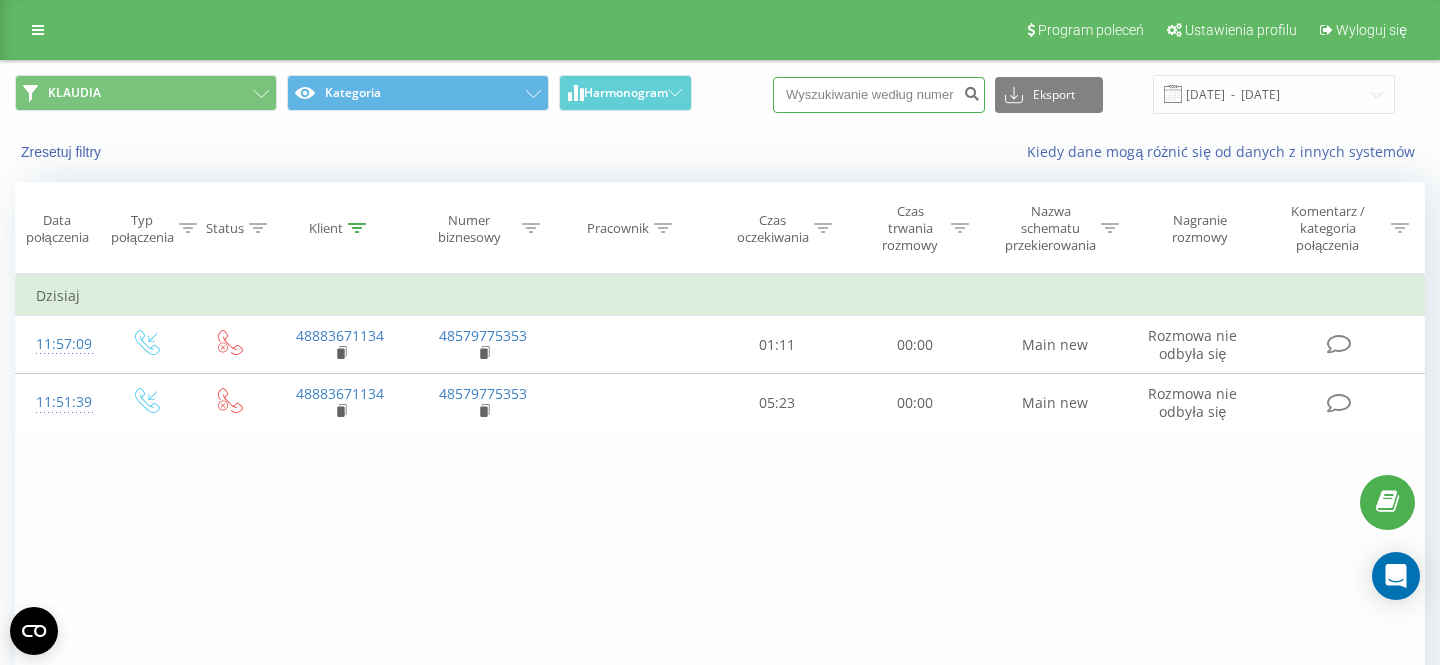 paste 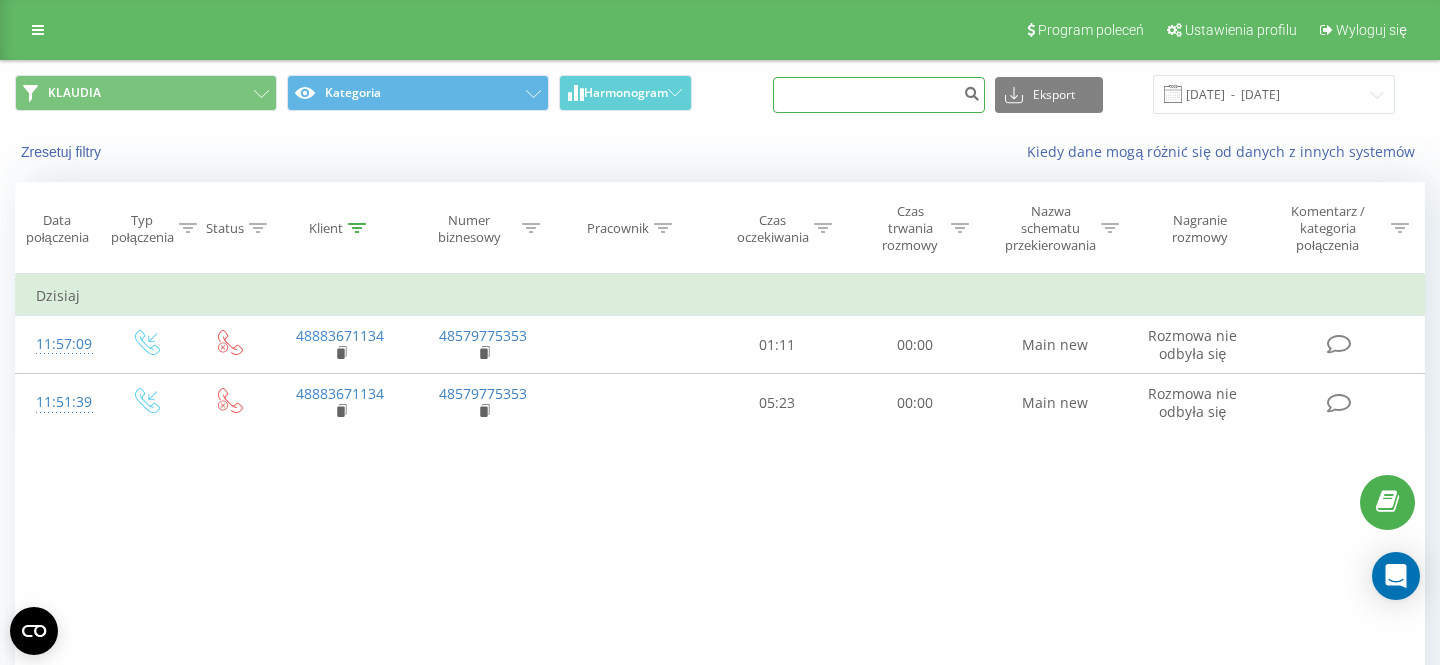 type 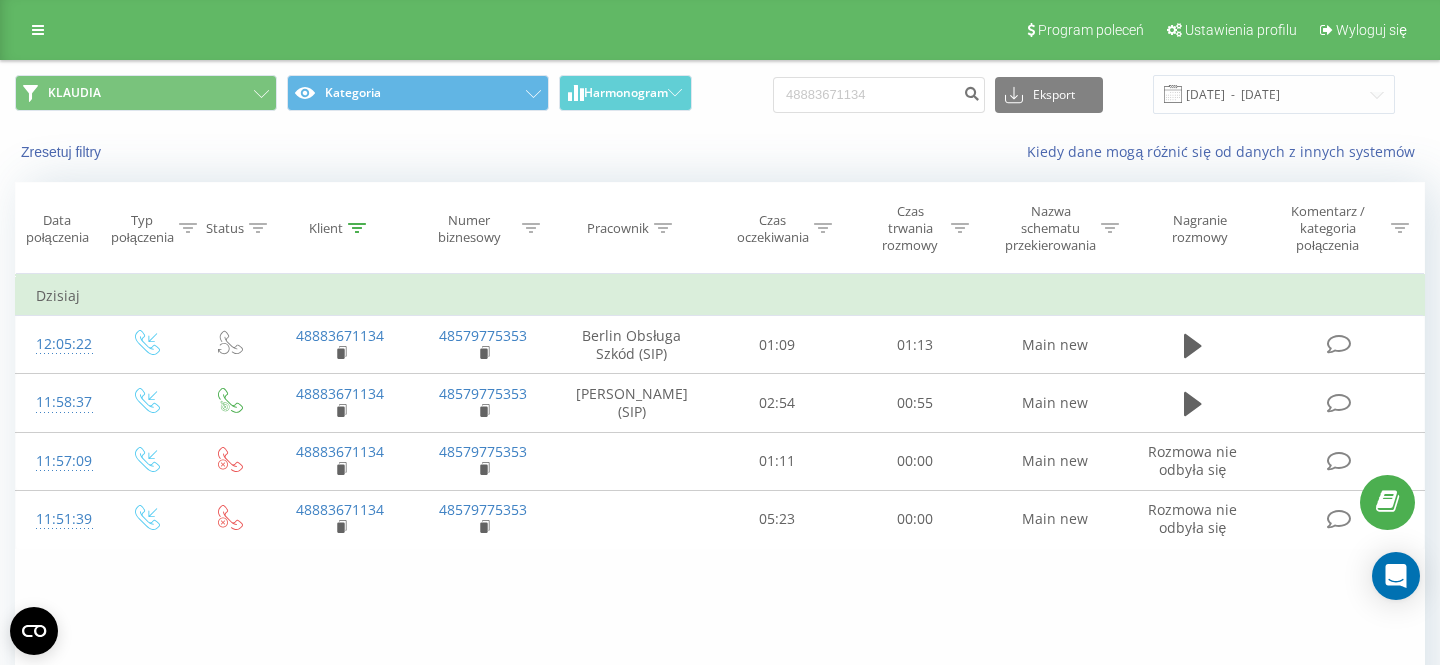 click on "48883671134" at bounding box center (879, 95) 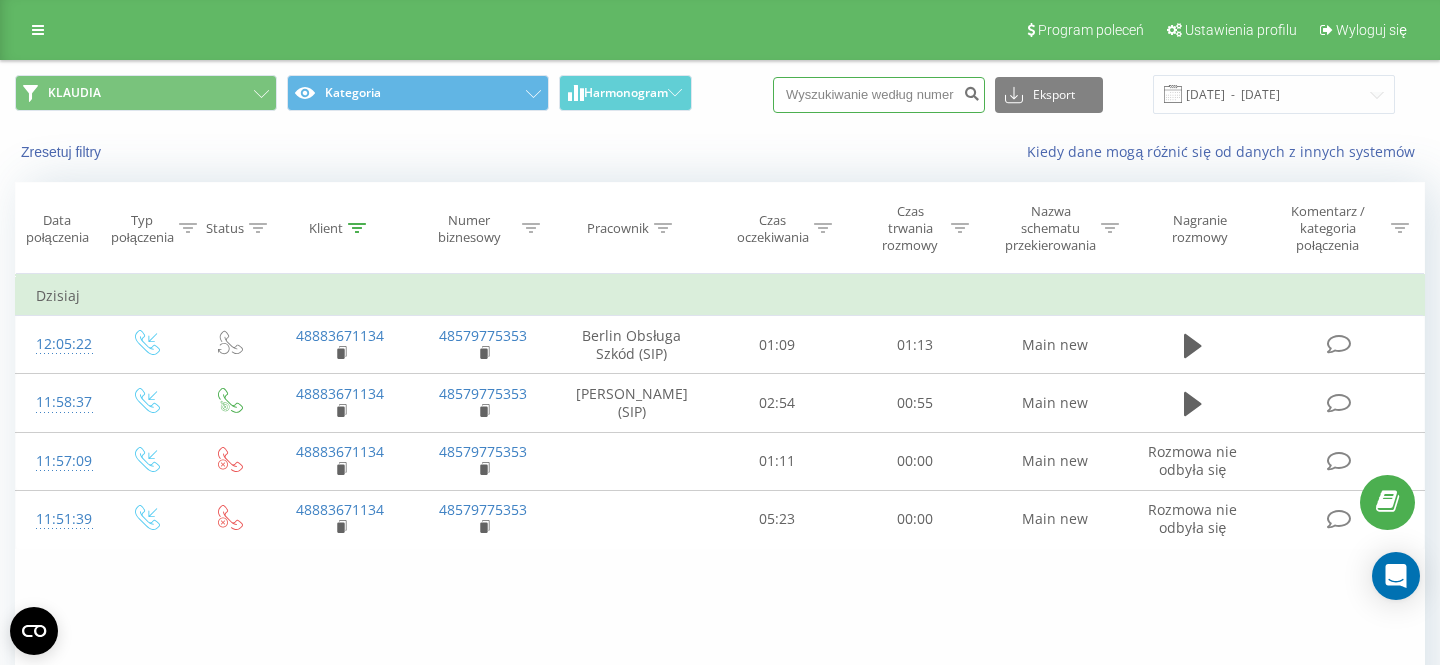 click at bounding box center (879, 95) 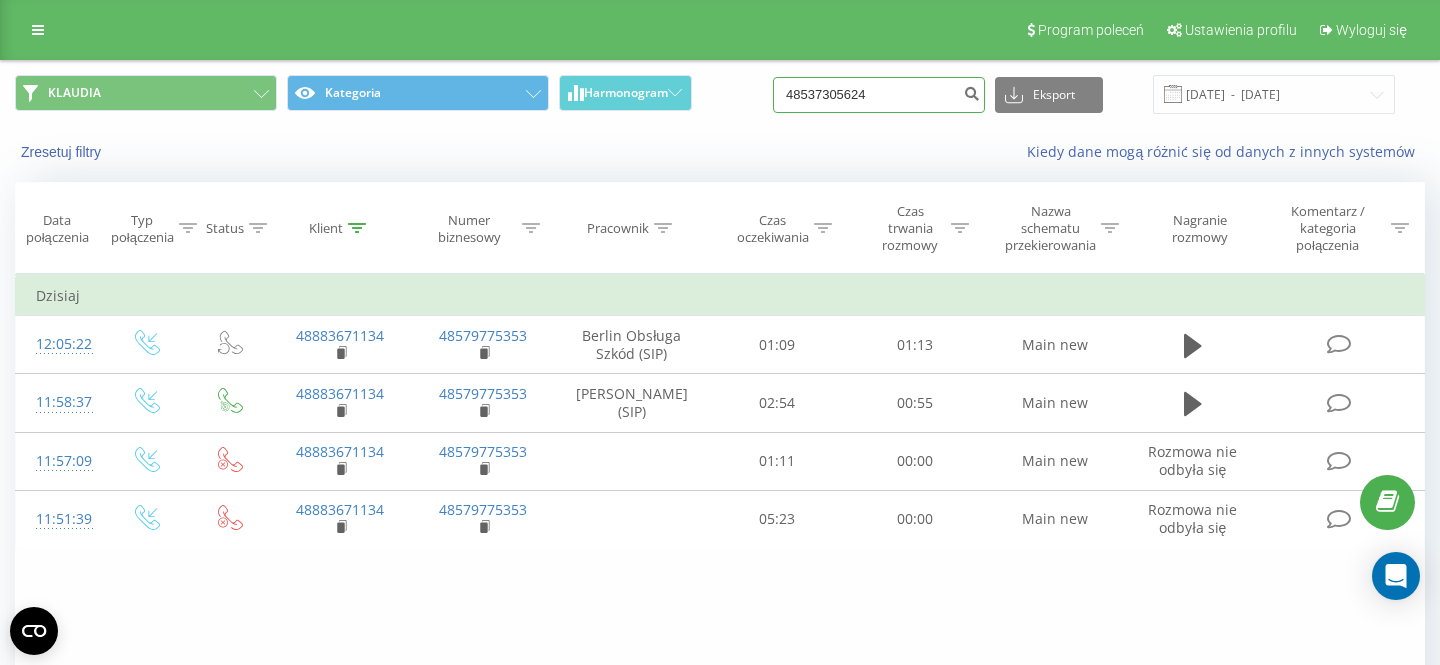 type on "48537305624" 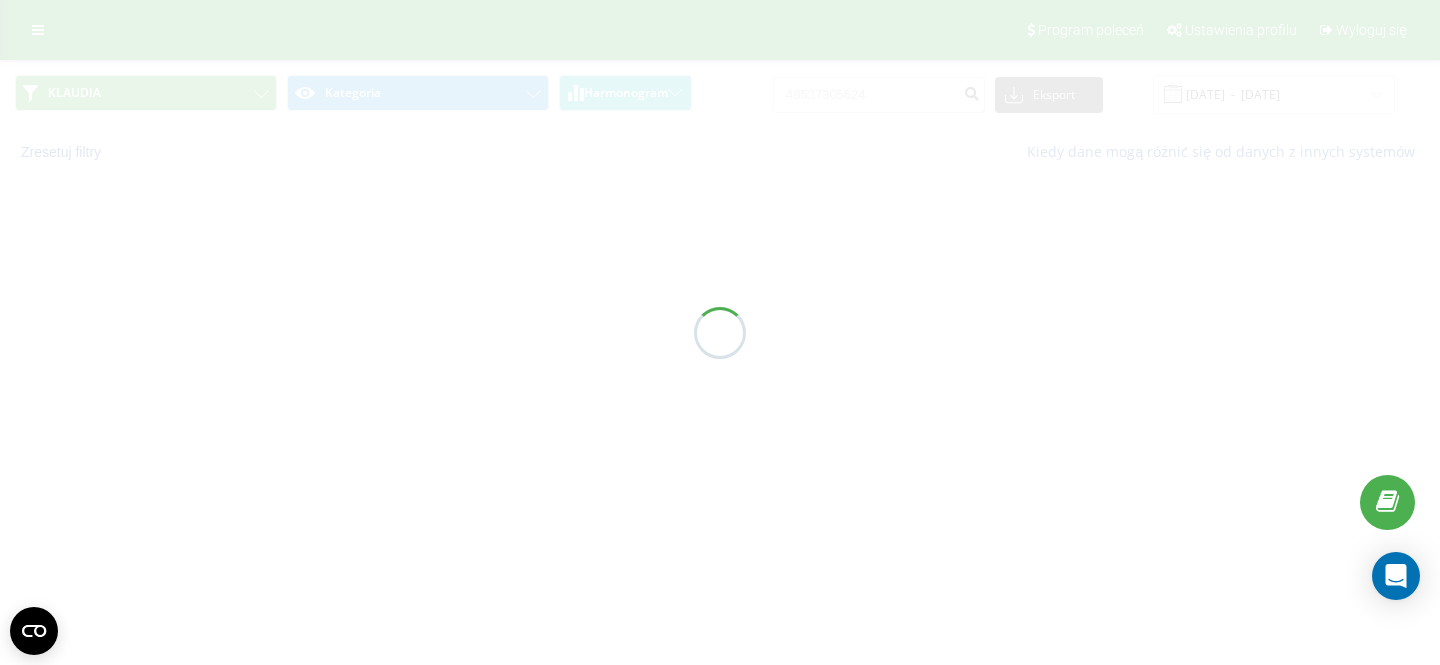 scroll, scrollTop: 0, scrollLeft: 0, axis: both 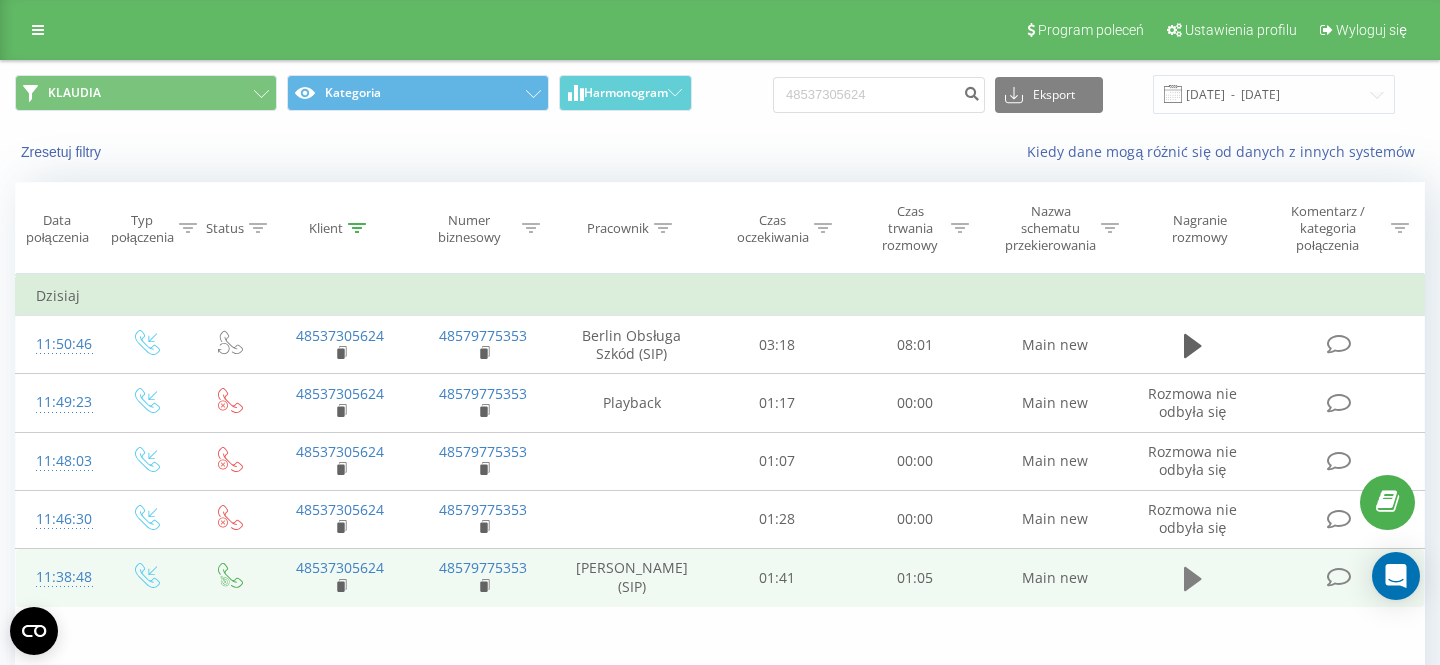 click 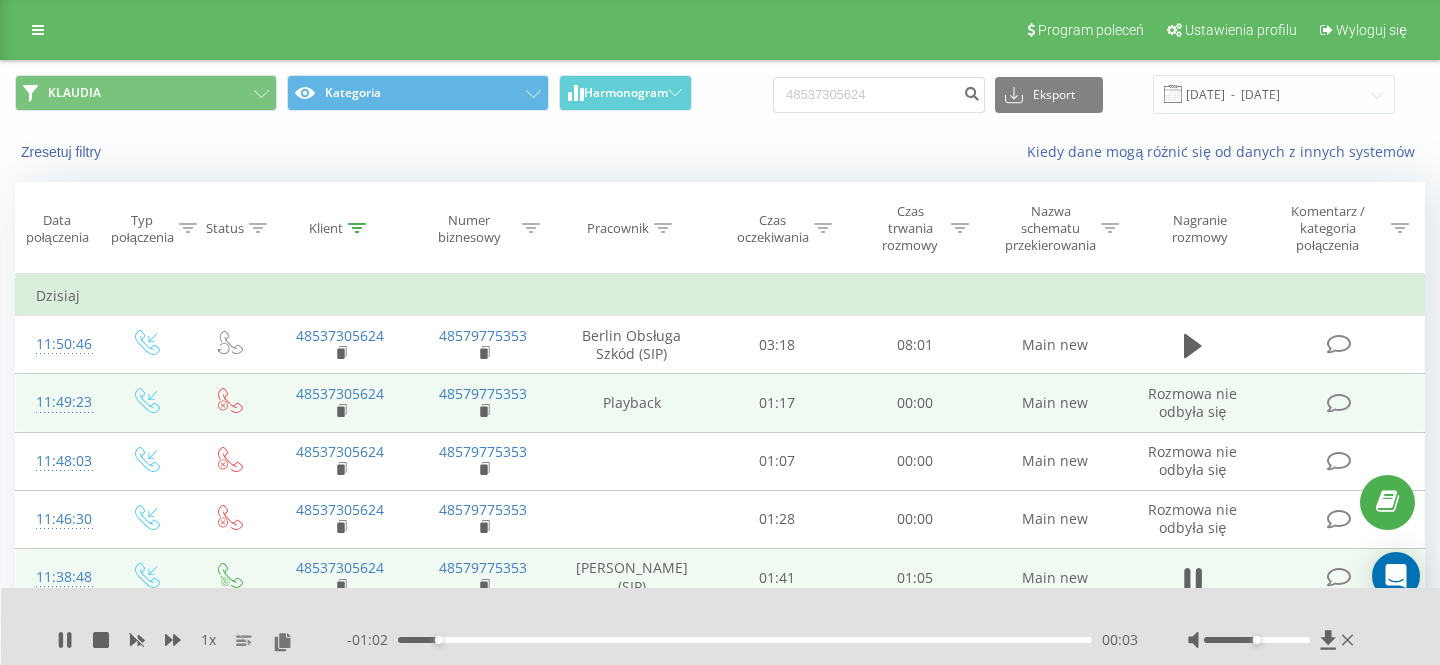 scroll, scrollTop: 148, scrollLeft: 0, axis: vertical 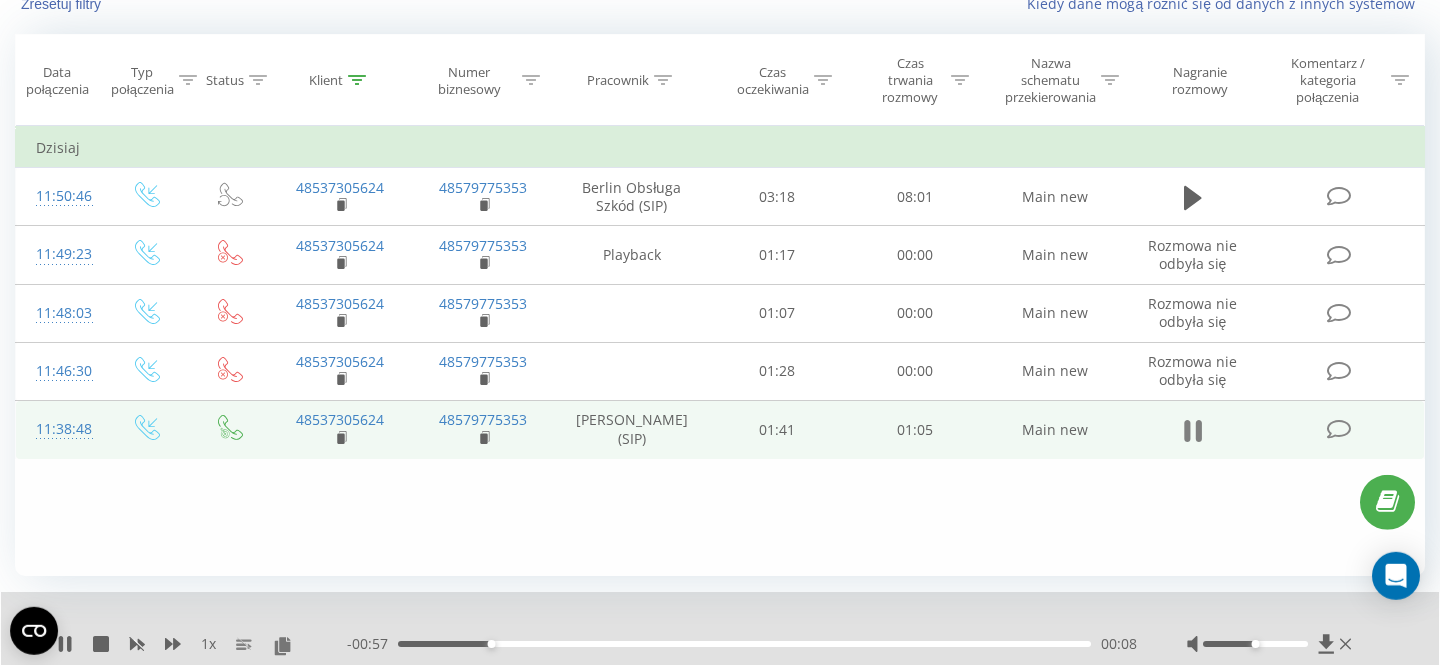 click 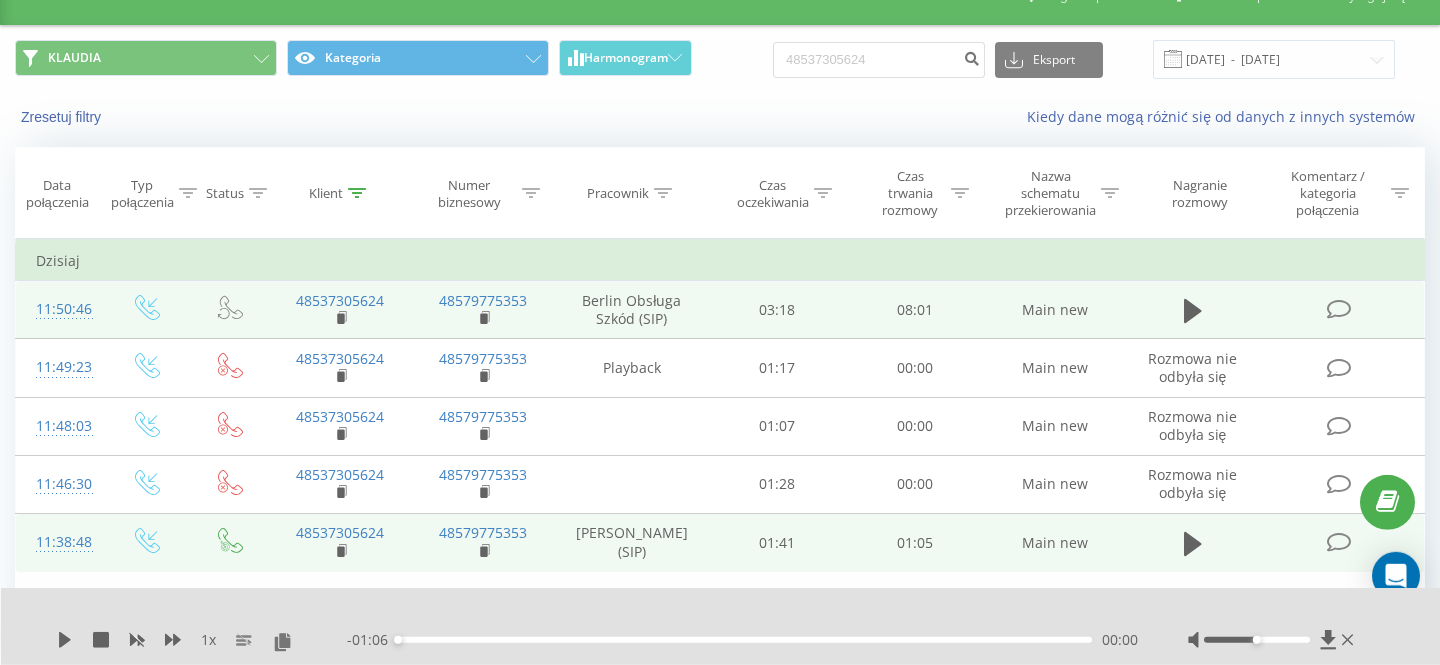 scroll, scrollTop: 0, scrollLeft: 0, axis: both 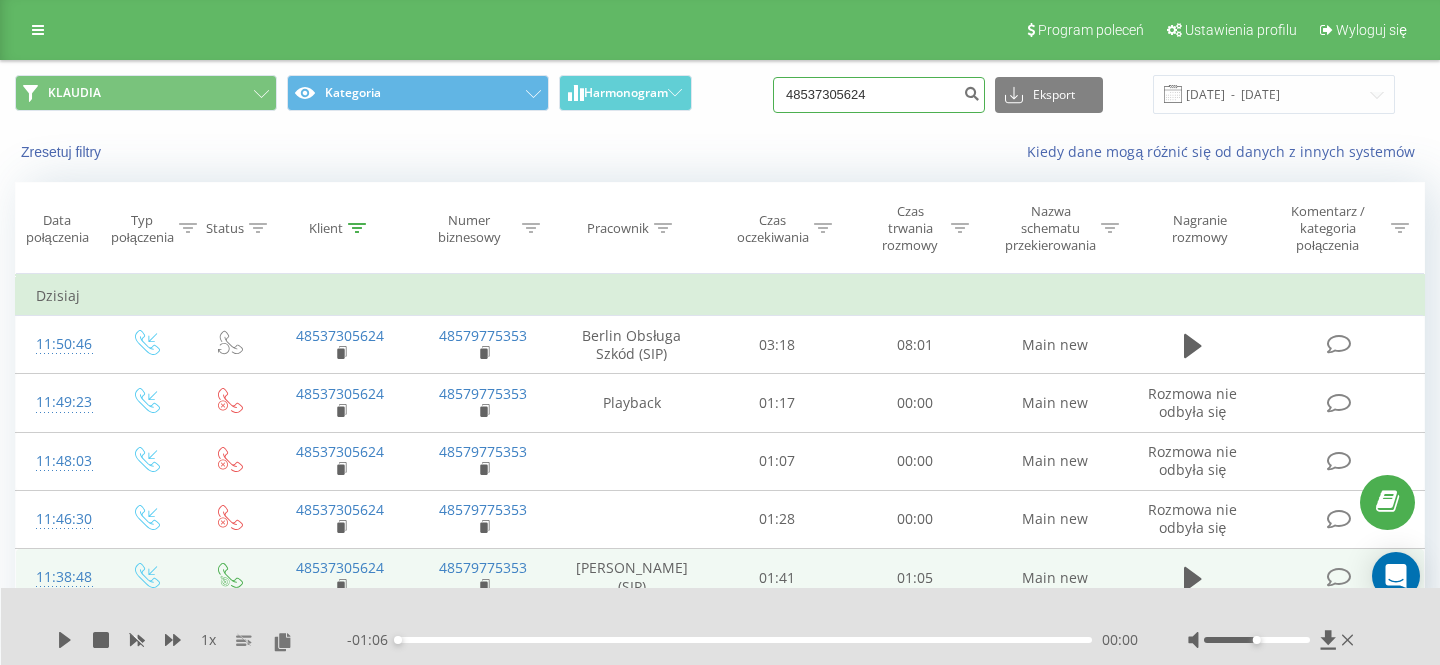 click on "48537305624" at bounding box center (879, 95) 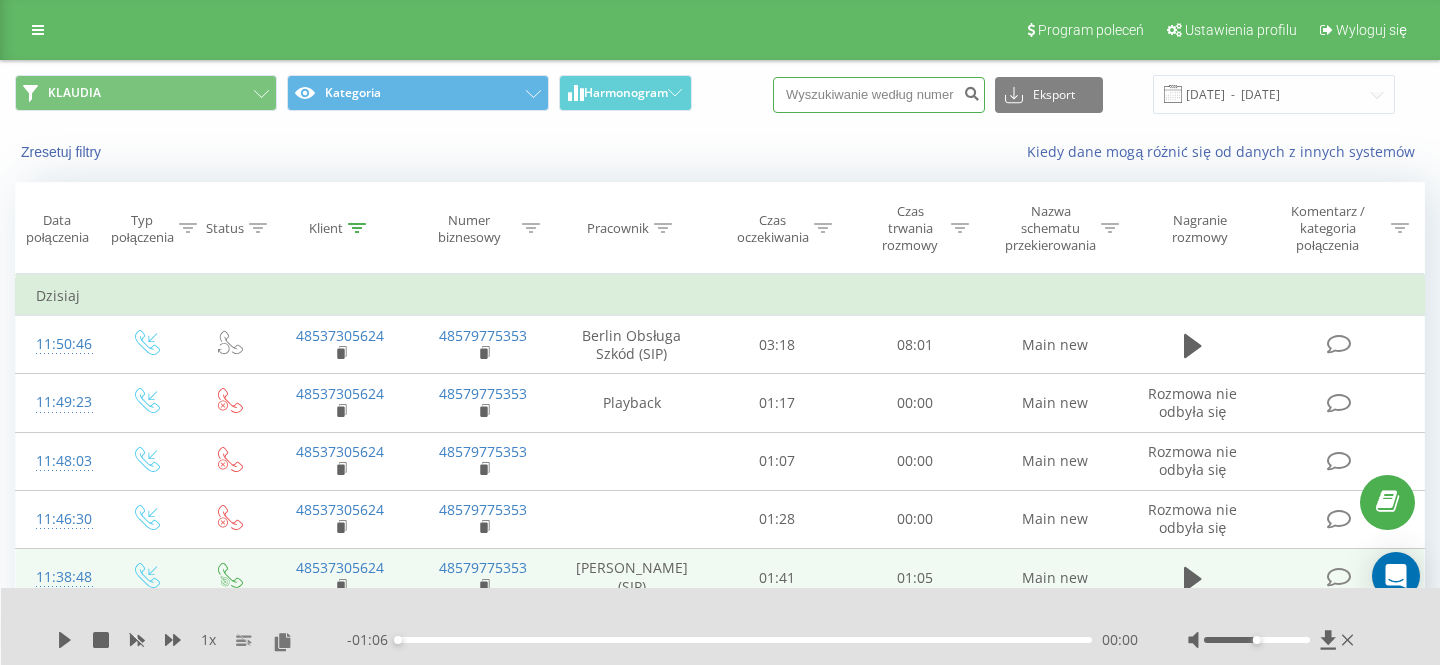 paste on "48531622131" 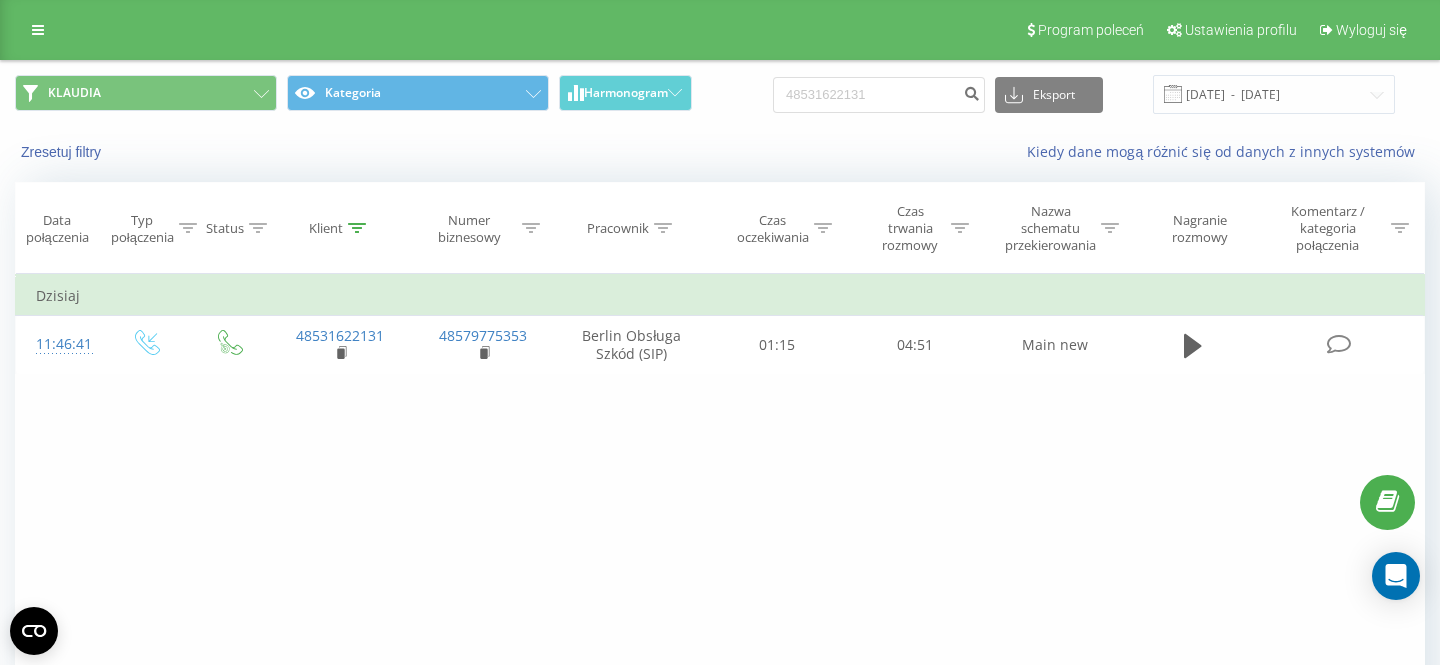 scroll, scrollTop: 0, scrollLeft: 0, axis: both 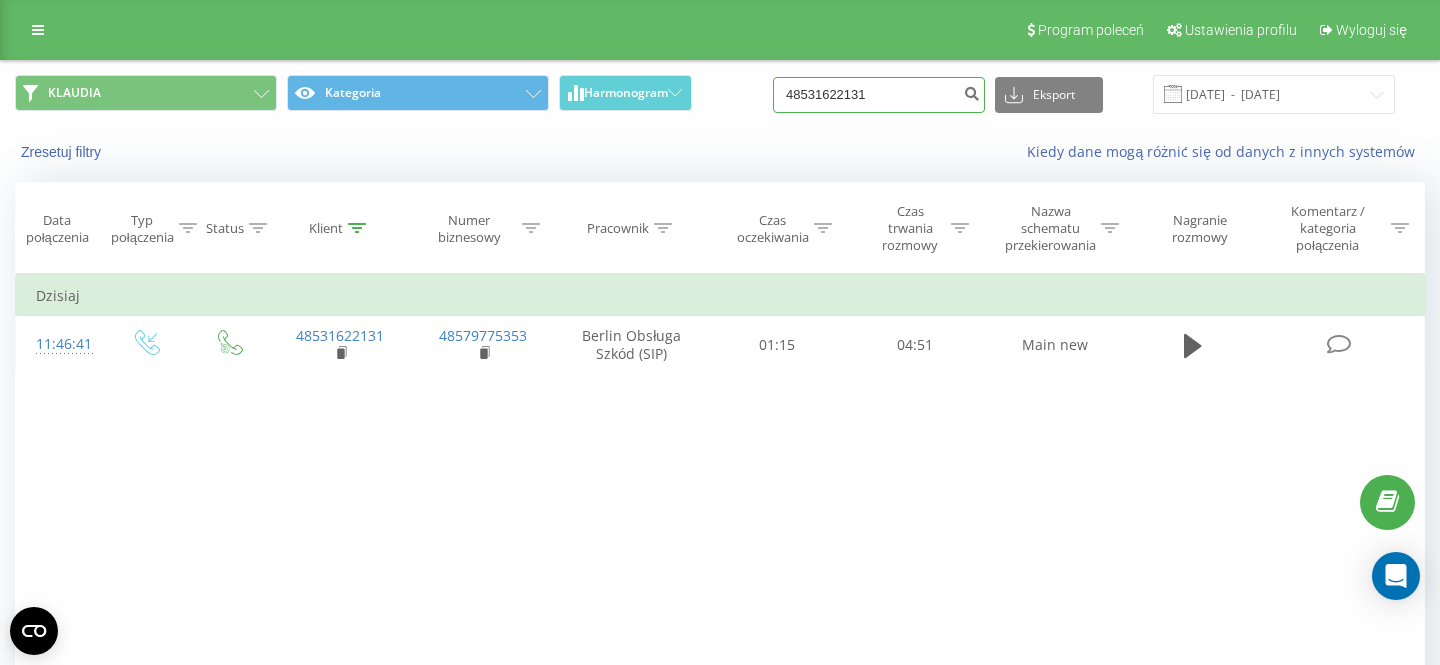 click on "48531622131" at bounding box center [879, 95] 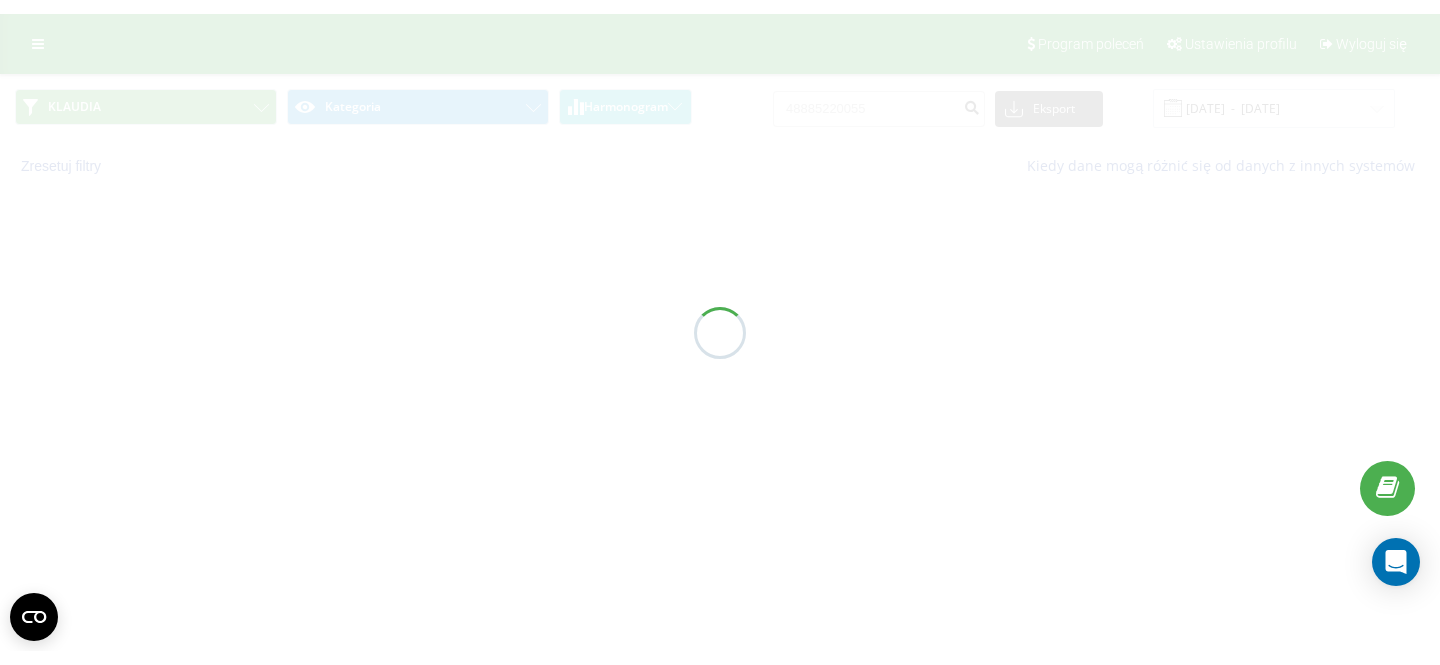 scroll, scrollTop: 0, scrollLeft: 0, axis: both 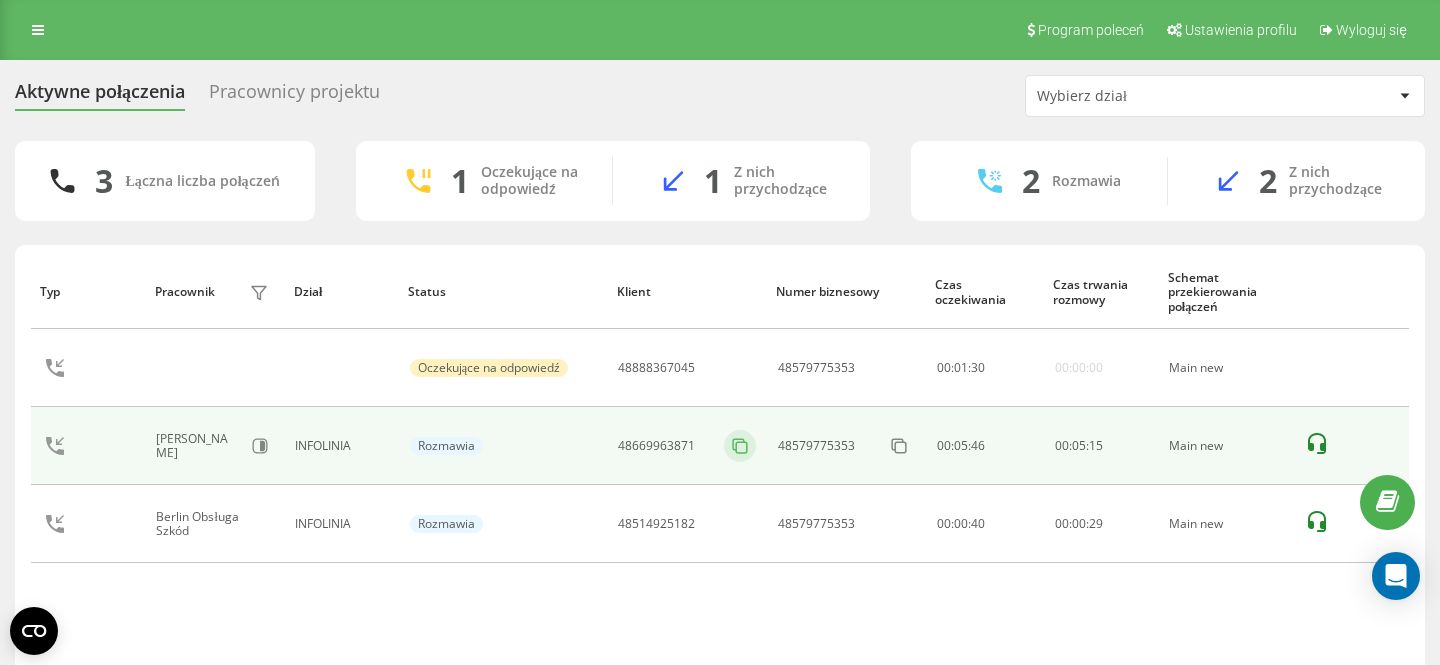click 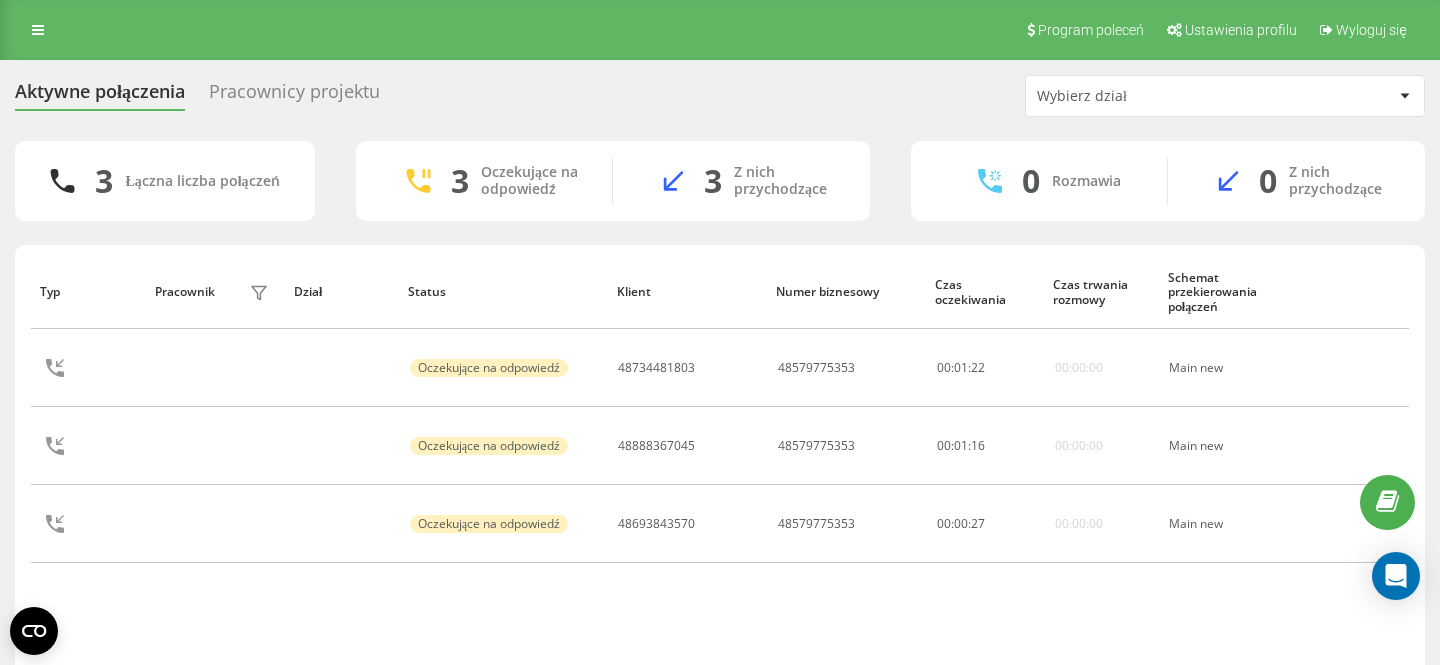 scroll, scrollTop: 0, scrollLeft: 0, axis: both 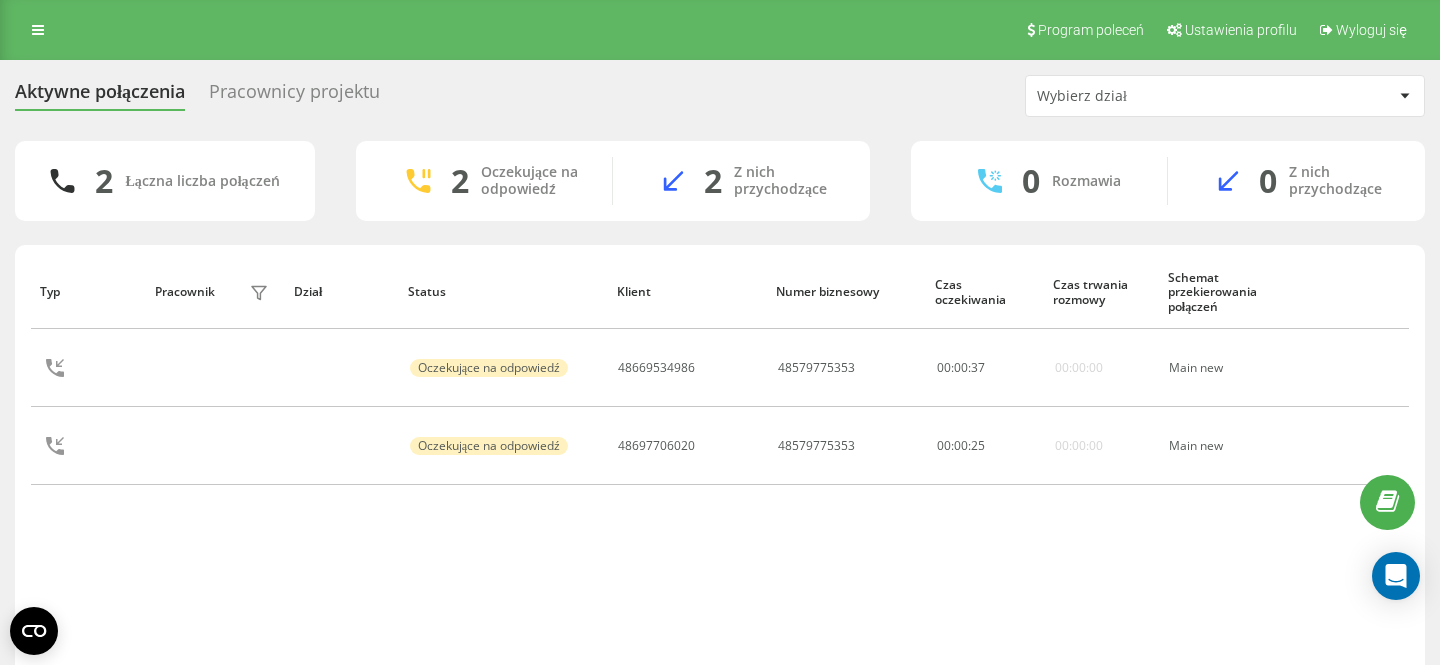 click on "Typ Pracownik  filtra  Dział Status Klient Numer biznesowy Czas oczekiwania Czas trwania rozmowy Schemat przekierowania połączeń Oczekujące na odpowiedź 48669534986 48579775353 00 : 00 : 37 00:00:00 Main new  Oczekujące na odpowiedź 48697706020 48579775353 00 : 00 : 25 00:00:00 Main new" at bounding box center (720, 471) 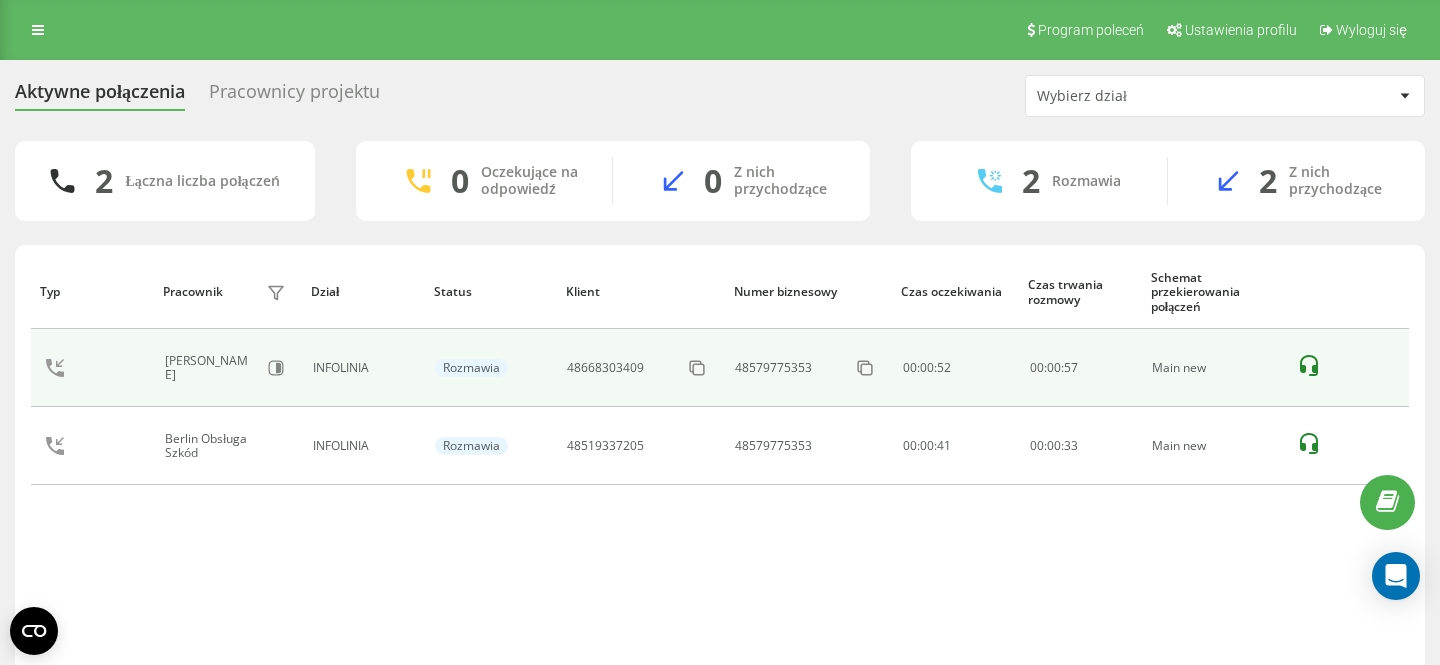 scroll, scrollTop: 87, scrollLeft: 0, axis: vertical 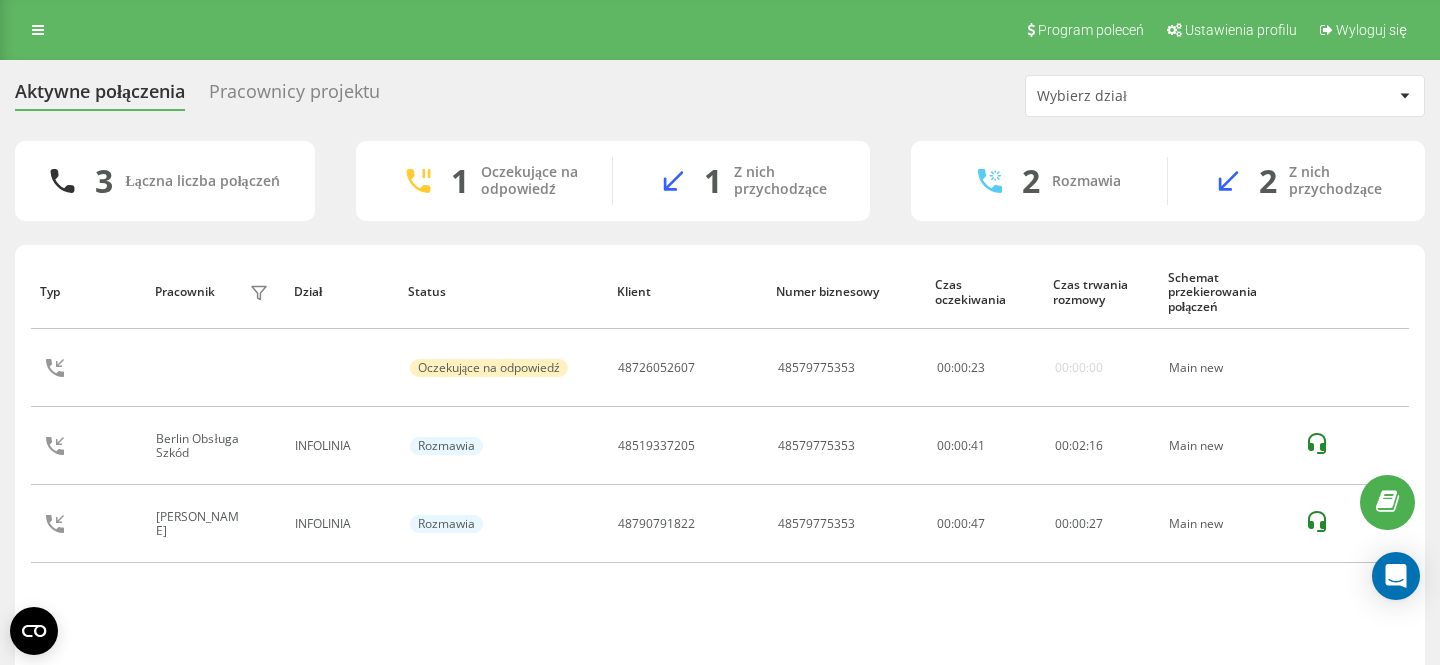 click on "Status" at bounding box center (503, 292) 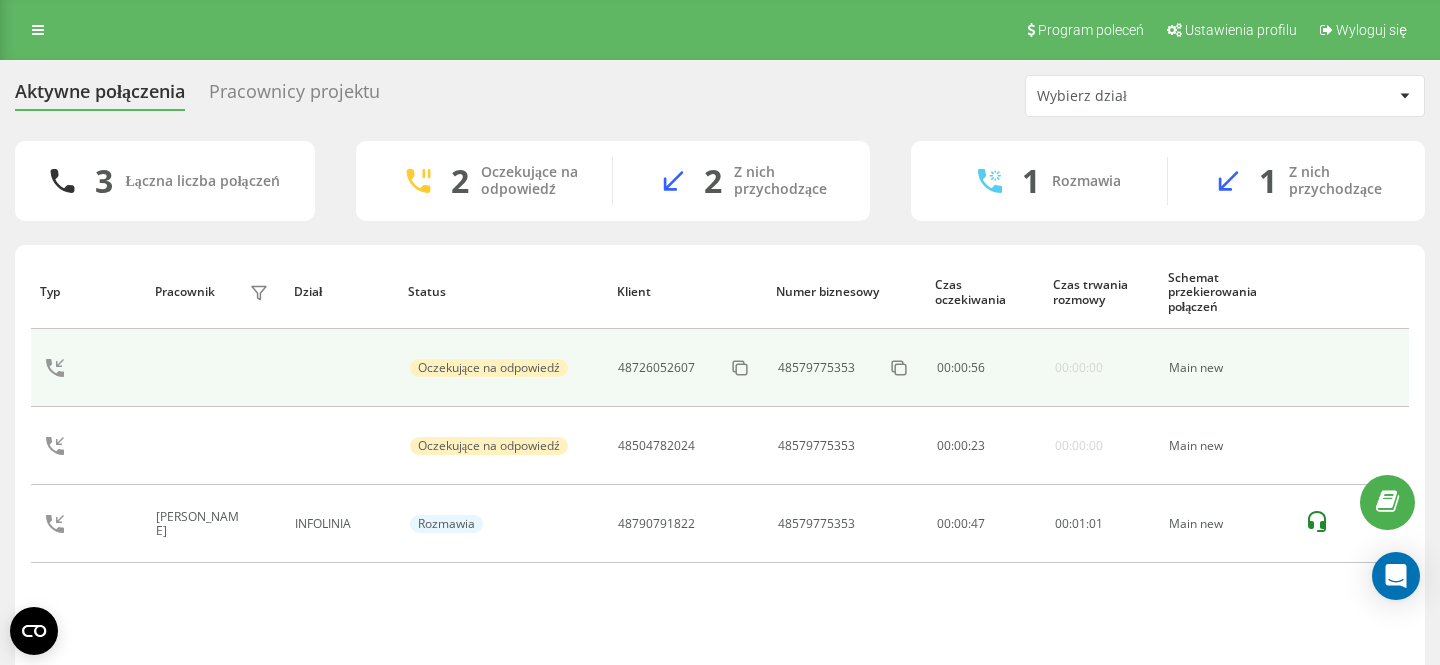 scroll, scrollTop: 87, scrollLeft: 0, axis: vertical 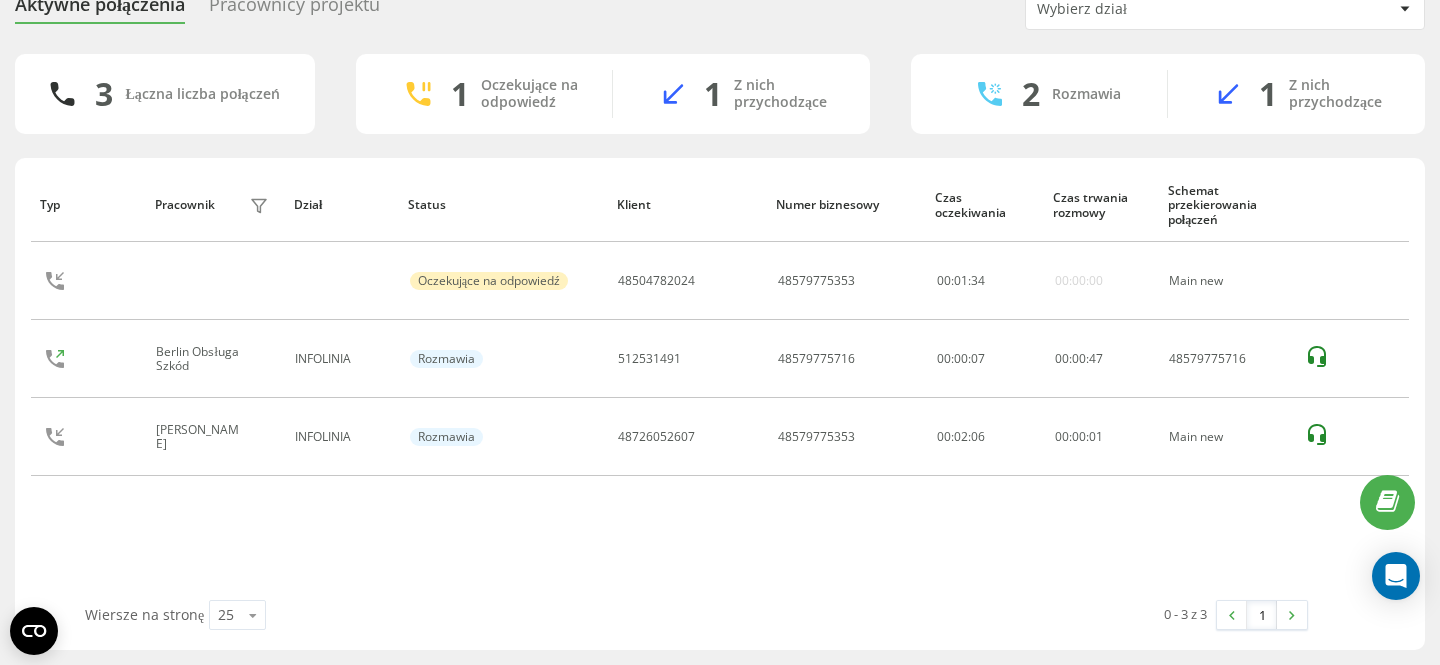 click on "Typ Pracownik  filtra  Dział Status Klient Numer biznesowy Czas oczekiwania Czas trwania rozmowy Schemat przekierowania połączeń Oczekujące na odpowiedź 48504782024 48579775353 00 : 01 : 34 00:00:00 Main new  Berlin Obsługa Szkód INFOLINIA Rozmawia 512531491 48579775716 00:00:07 00 : 00 : 47 48579775716 Klaudia Bogdanowicz INFOLINIA Rozmawia 48726052607 48579775353 00:02:06 00 : 00 : 01 Main new" at bounding box center (720, 384) 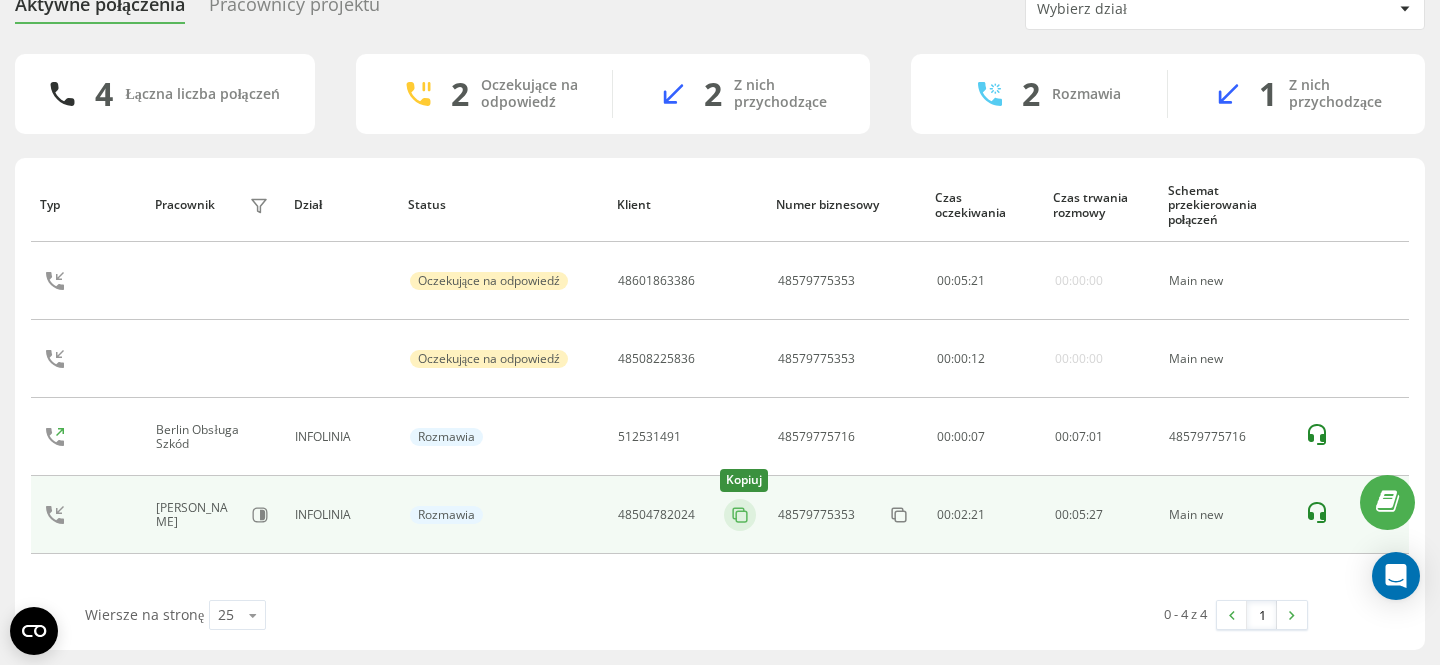 click 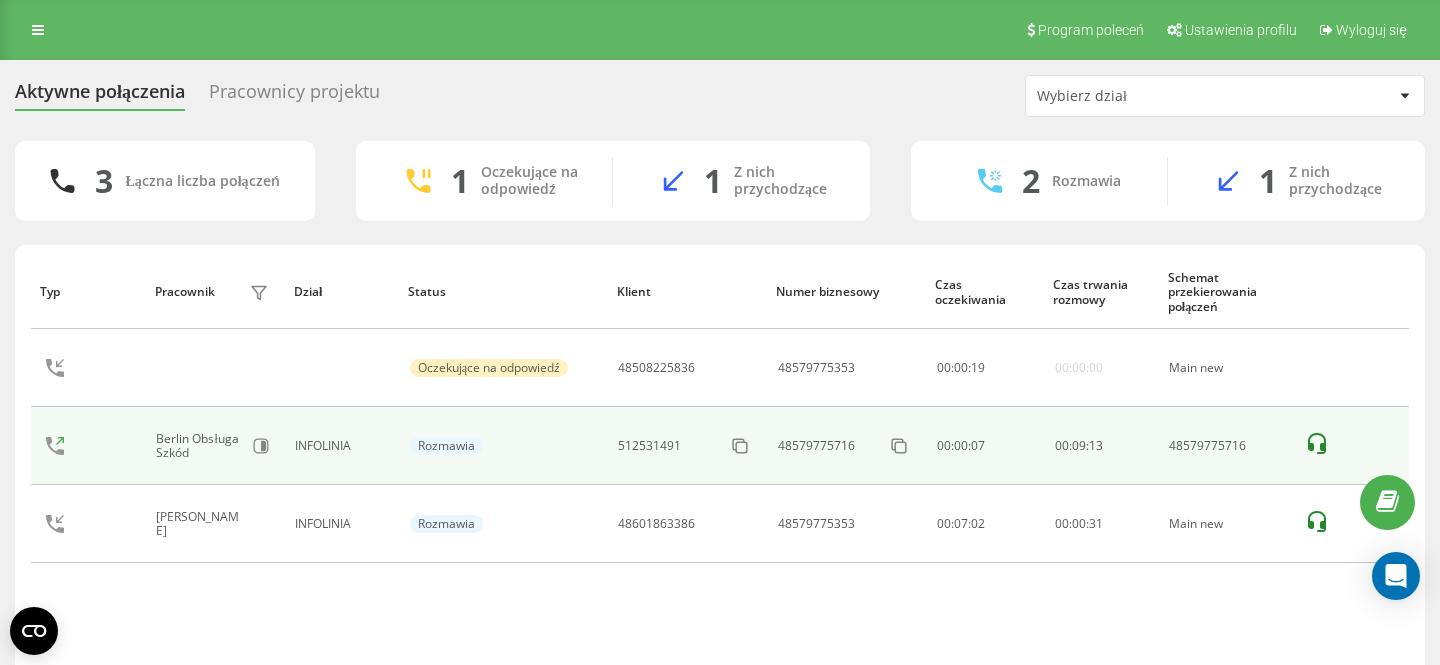 scroll, scrollTop: 87, scrollLeft: 0, axis: vertical 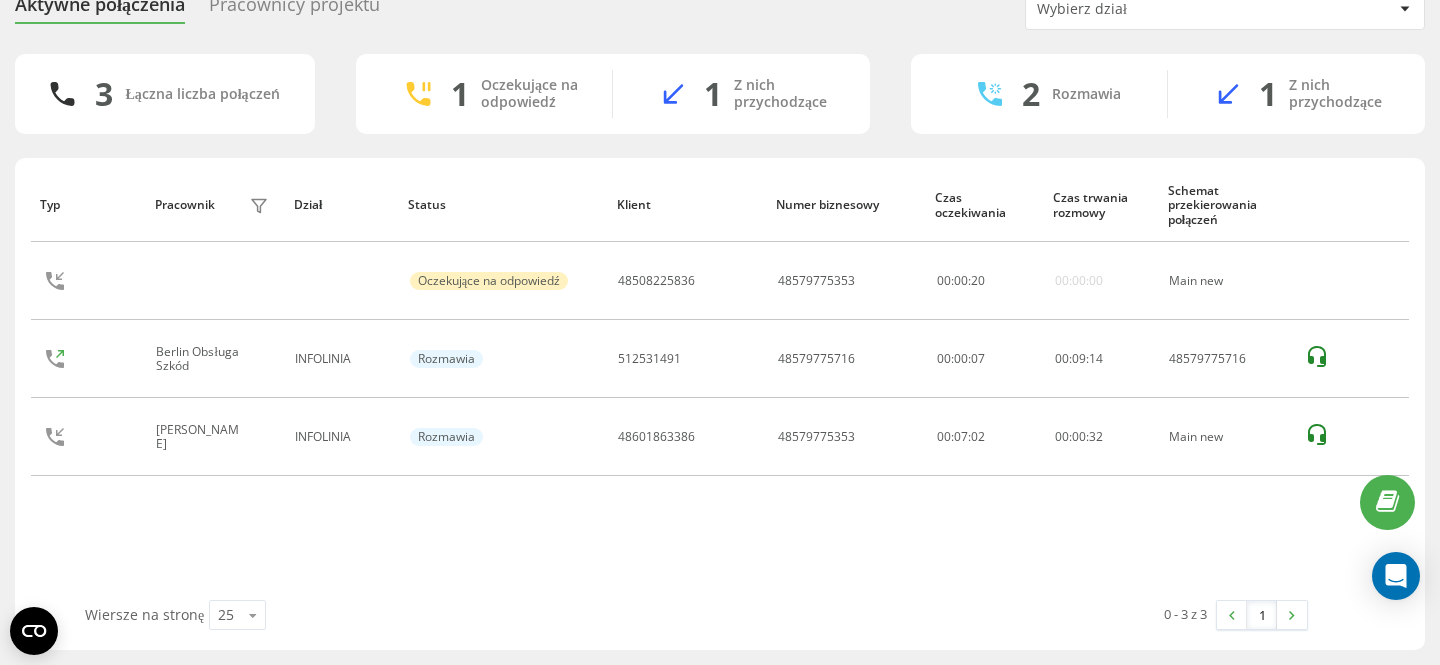 click on "Typ Pracownik  filtra  Dział Status Klient Numer biznesowy Czas oczekiwania Czas trwania rozmowy Schemat przekierowania połączeń Oczekujące na odpowiedź 48508225836 48579775353 00 : 00 : 20 00:00:00 Main new  Berlin Obsługa Szkód INFOLINIA Rozmawia 512531491 48579775716 00:00:07 00 : 09 : 14 48579775716 Klaudia Bogdanowicz INFOLINIA Rozmawia 48601863386 48579775353 00:07:02 00 : 00 : 32 Main new" at bounding box center (720, 384) 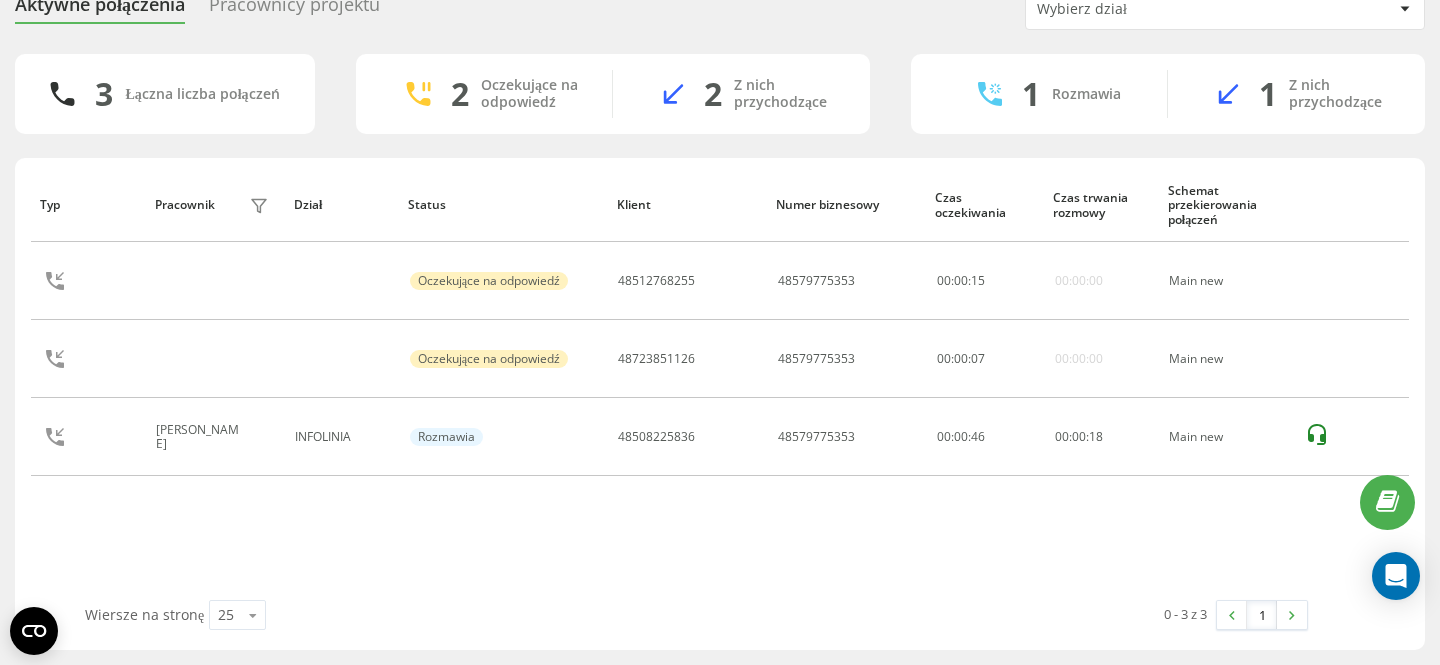 scroll, scrollTop: 0, scrollLeft: 0, axis: both 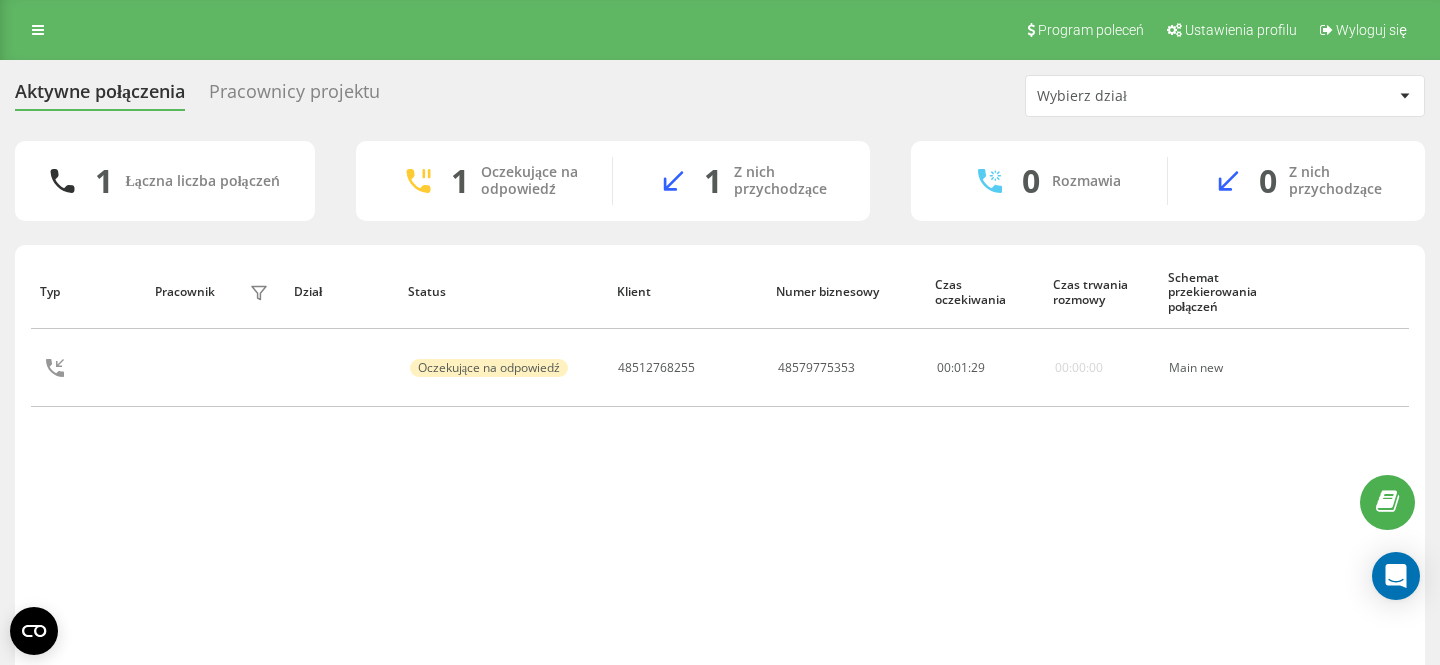 click on "Typ Pracownik  filtra  Dział Status Klient Numer biznesowy Czas oczekiwania Czas trwania rozmowy Schemat przekierowania połączeń Oczekujące na odpowiedź 48512768255 48579775353 00 : 01 : 29 00:00:00 Main new" at bounding box center [720, 471] 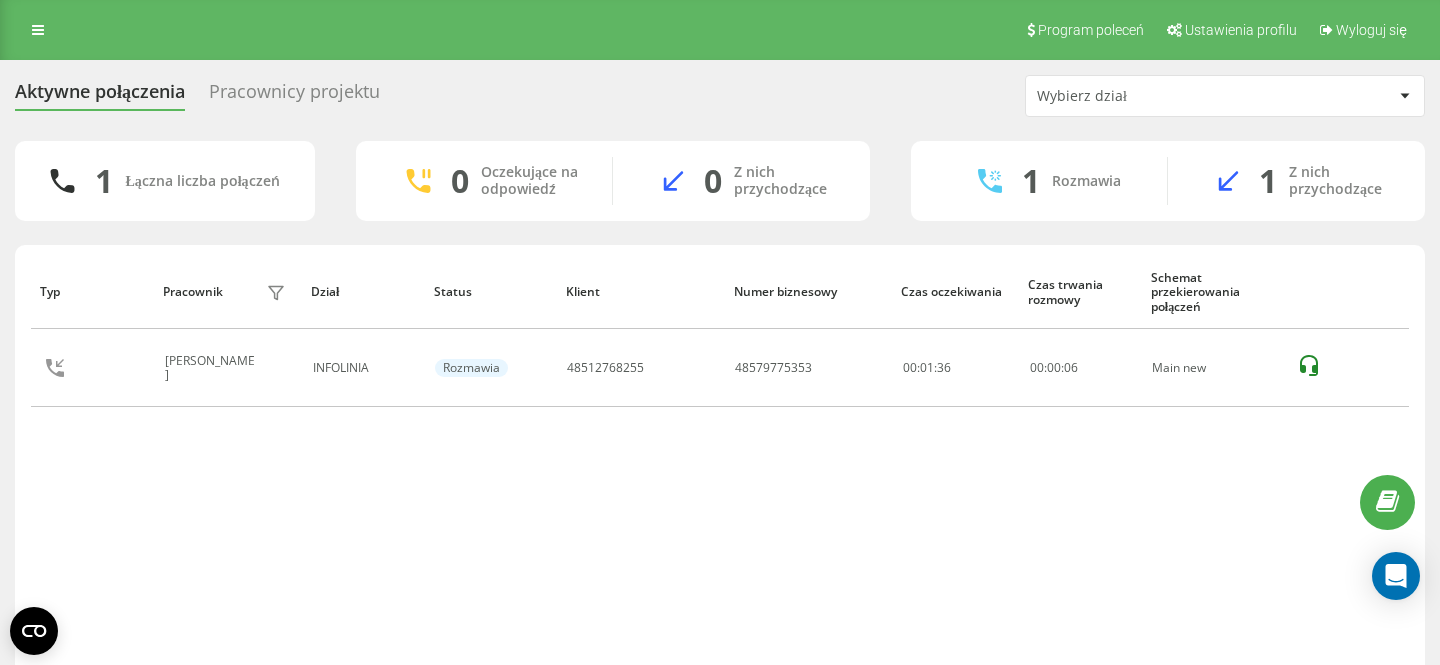 click on "Typ Pracownik  filtra  Dział Status Klient Numer biznesowy Czas oczekiwania Czas trwania rozmowy Schemat przekierowania połączeń Klaudia Bogdanowicz INFOLINIA Rozmawia 48512768255 48579775353 00:01:36 00 : 00 : 06 Main new" at bounding box center (720, 471) 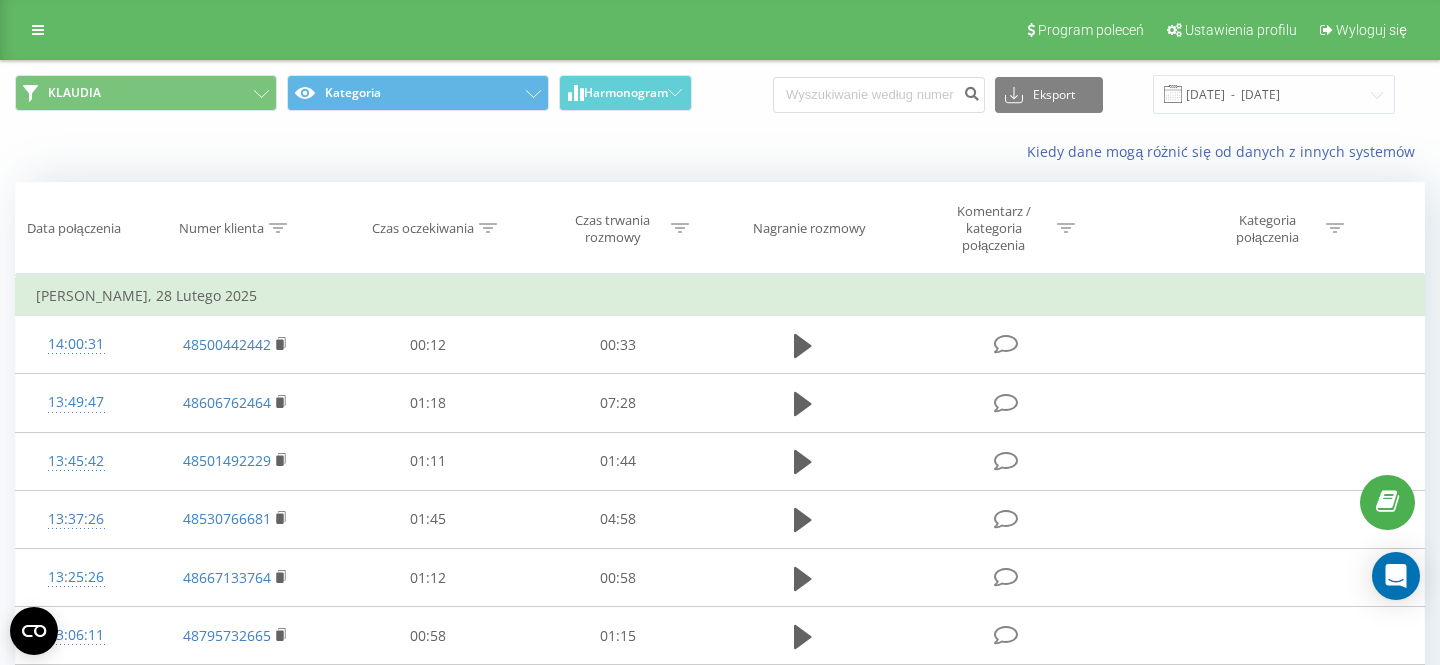 scroll, scrollTop: 0, scrollLeft: 0, axis: both 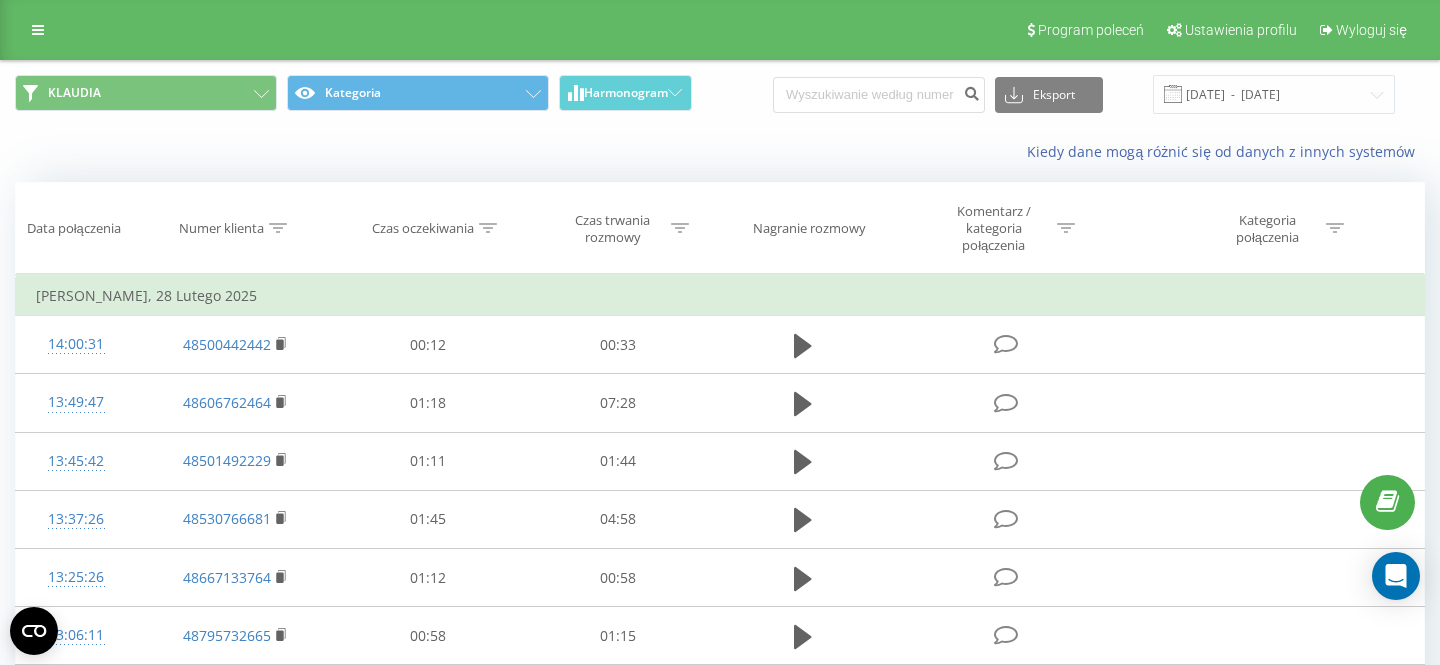 type on "48508225836" 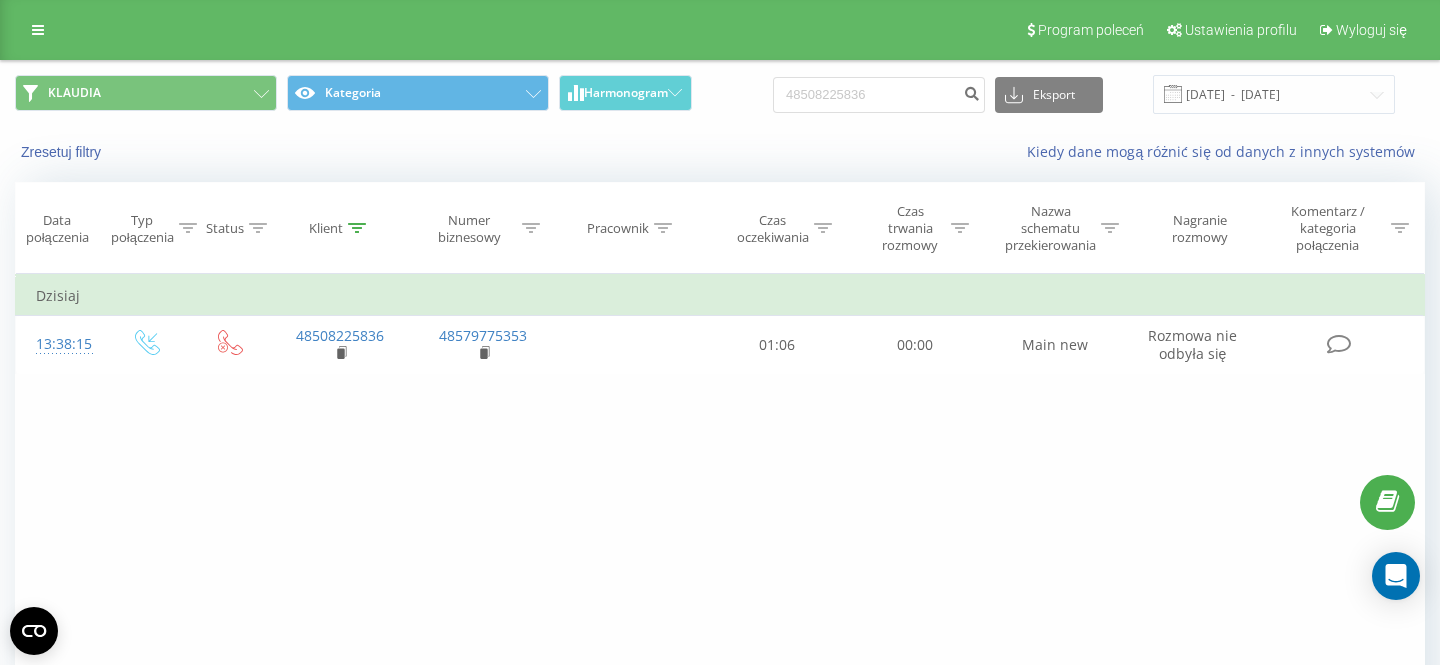 scroll, scrollTop: 0, scrollLeft: 0, axis: both 